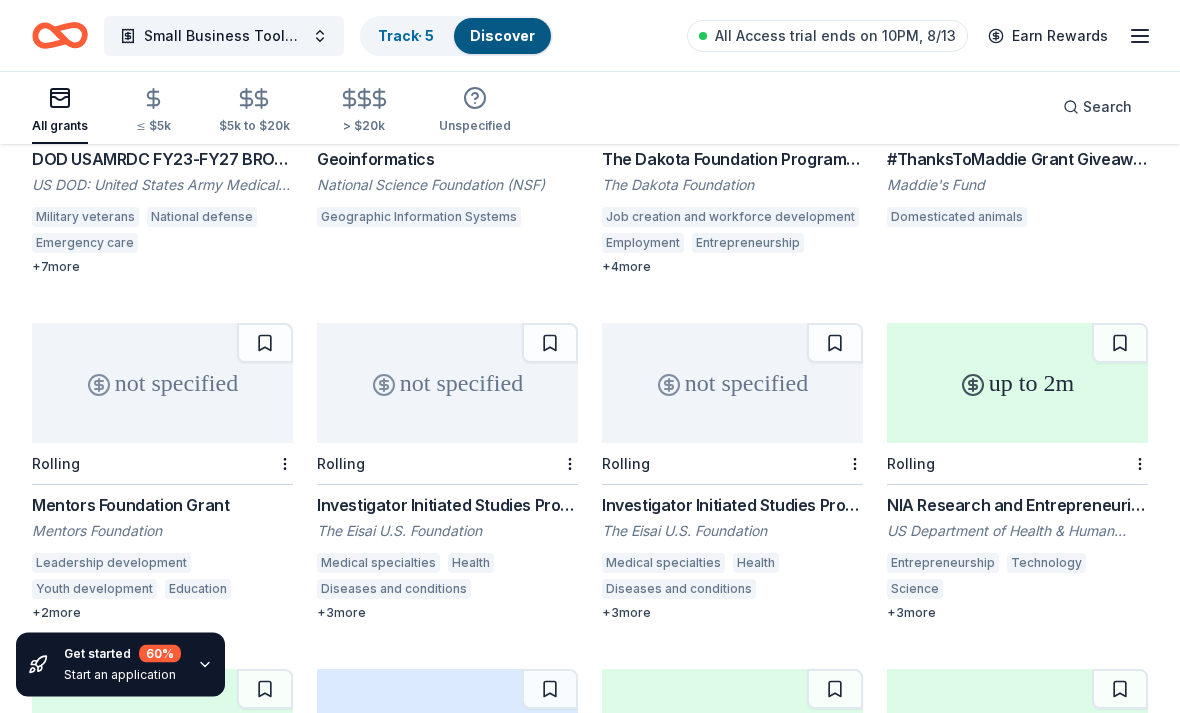 scroll, scrollTop: 2779, scrollLeft: 0, axis: vertical 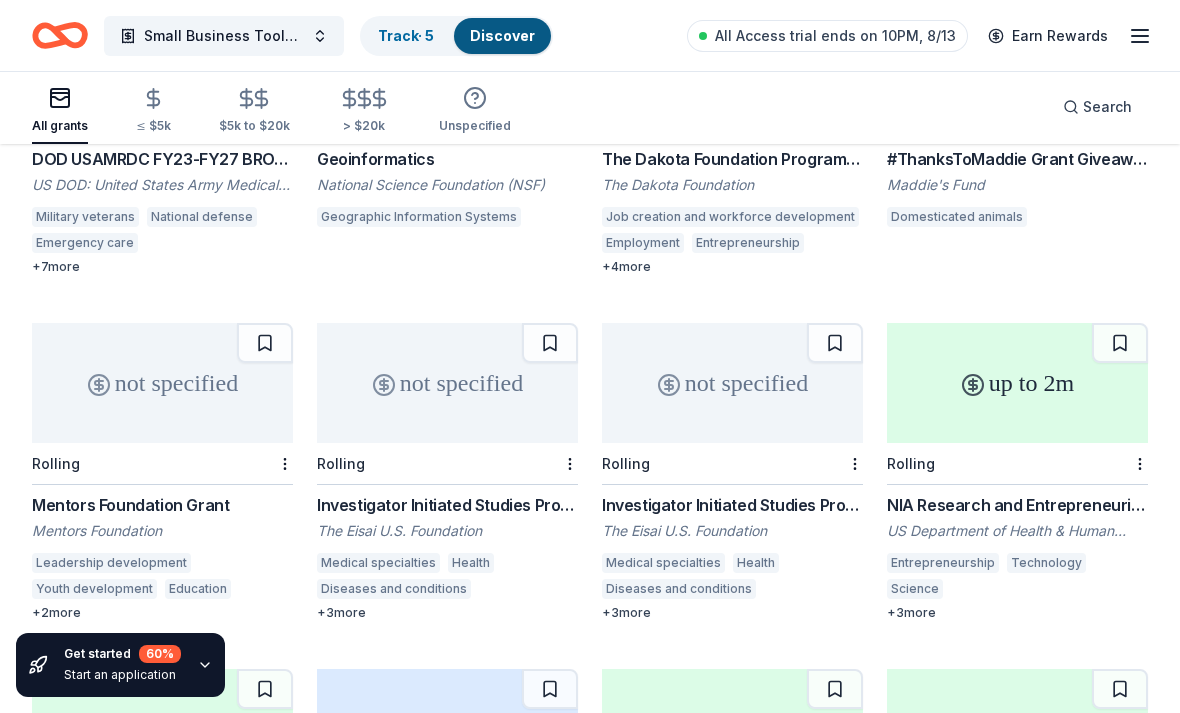 click on "Search" at bounding box center (1107, 107) 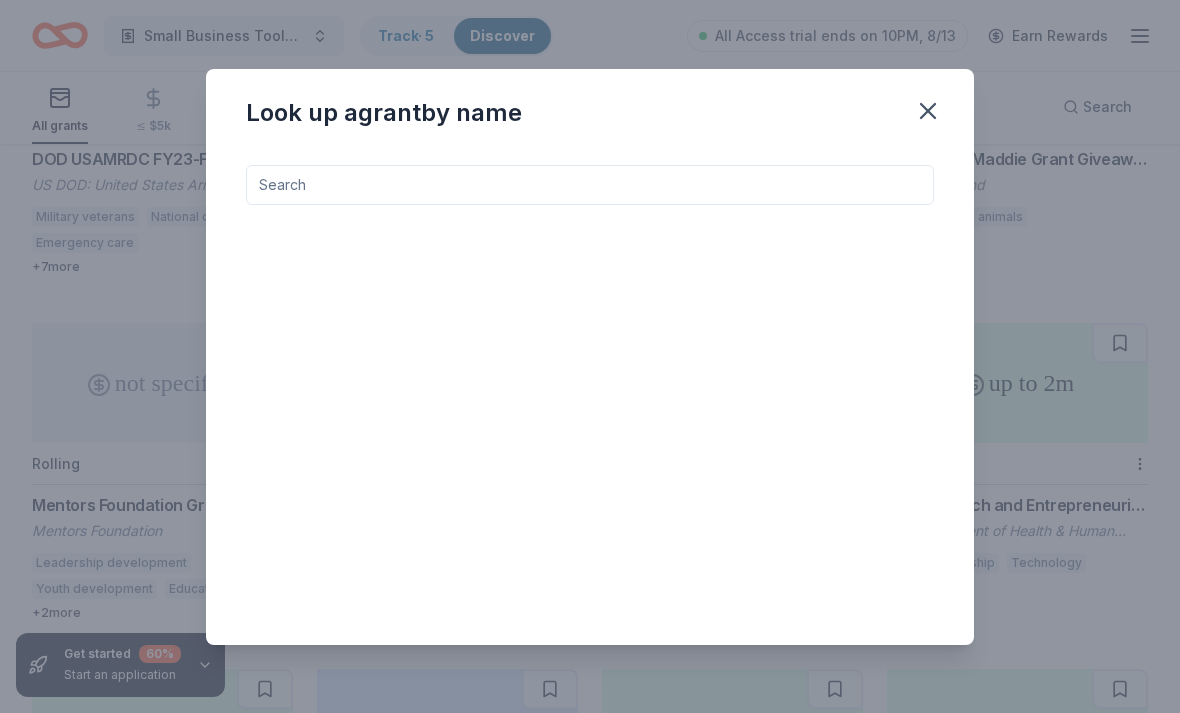 click at bounding box center [590, 185] 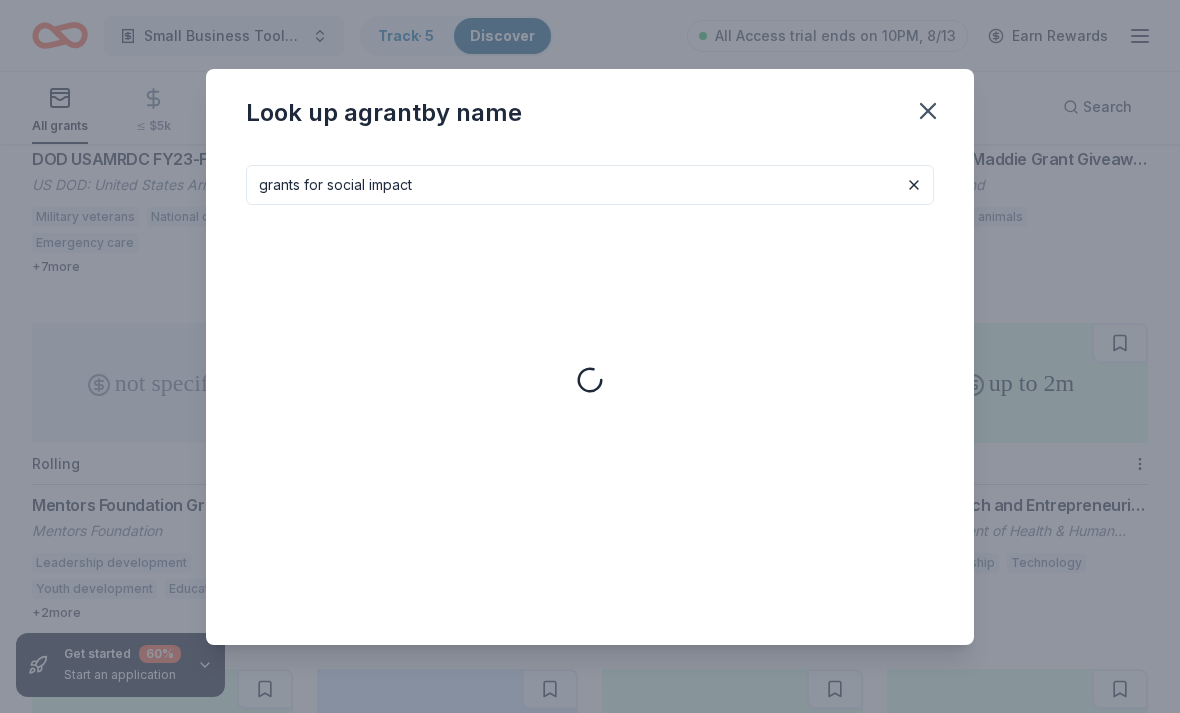 type on "grants for social impact" 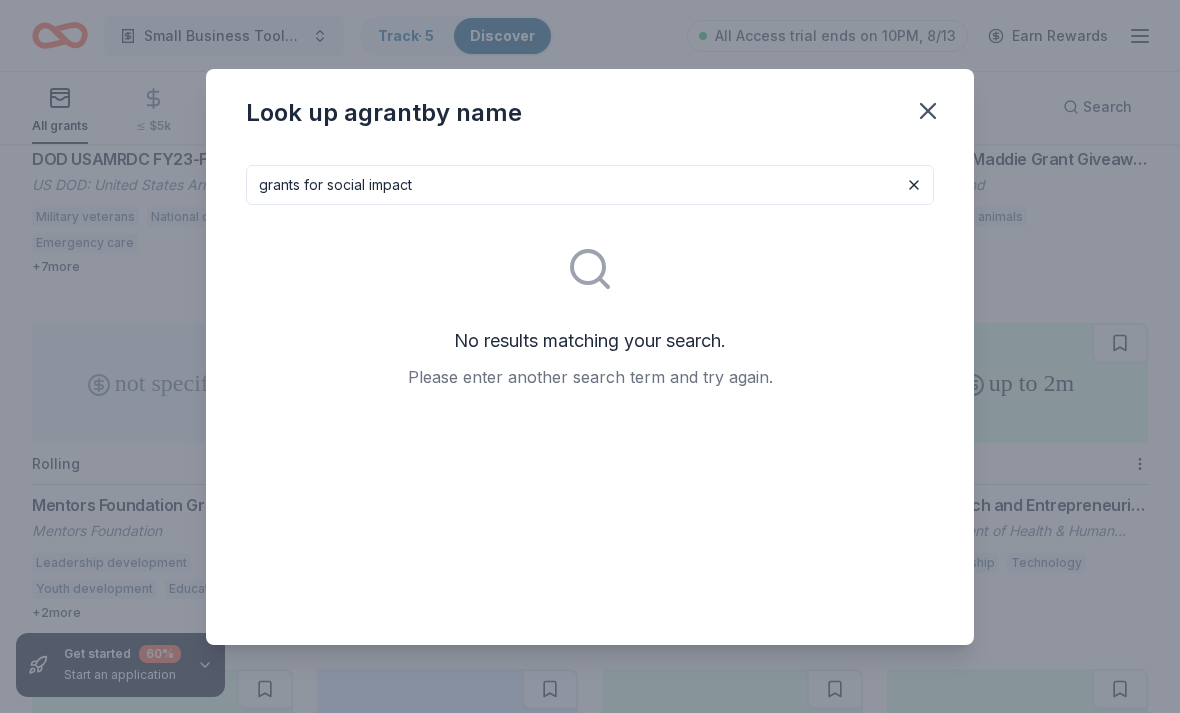click on "No results matching your search. Please enter another search term and try again." at bounding box center (590, 305) 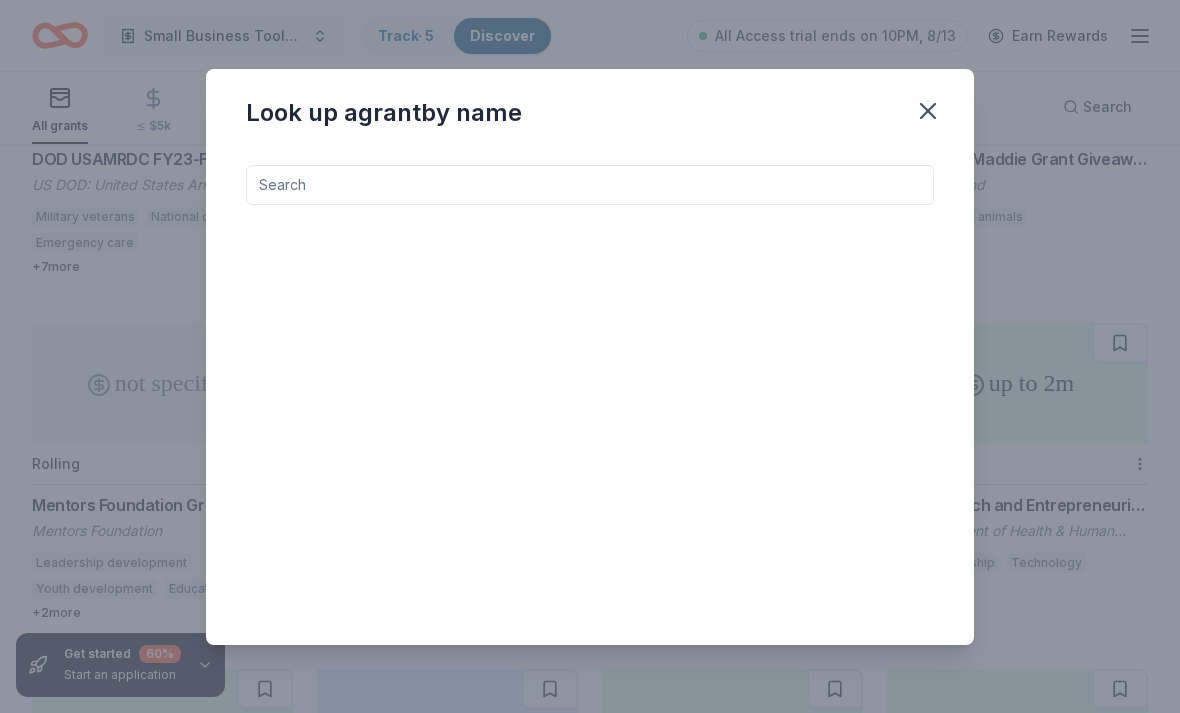 click 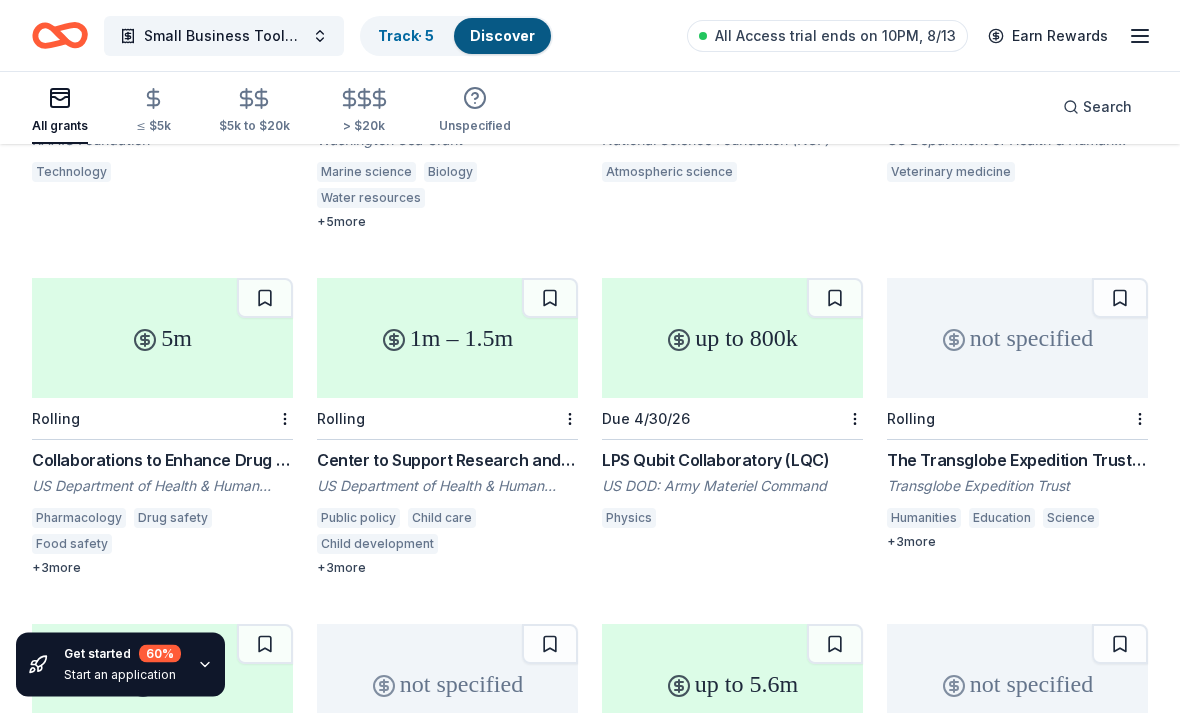 scroll, scrollTop: 0, scrollLeft: 0, axis: both 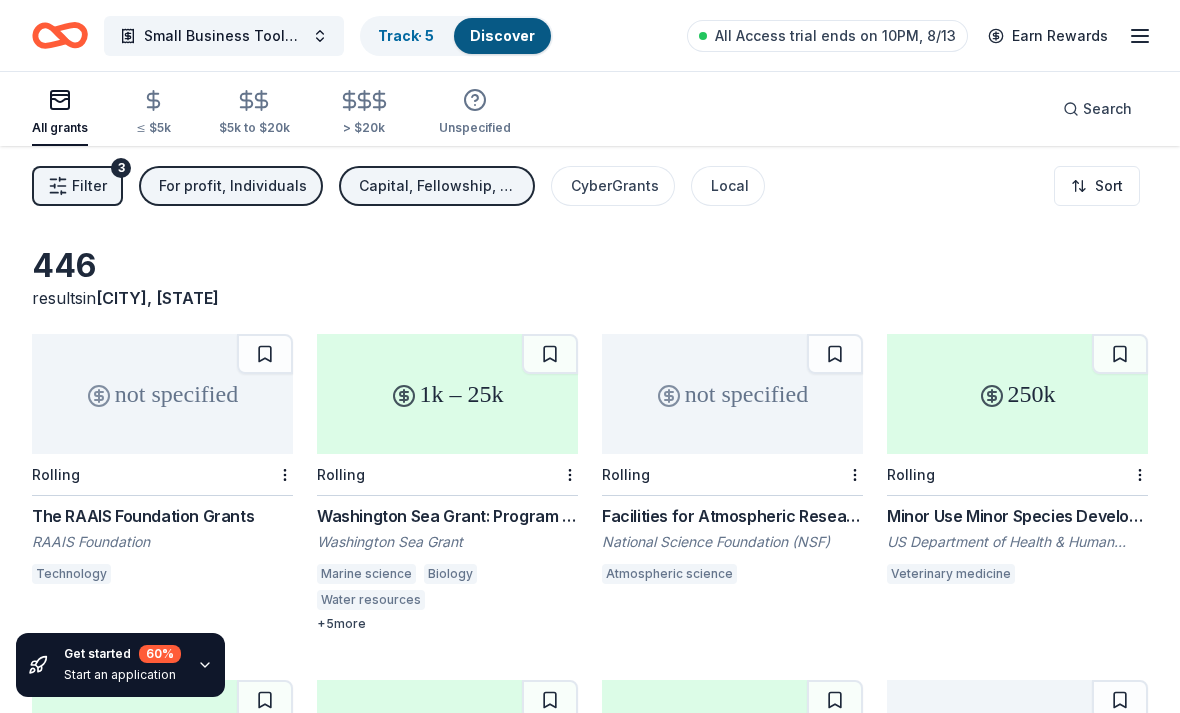 click on "Capital, Fellowship, General operations, Projects & programming, Research, Other, Training and capacity building, Education, Conference, Scholarship" at bounding box center (439, 186) 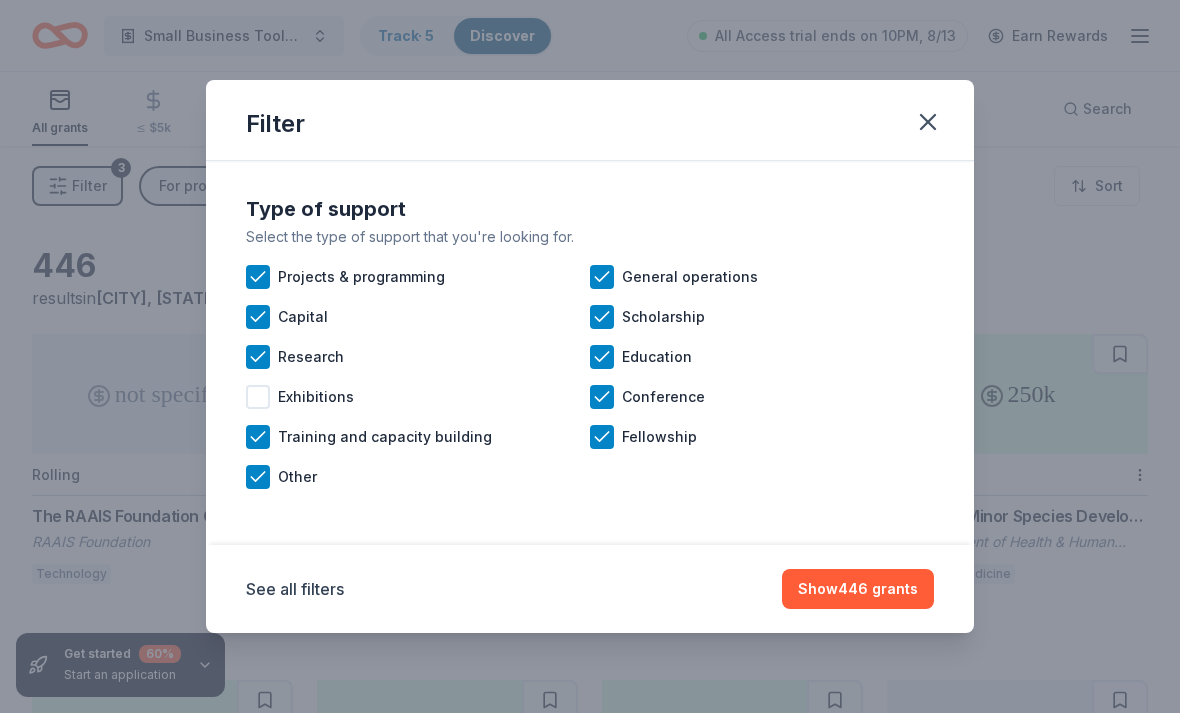 click on "See all filters" at bounding box center [295, 589] 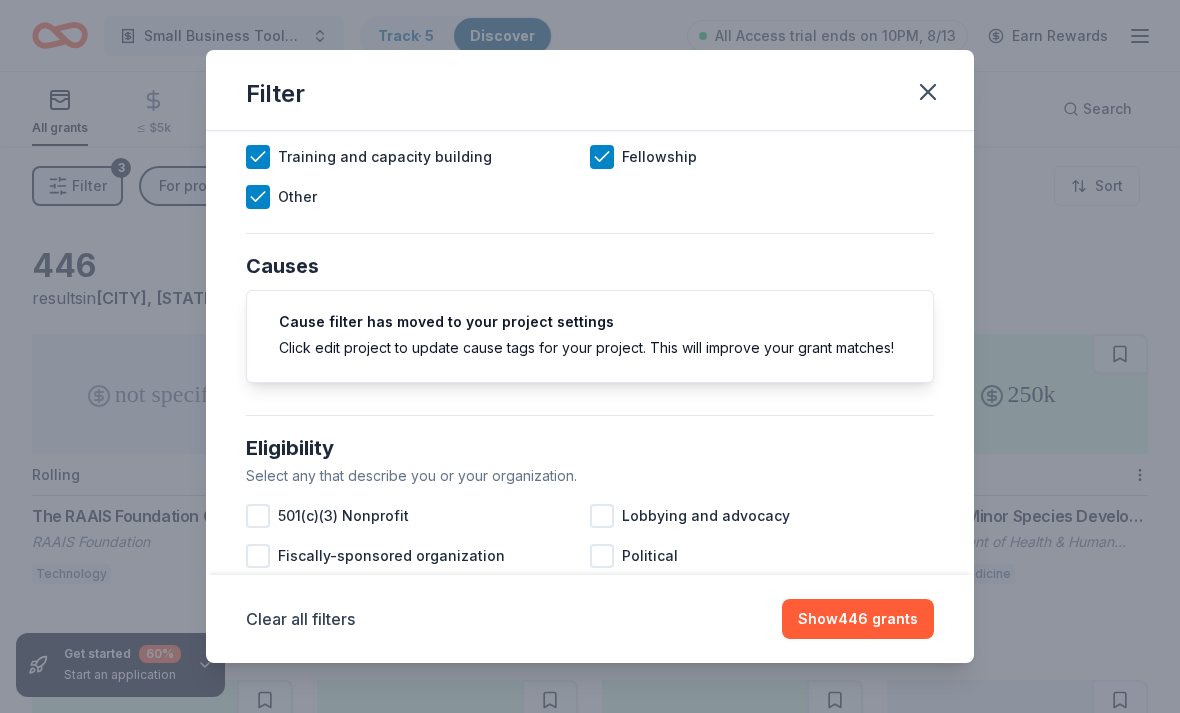 scroll, scrollTop: 275, scrollLeft: 0, axis: vertical 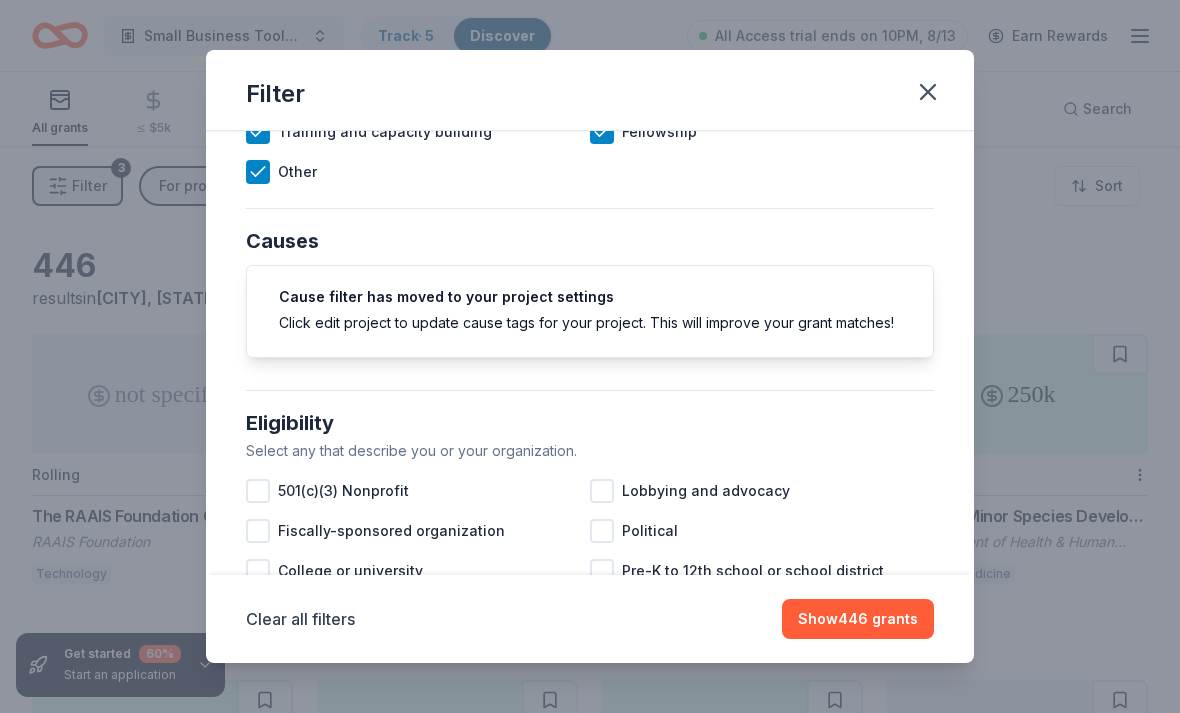 click on "Cause filter has moved to your project settings Click edit project to update cause tags for your project. This will improve your grant matches!" at bounding box center [590, 311] 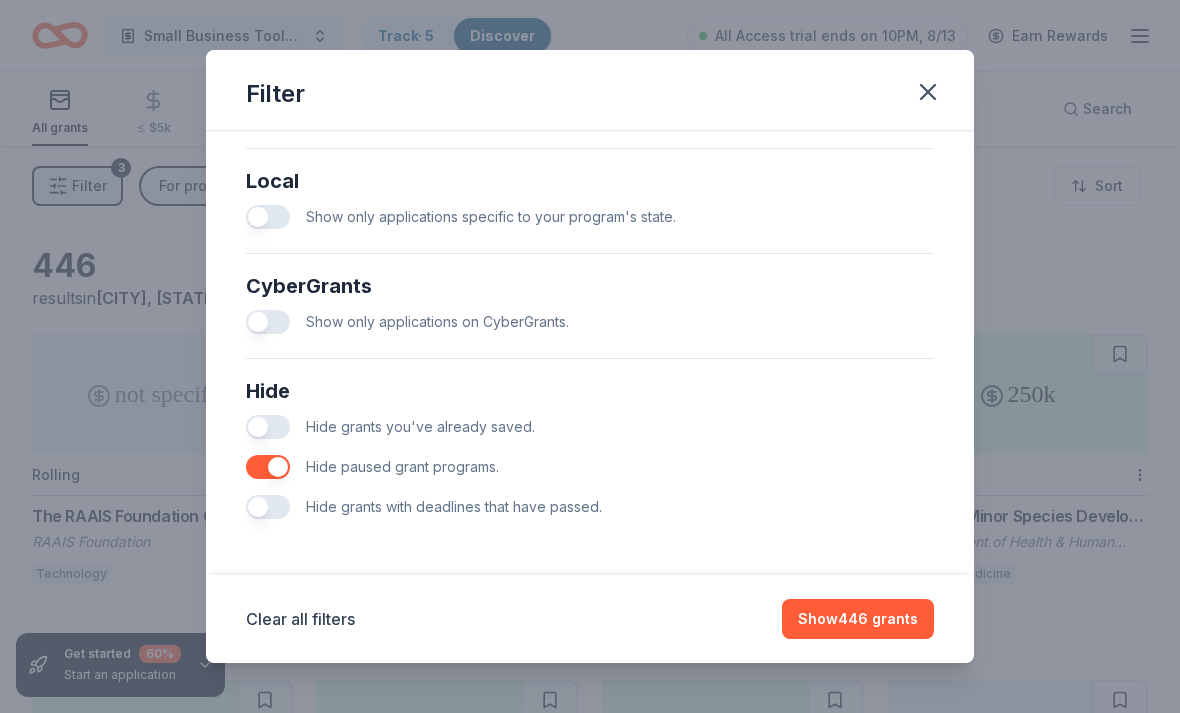 scroll, scrollTop: 1119, scrollLeft: 0, axis: vertical 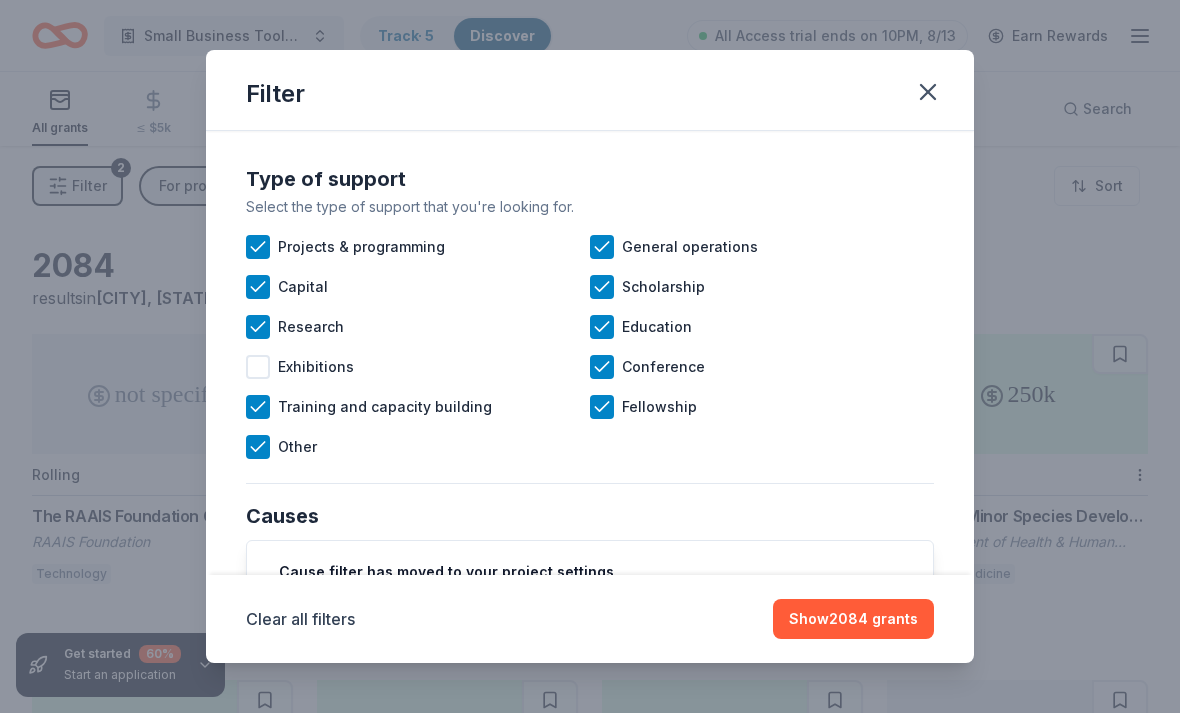 click on "Training and capacity building" at bounding box center [418, 407] 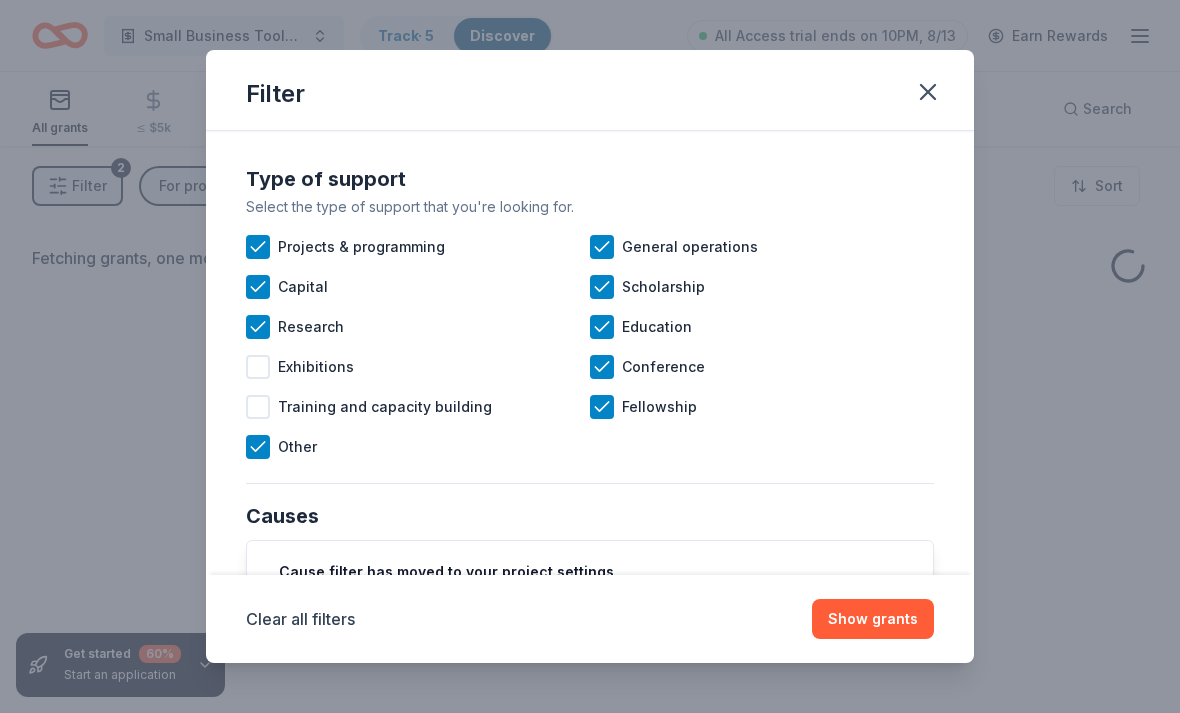 click on "Research" at bounding box center (418, 327) 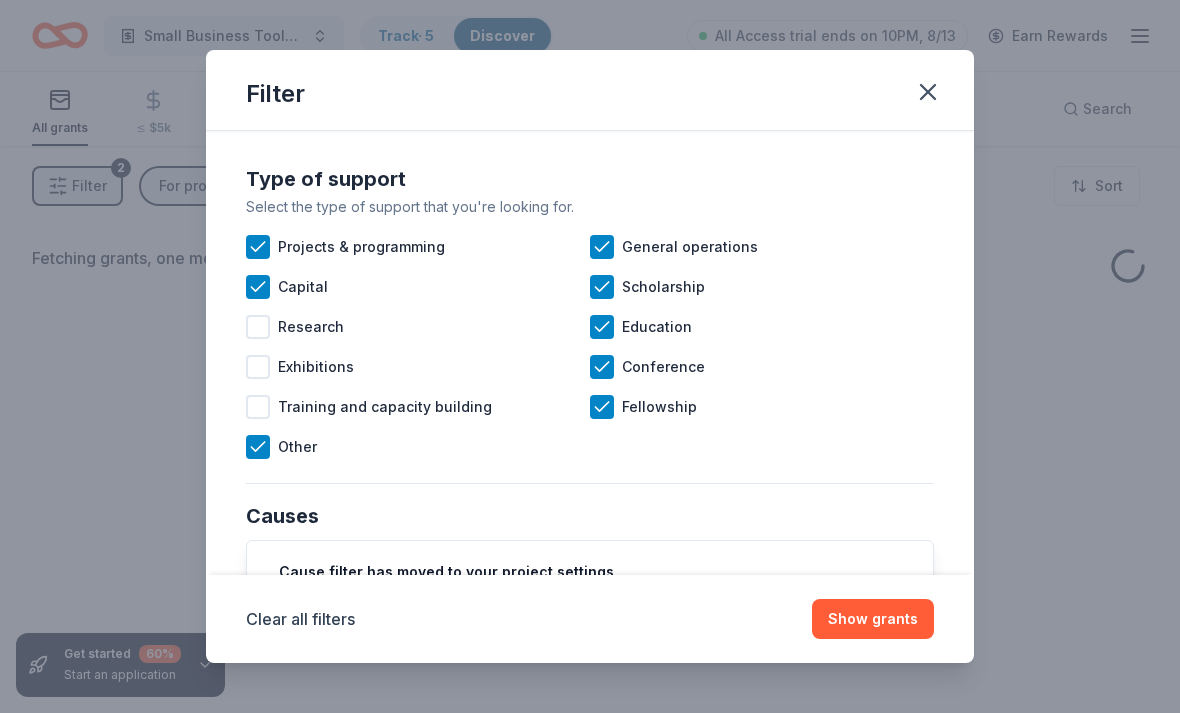click on "Projects & programming" at bounding box center (361, 247) 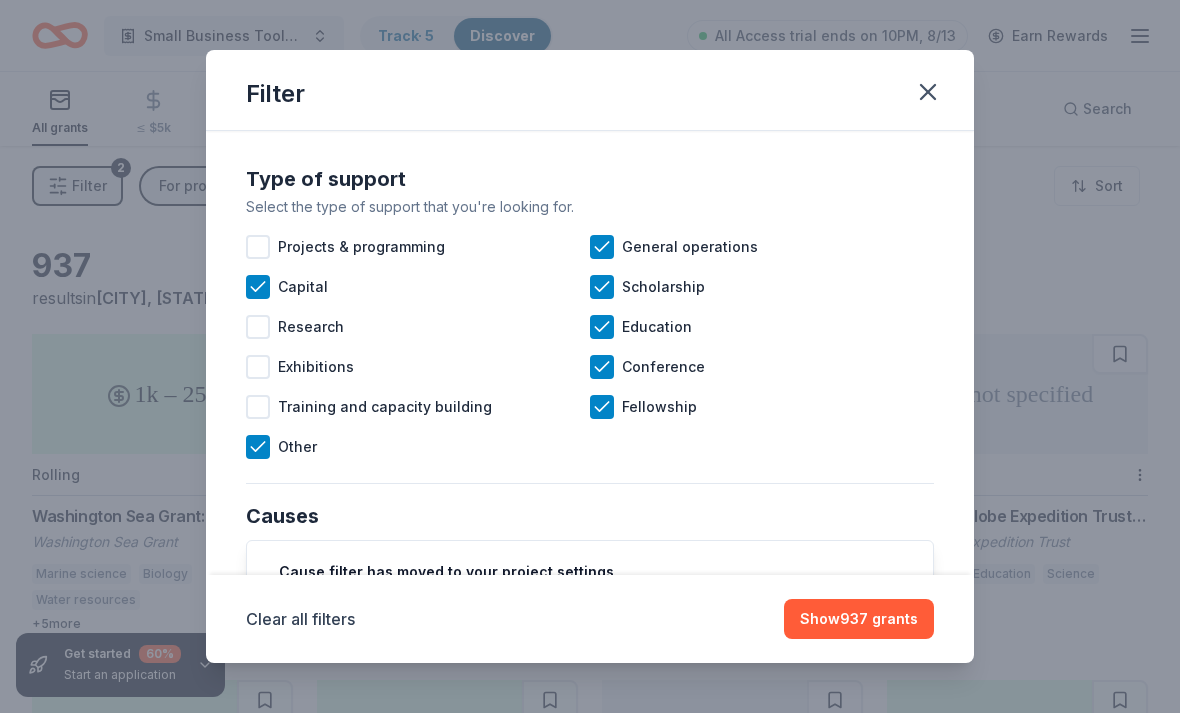 click 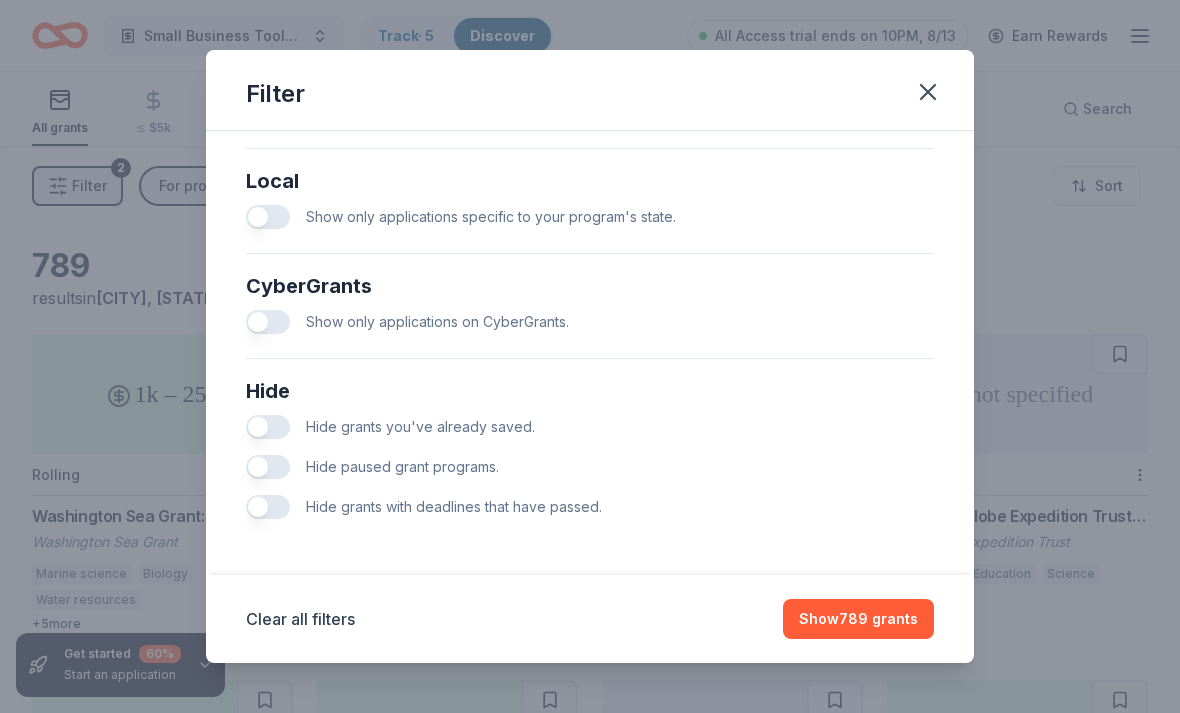 scroll, scrollTop: 1119, scrollLeft: 0, axis: vertical 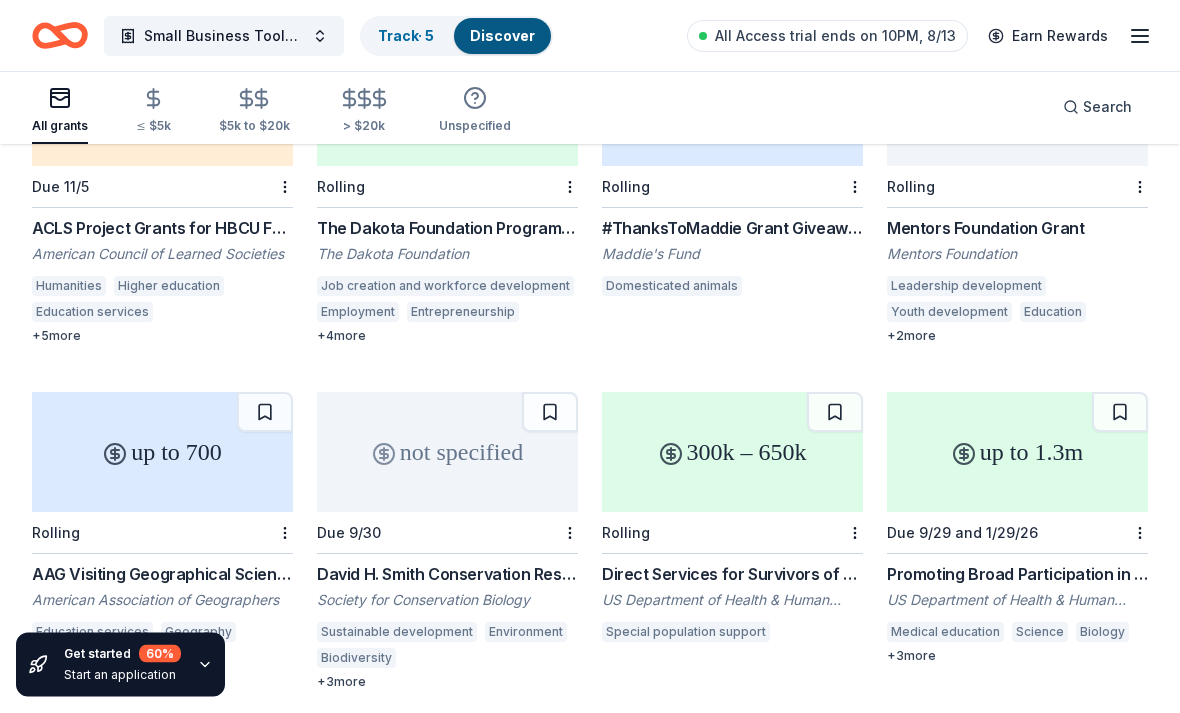 click on "Small Business Tools & Resources for Underprivileged Individuals" at bounding box center [224, 36] 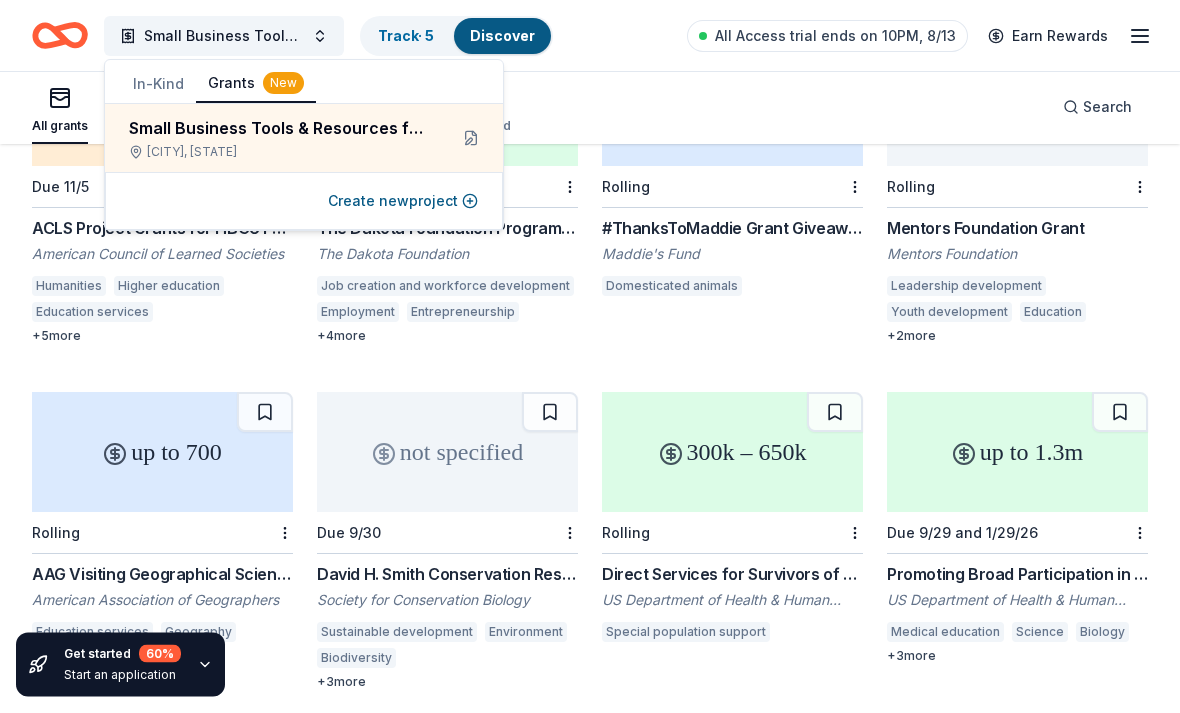 scroll, scrollTop: 1672, scrollLeft: 0, axis: vertical 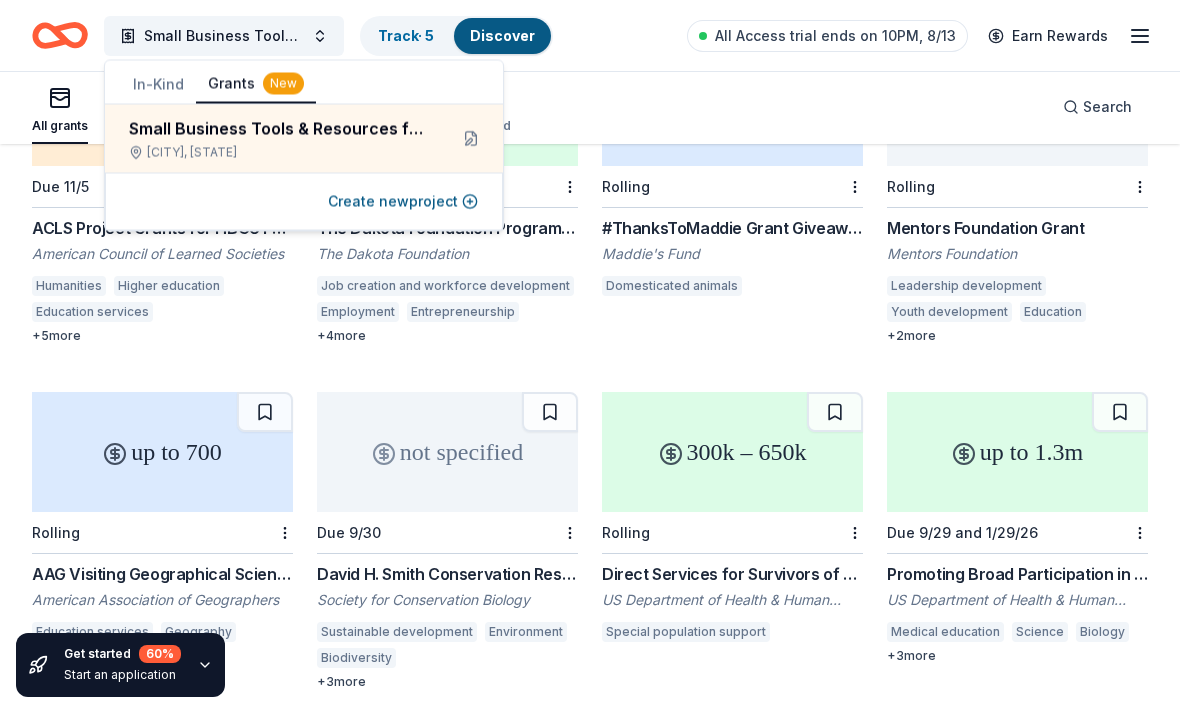 click 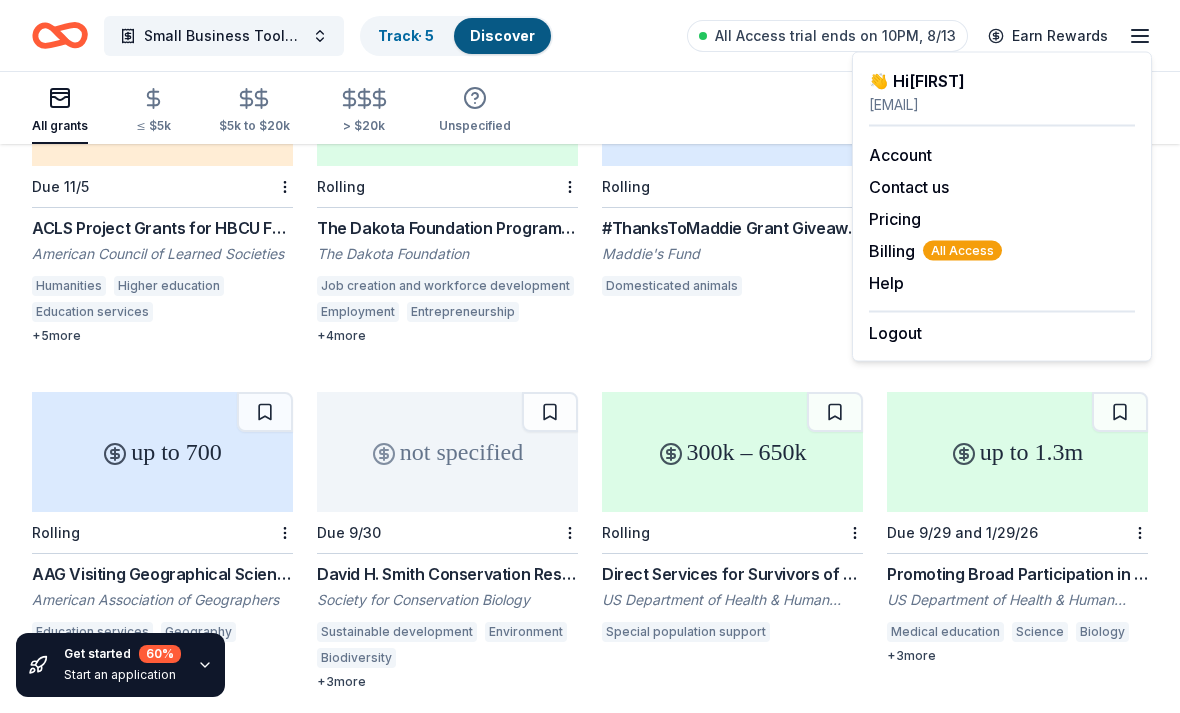 click 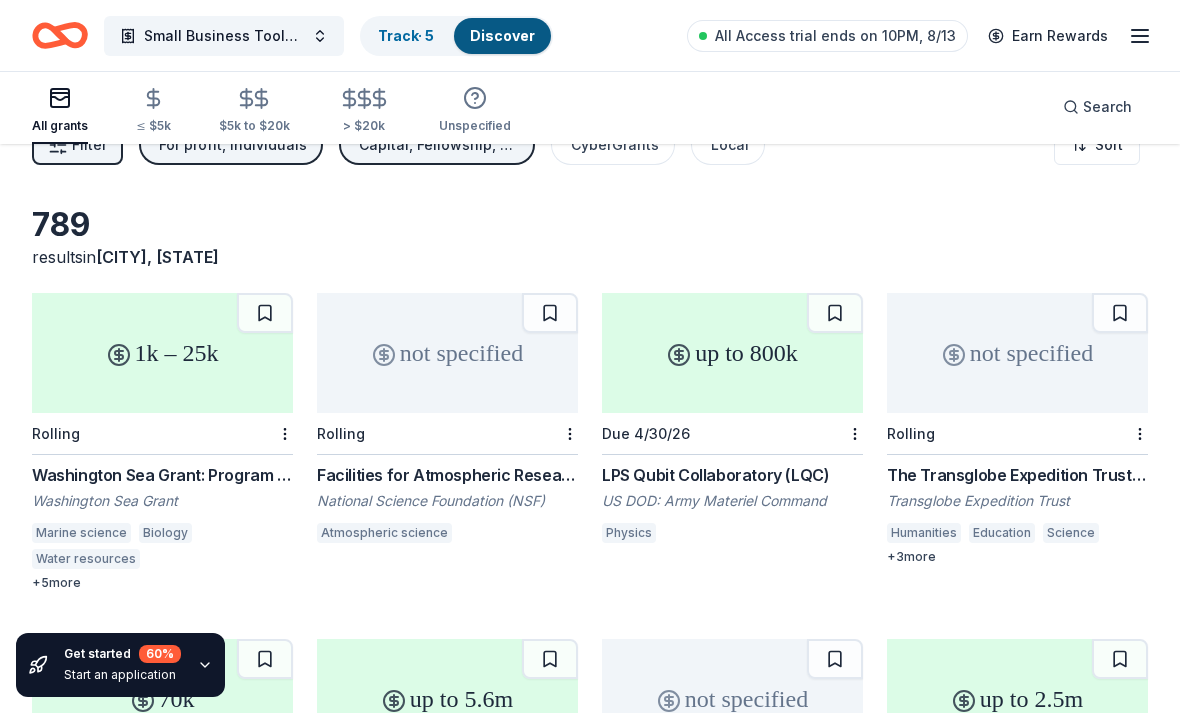 scroll, scrollTop: 0, scrollLeft: 0, axis: both 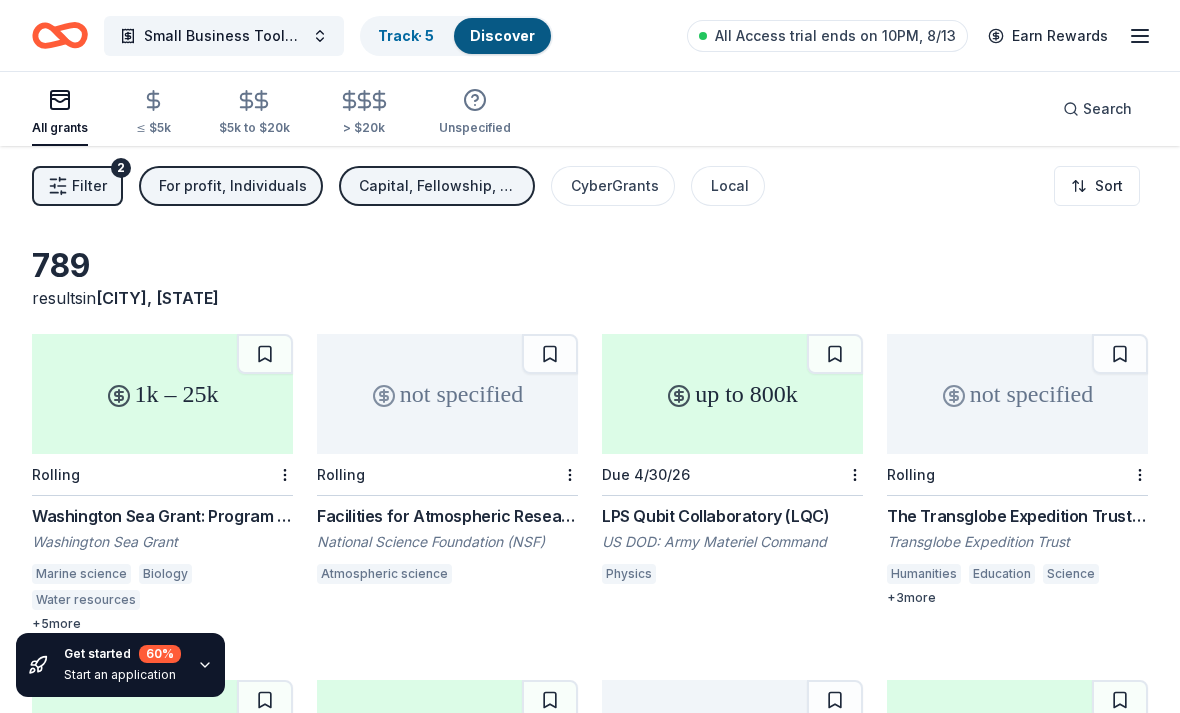 click on "Filter 2" at bounding box center (77, 186) 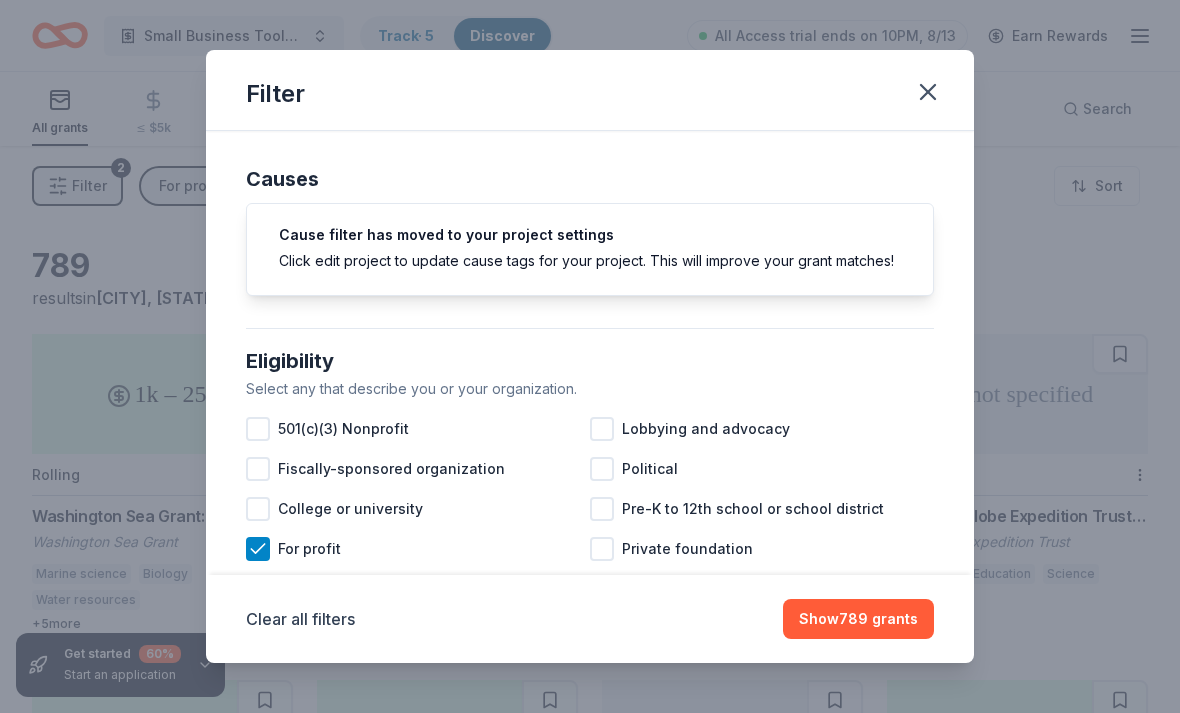 click on "Clear all filters" at bounding box center (300, 619) 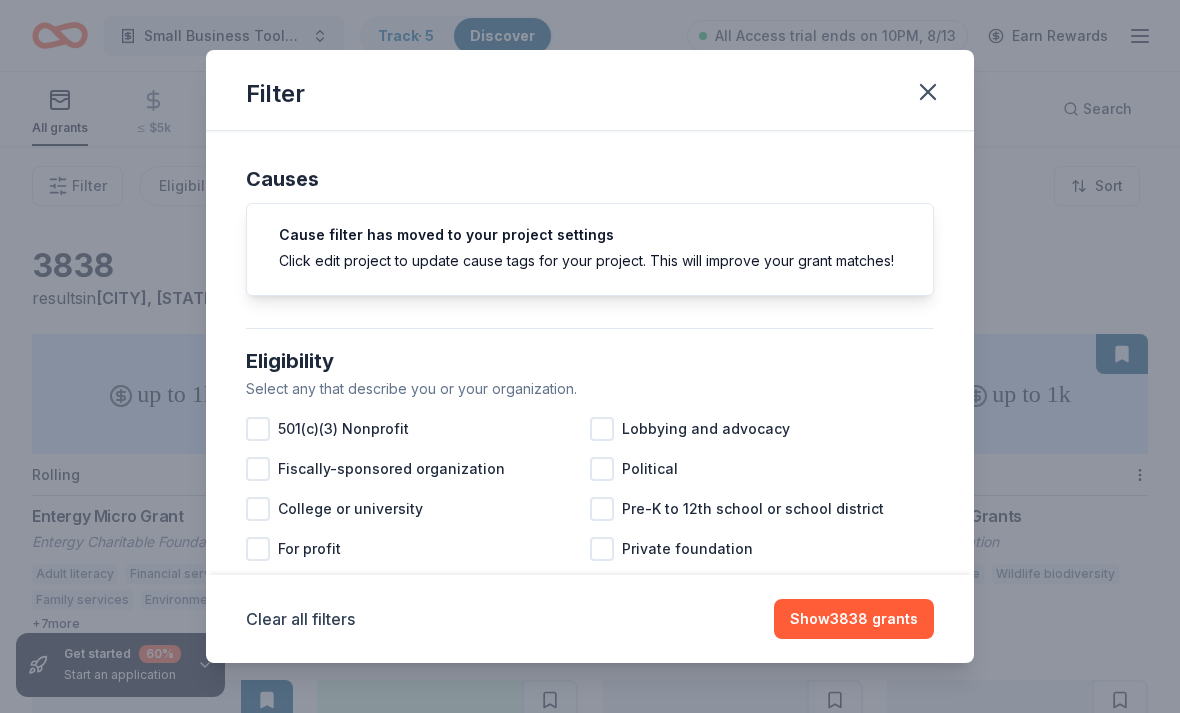 click at bounding box center (928, 92) 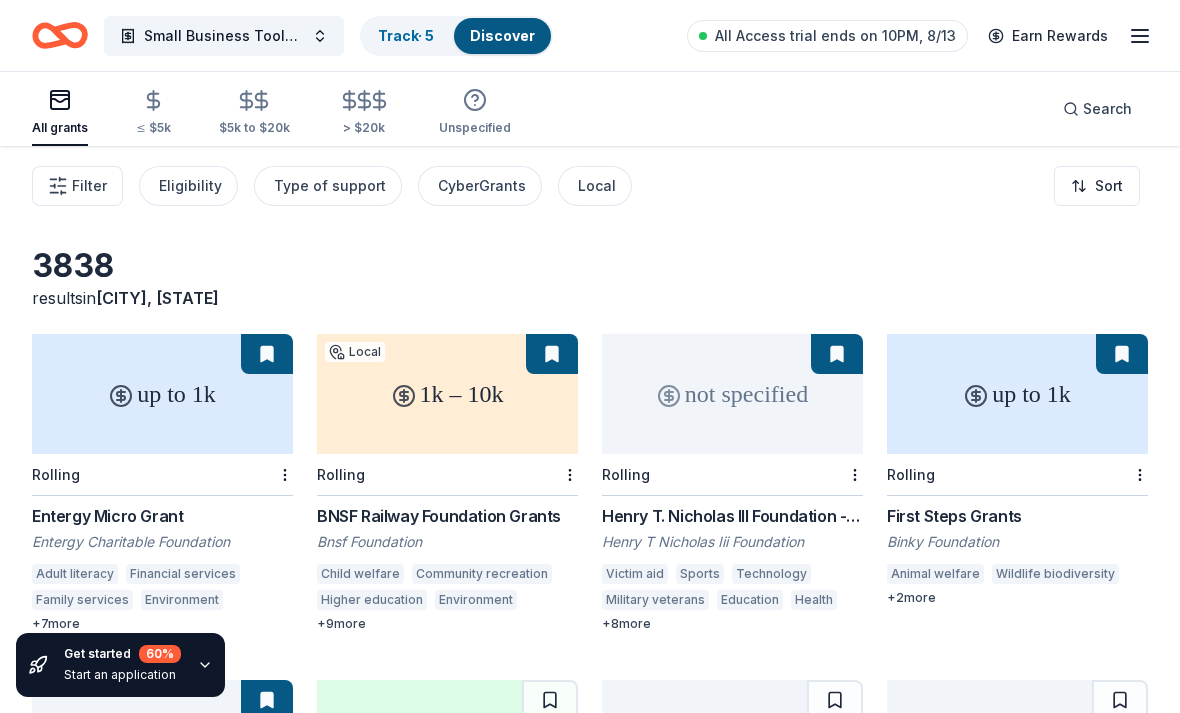 click on "Small Business Tools & Resources for Underprivileged Individuals" at bounding box center (224, 36) 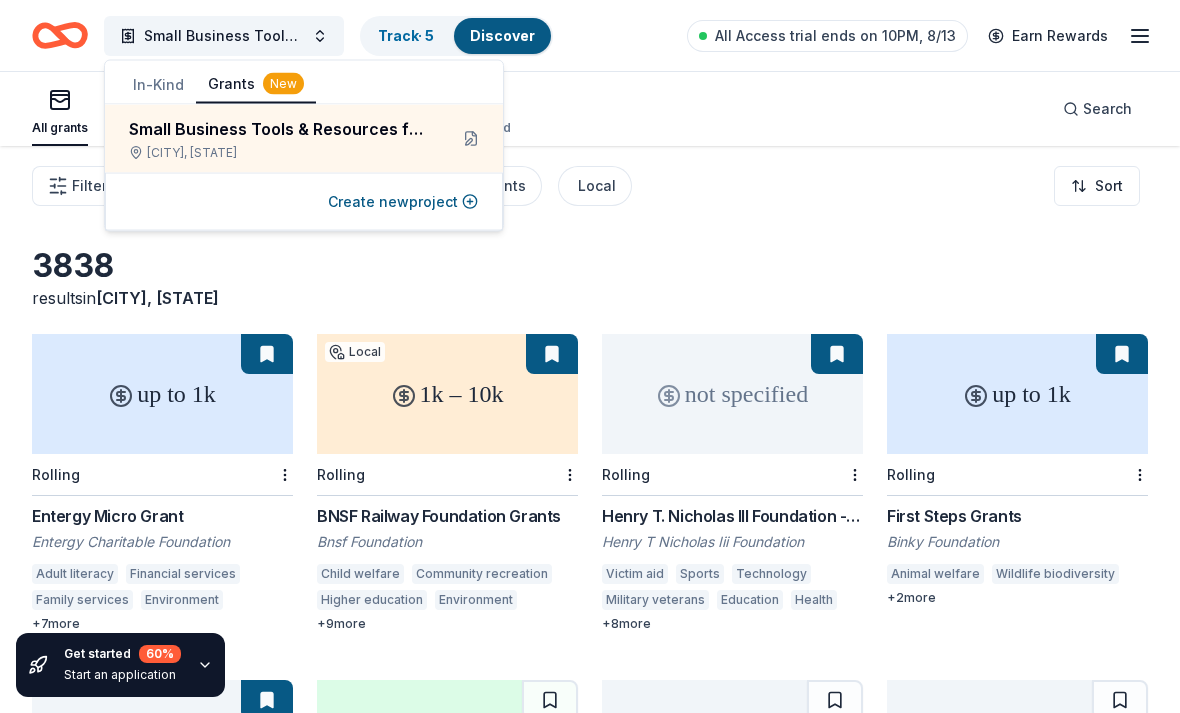 click on "Small Business Tools & Resources for Underprivileged Individuals" at bounding box center [280, 129] 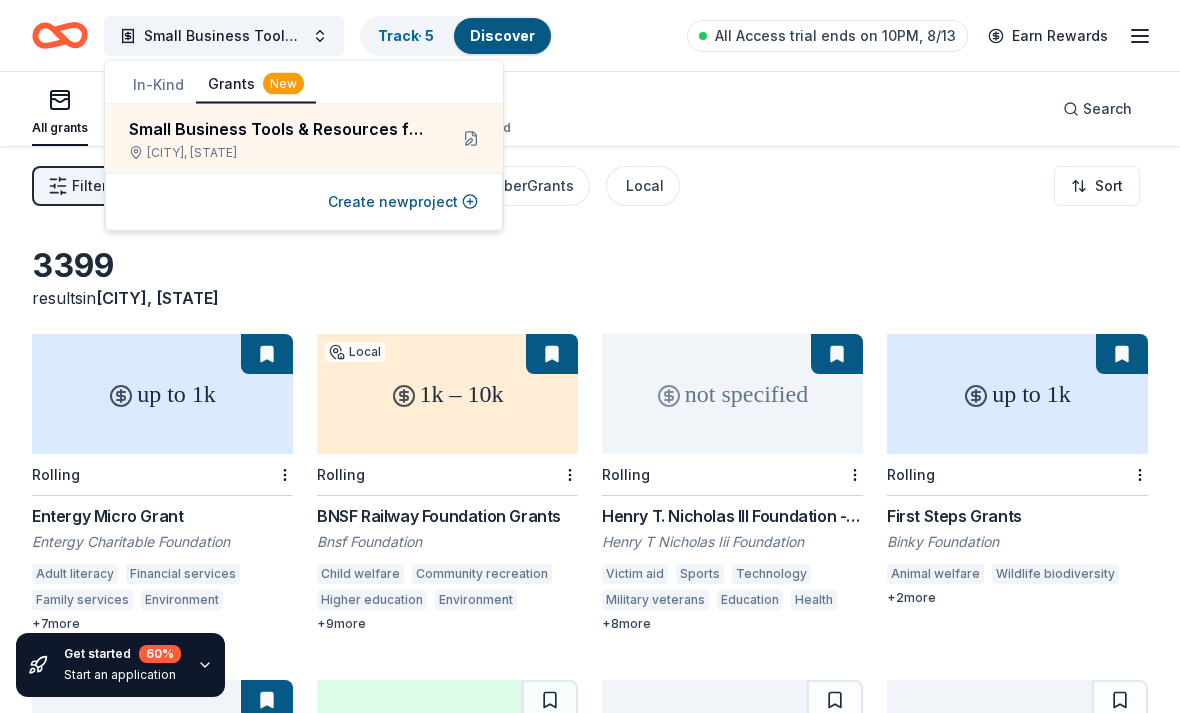 click on "Wynne, AR" at bounding box center [280, 153] 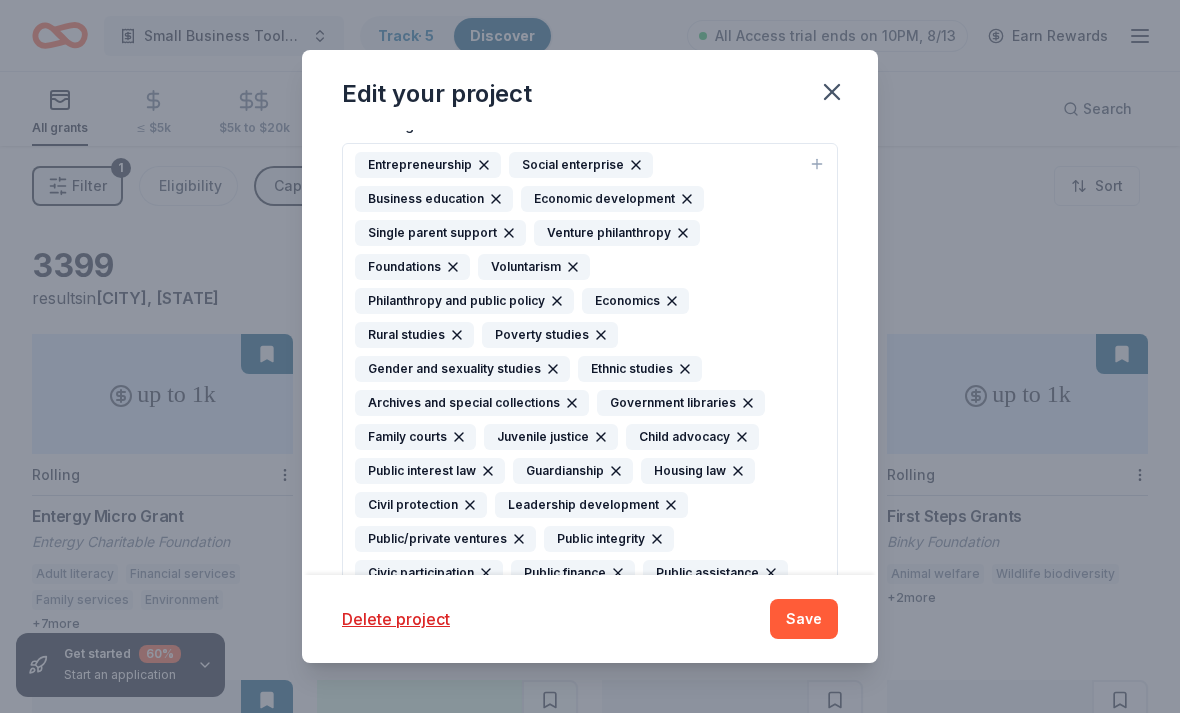scroll, scrollTop: 658, scrollLeft: 0, axis: vertical 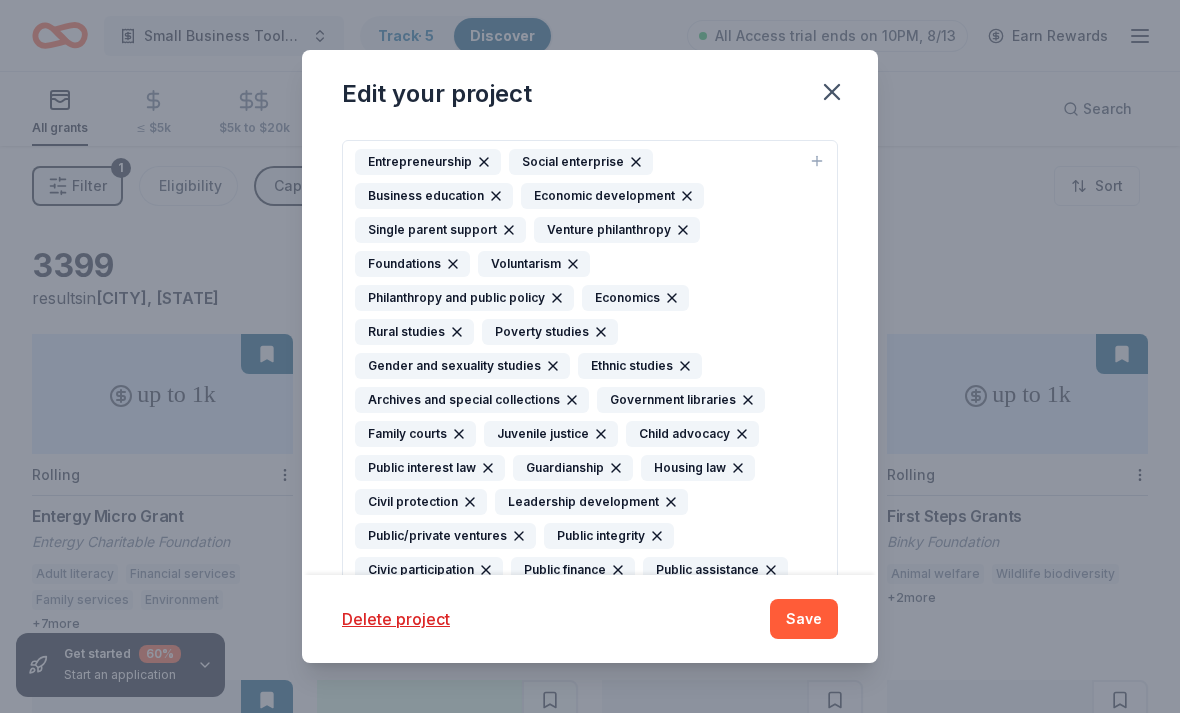 click 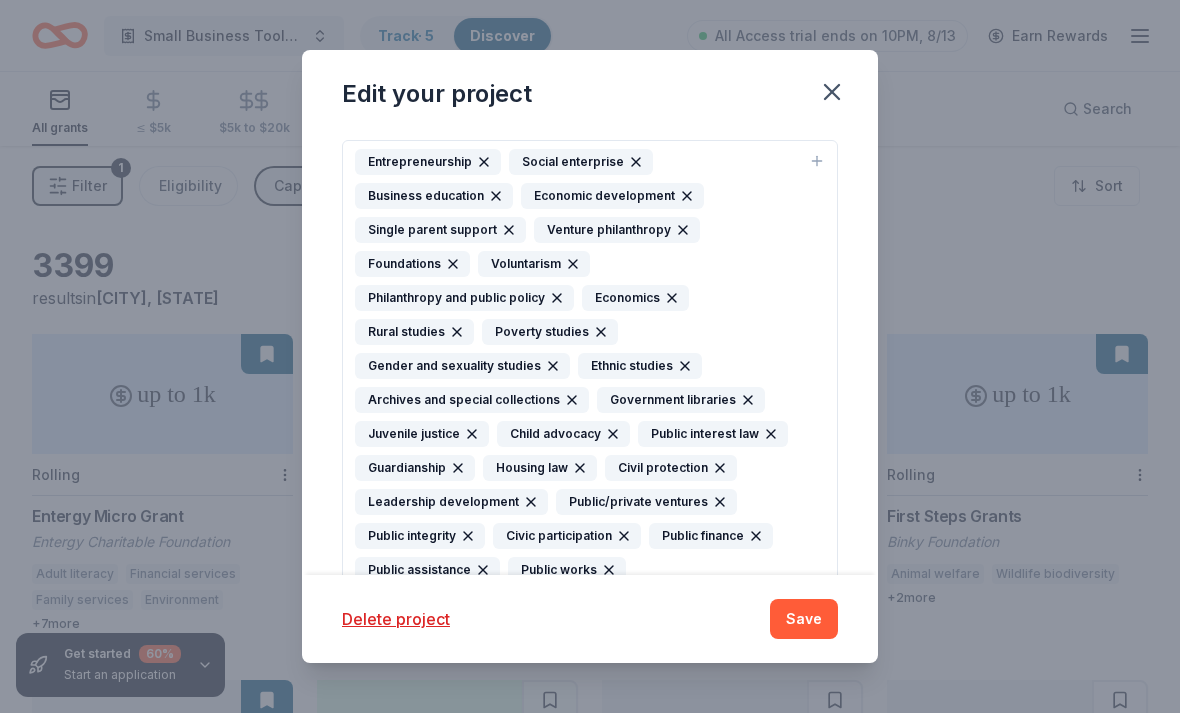 click 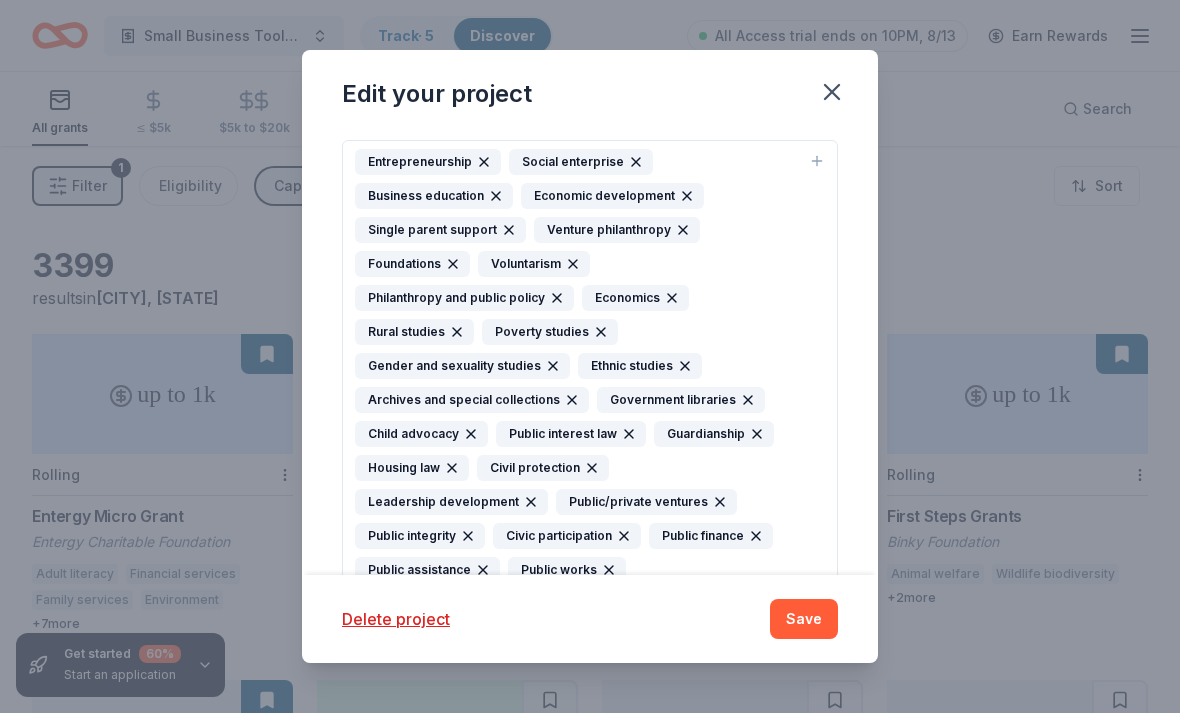 click 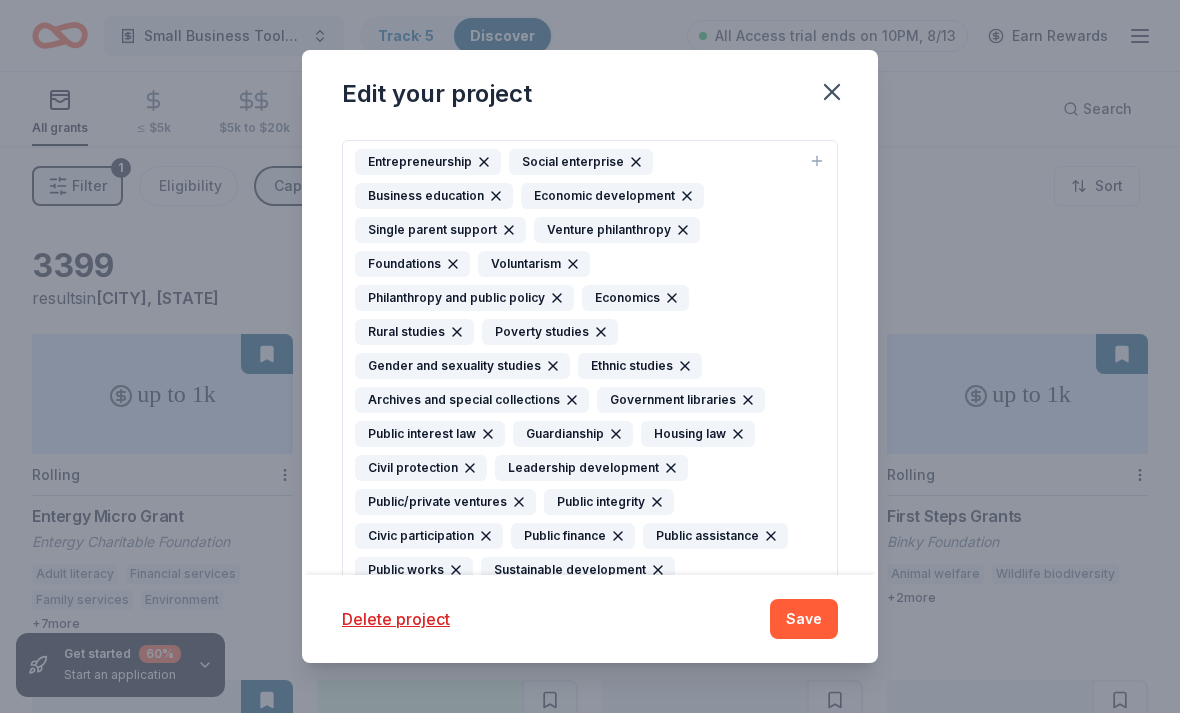 click 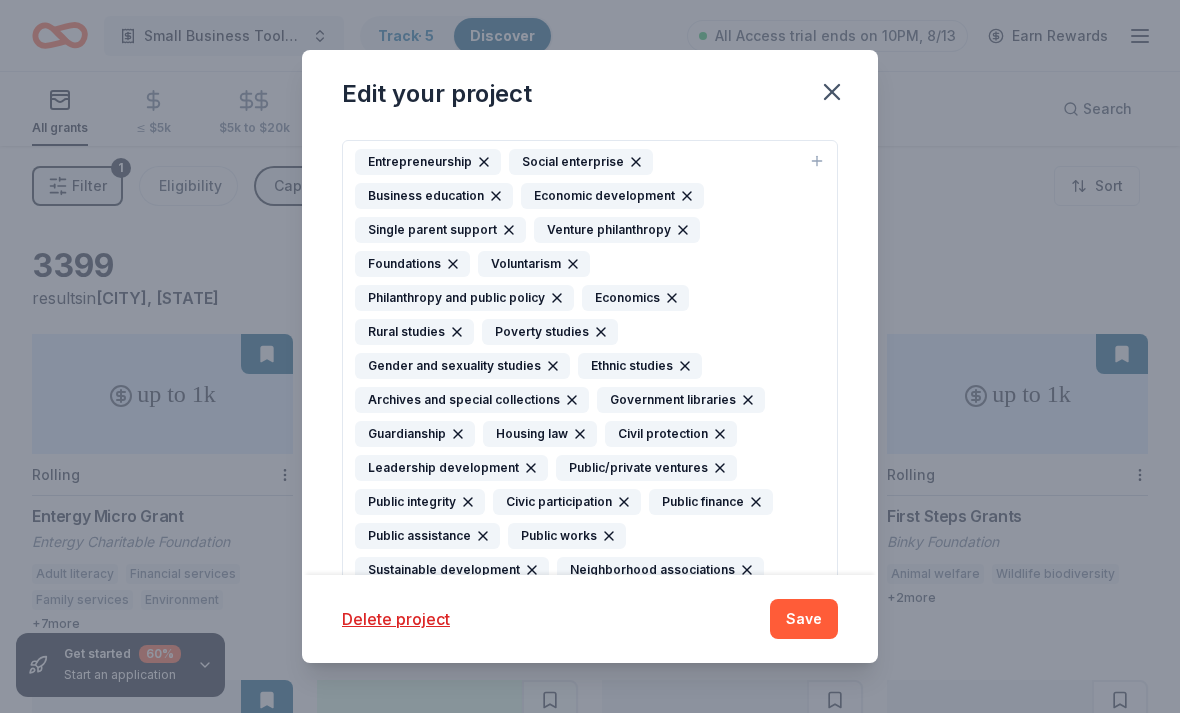 click 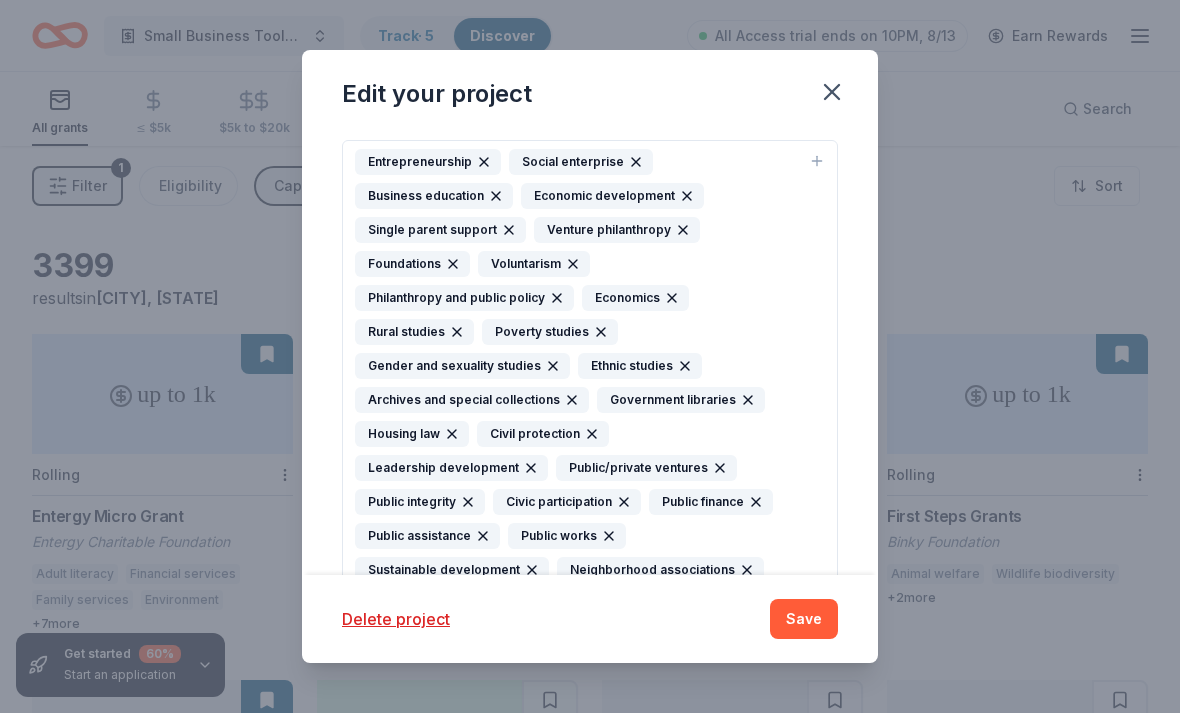 click 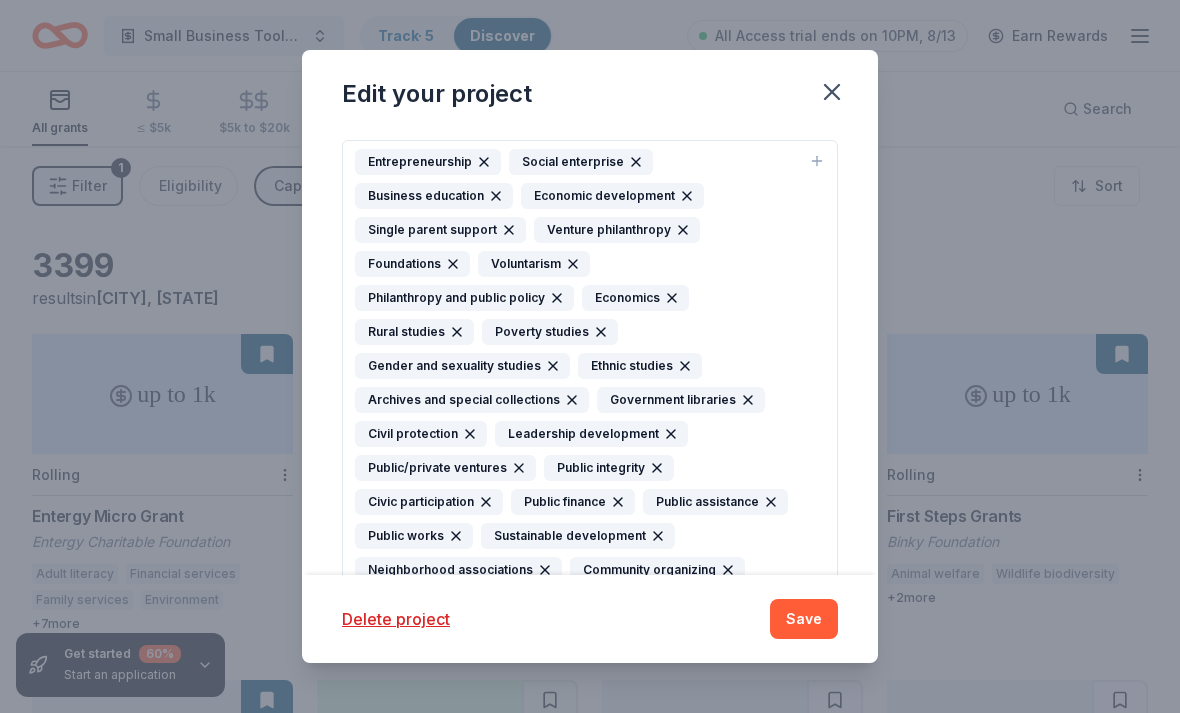 click 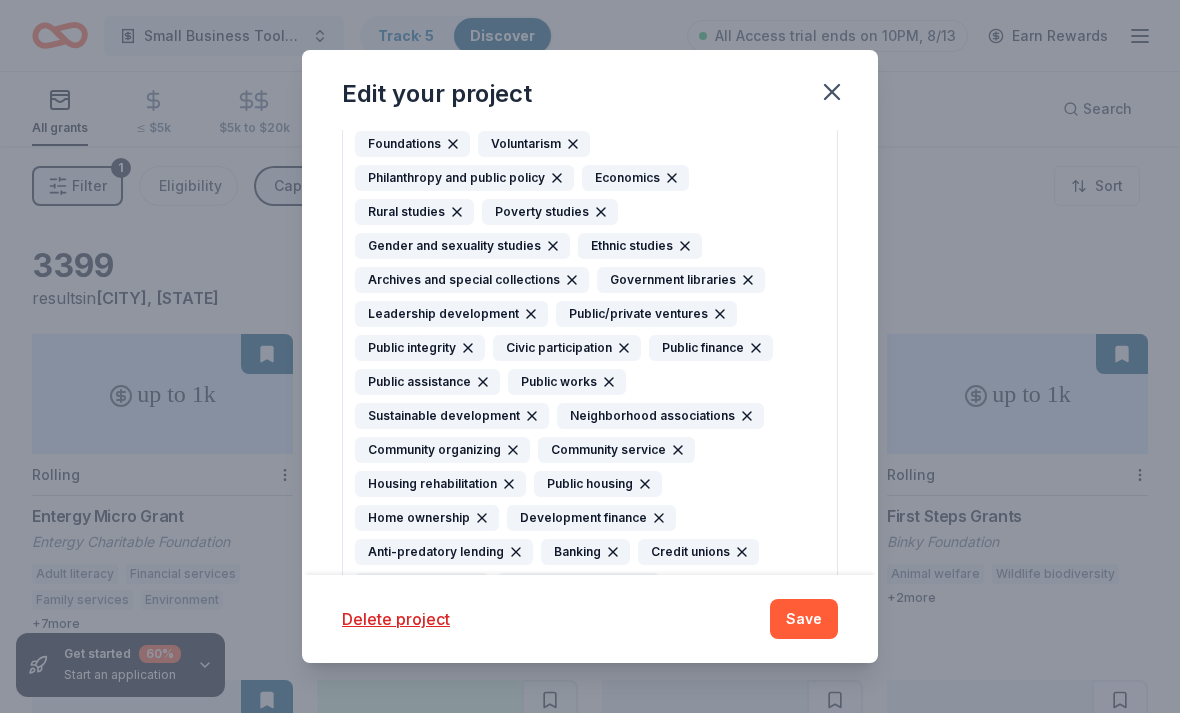 scroll, scrollTop: 783, scrollLeft: 0, axis: vertical 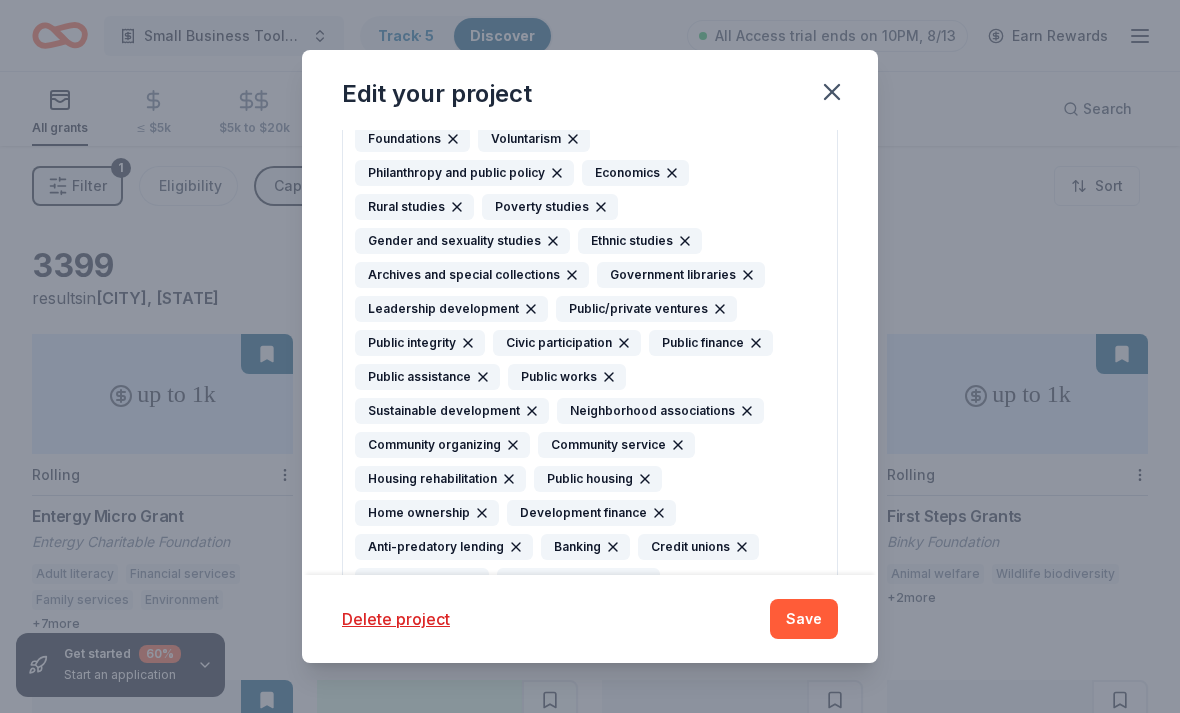 click 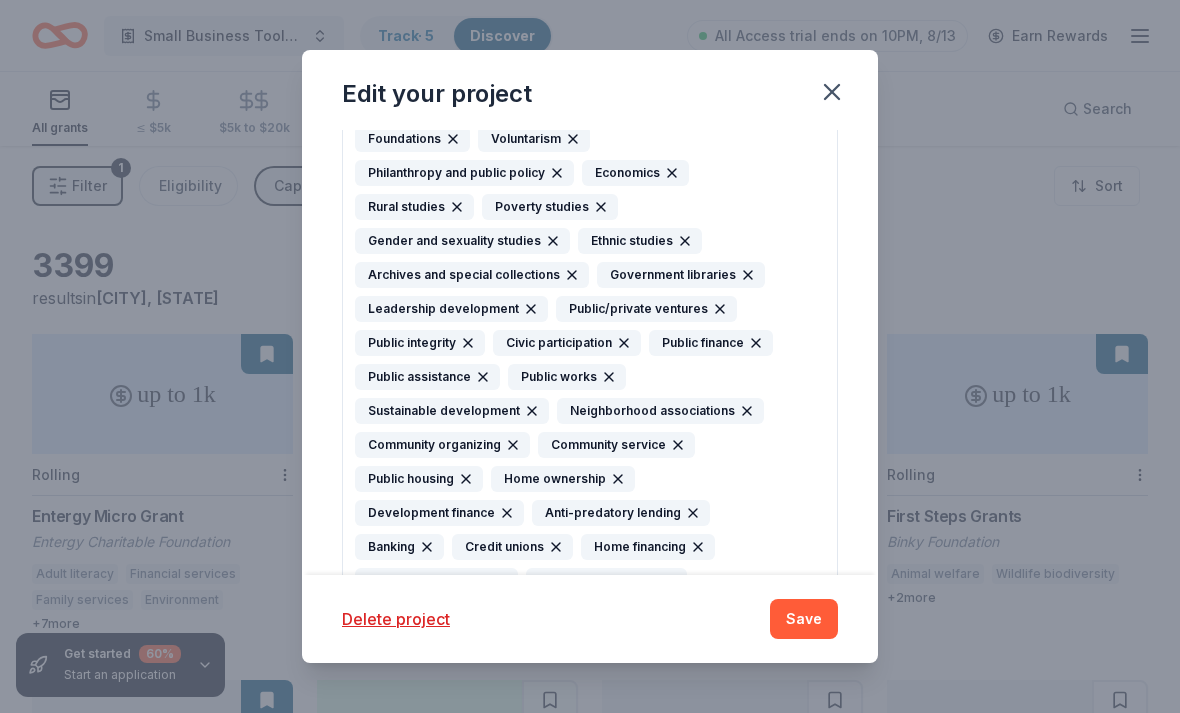click 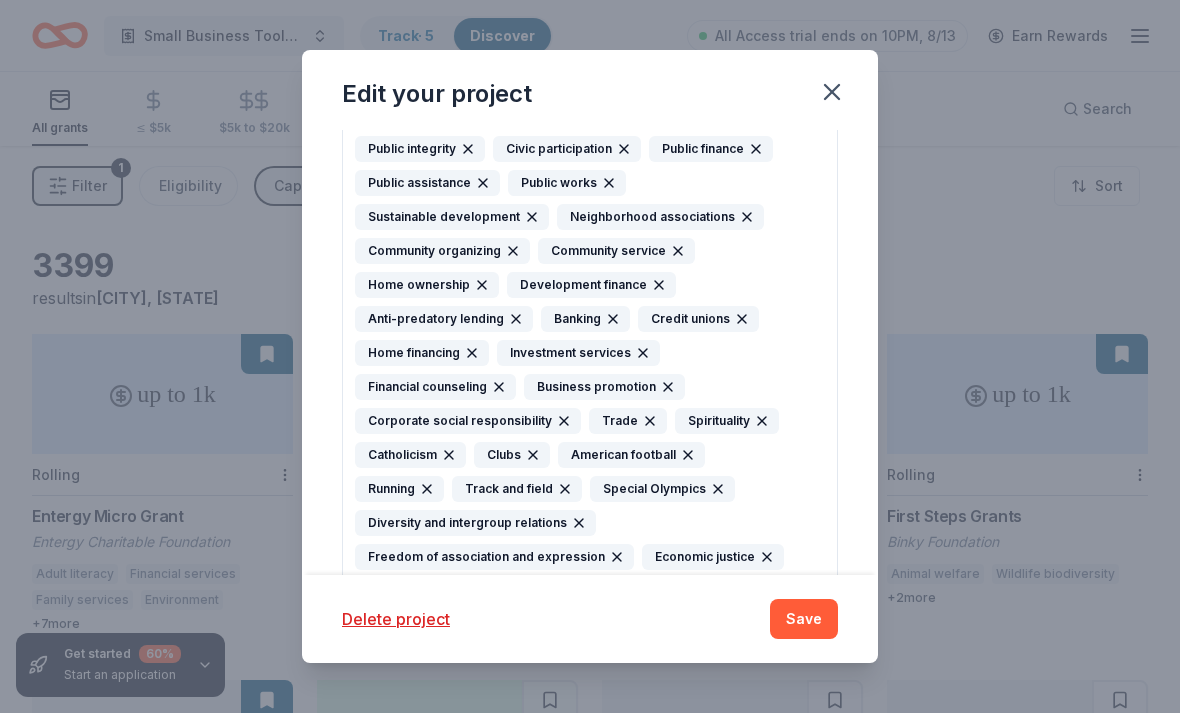 scroll, scrollTop: 982, scrollLeft: 0, axis: vertical 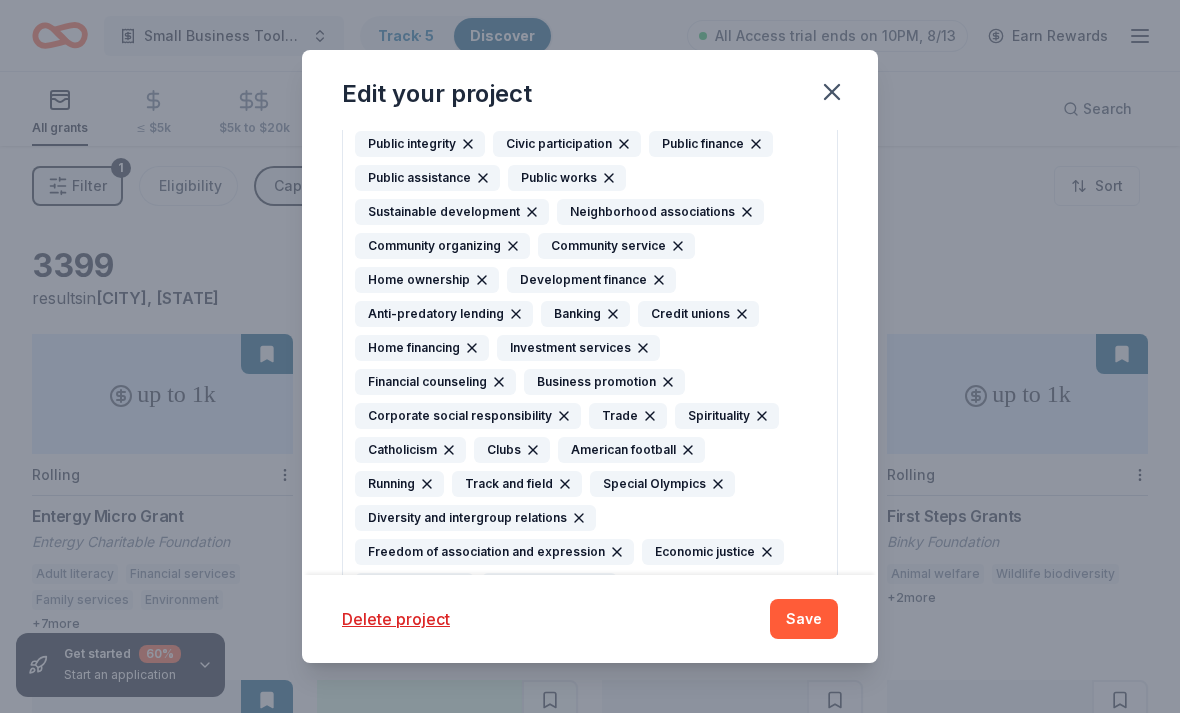 click 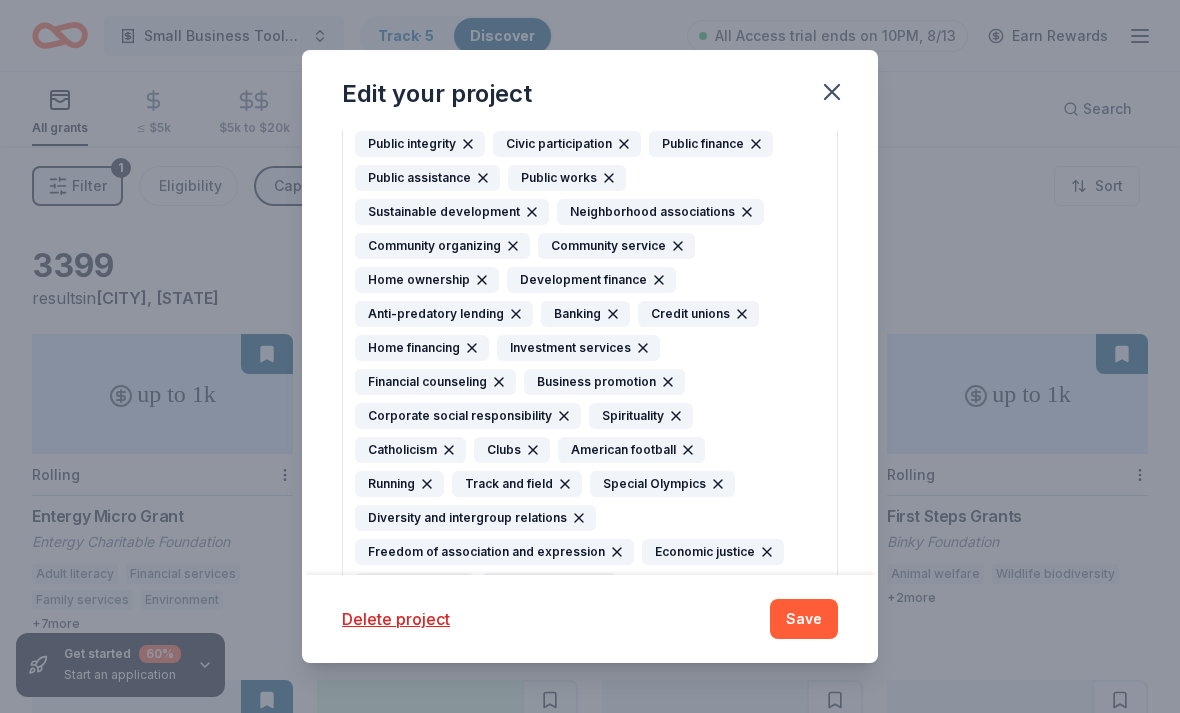 click 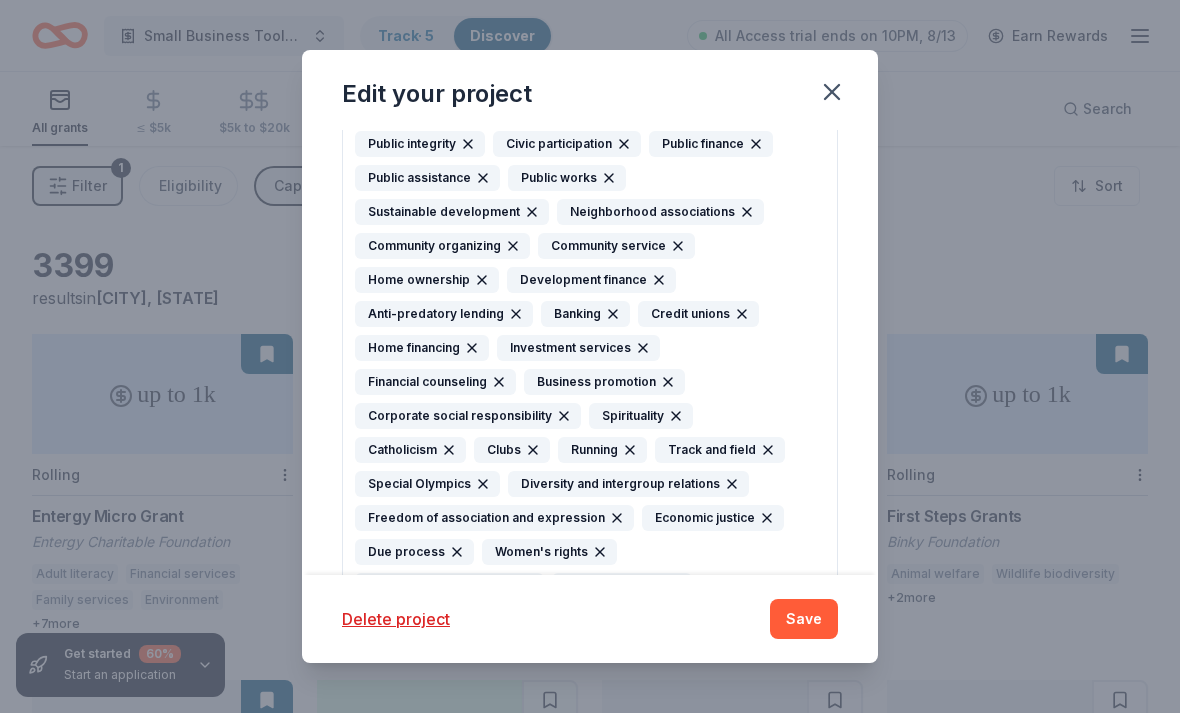 click 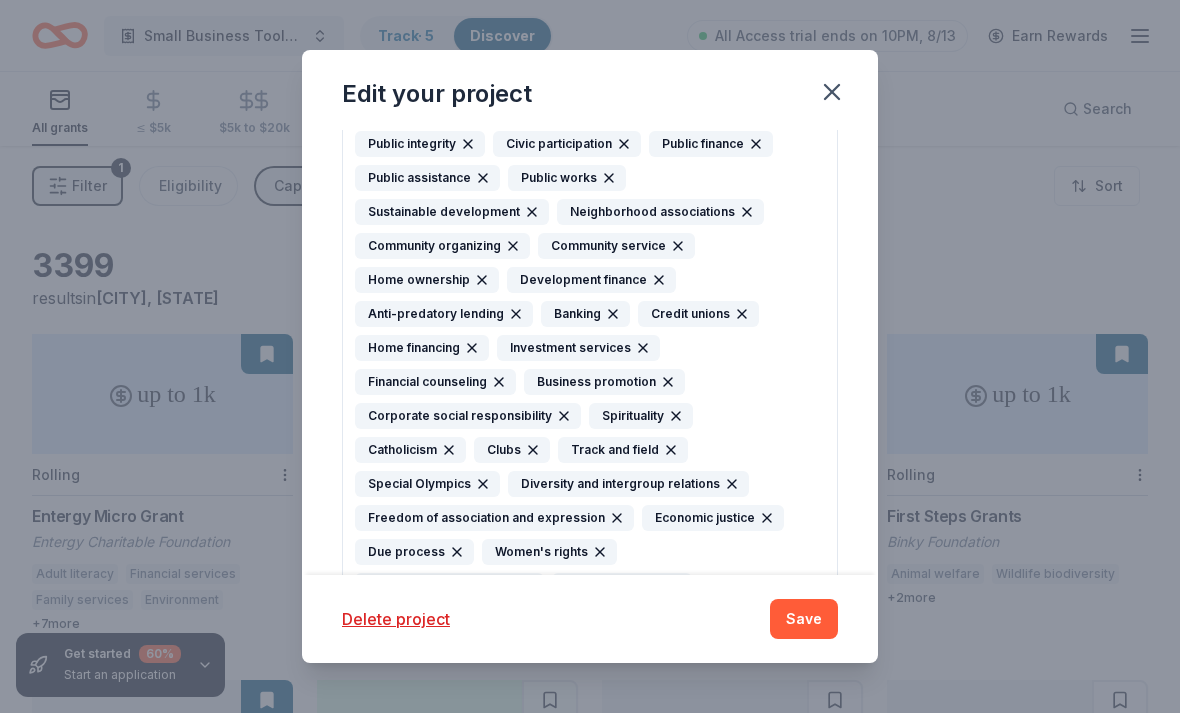 click 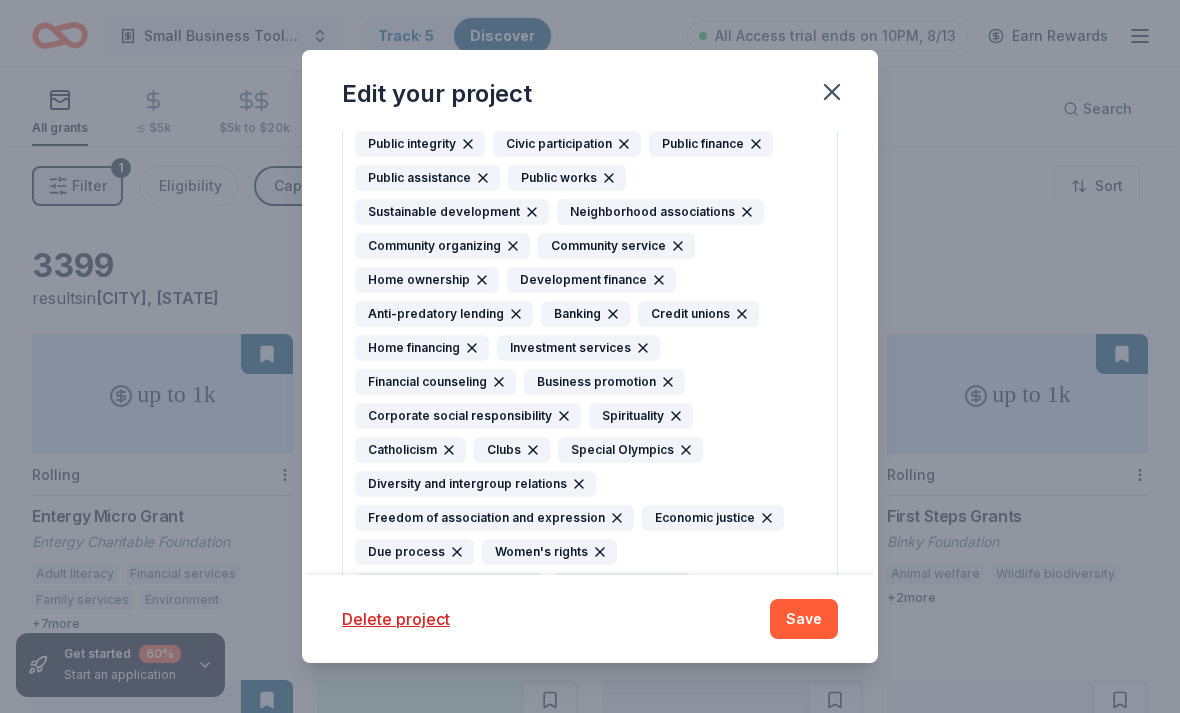 click 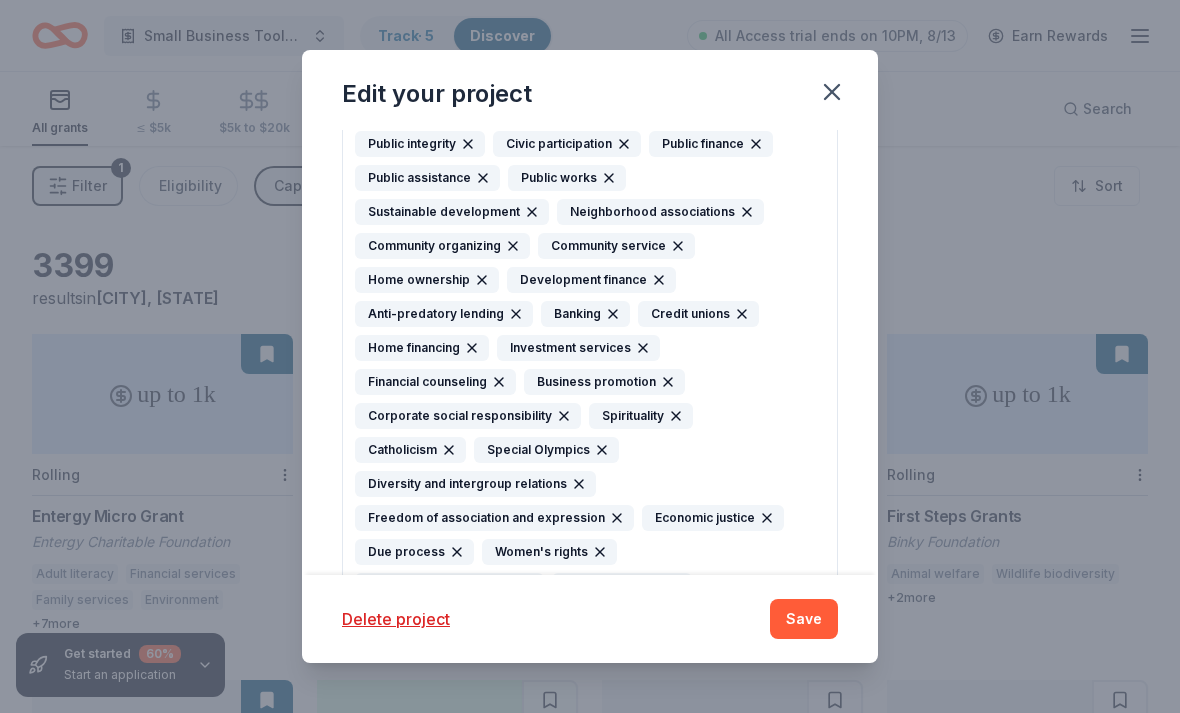 click 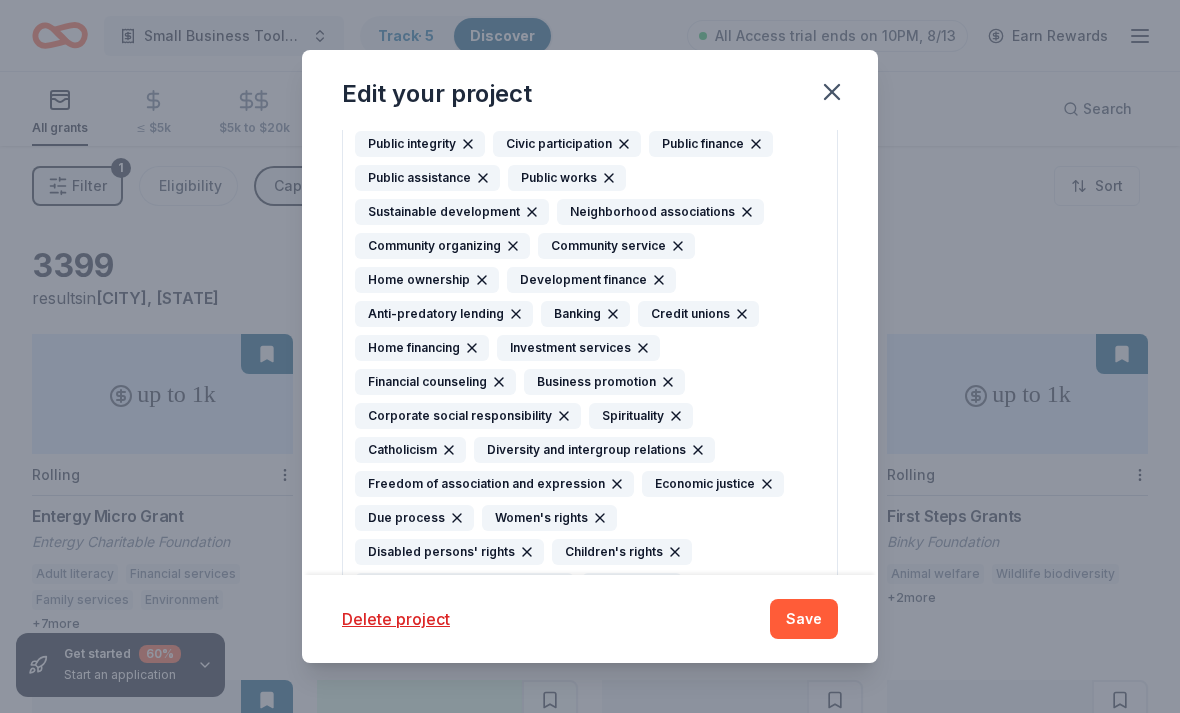 click 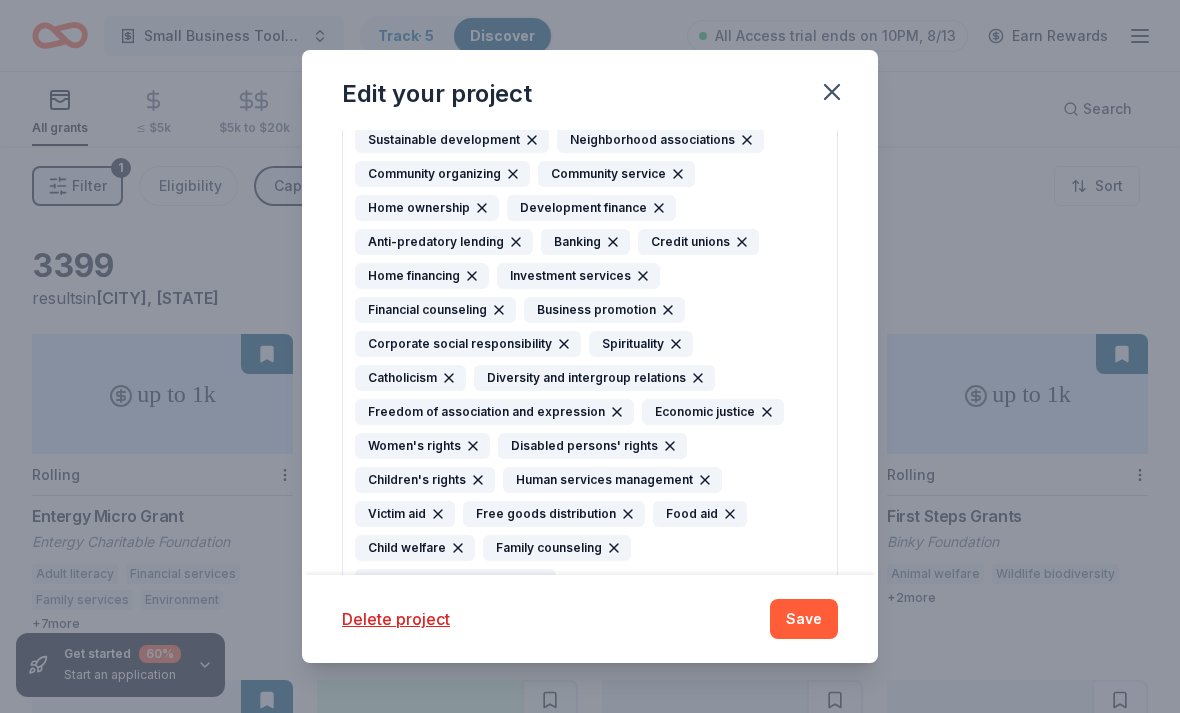 scroll, scrollTop: 1086, scrollLeft: 0, axis: vertical 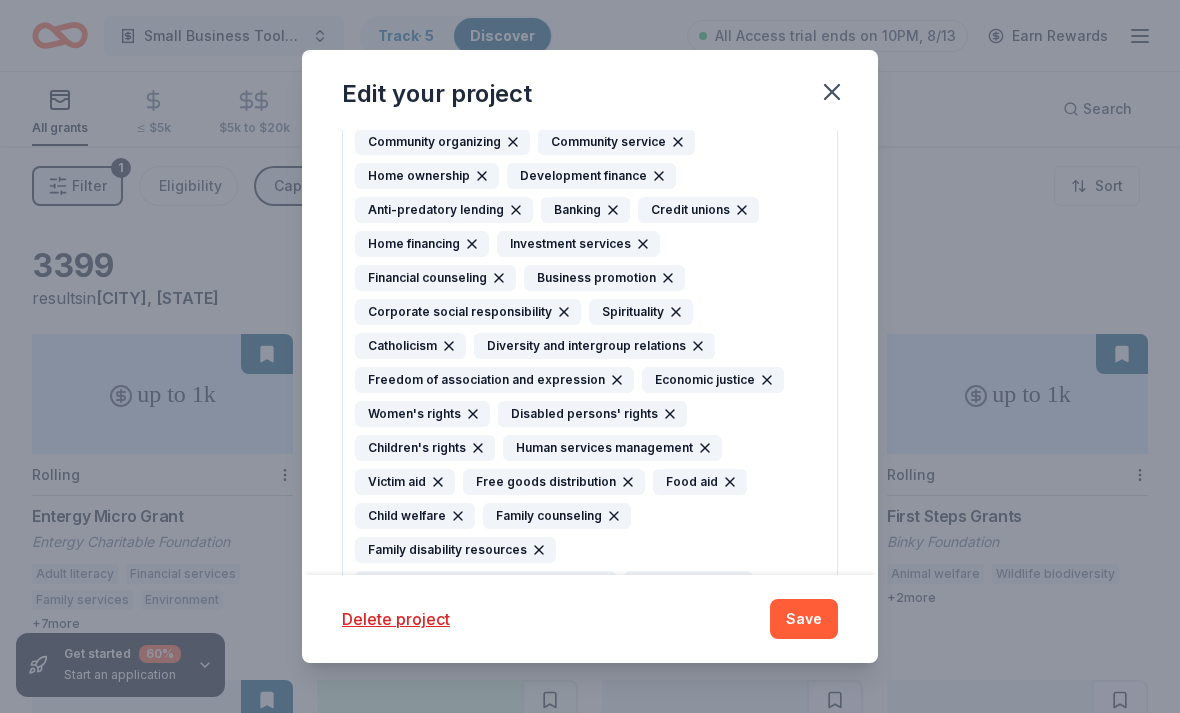 click 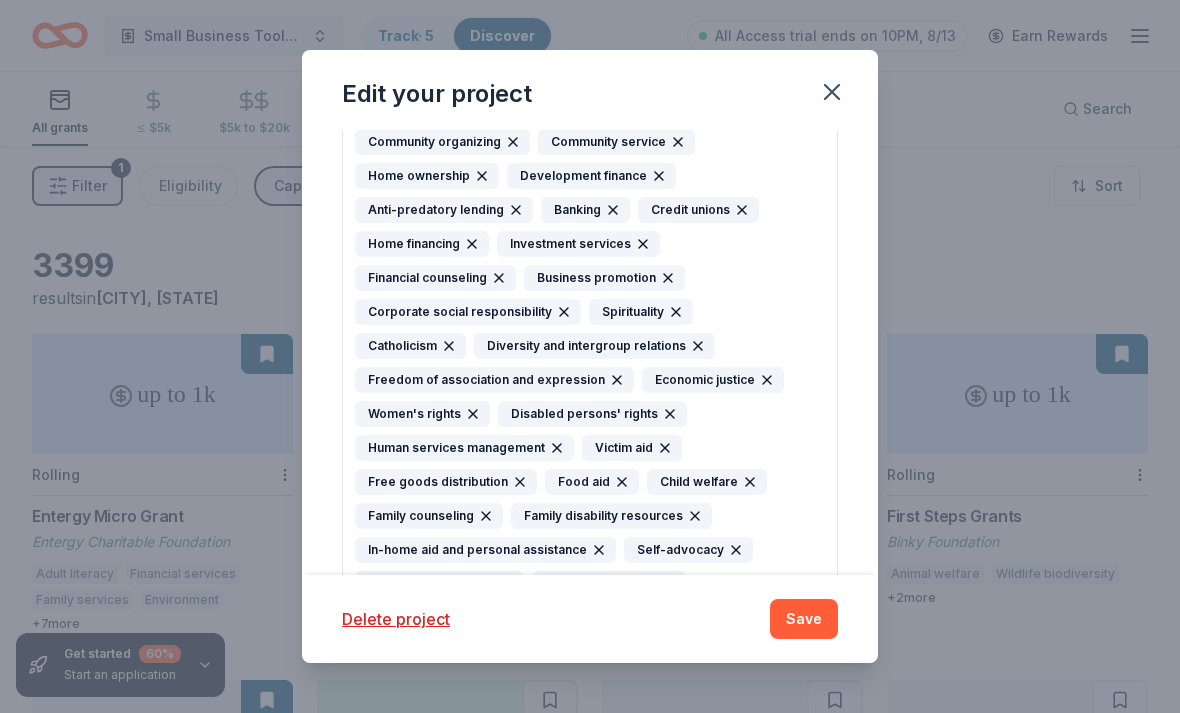 click 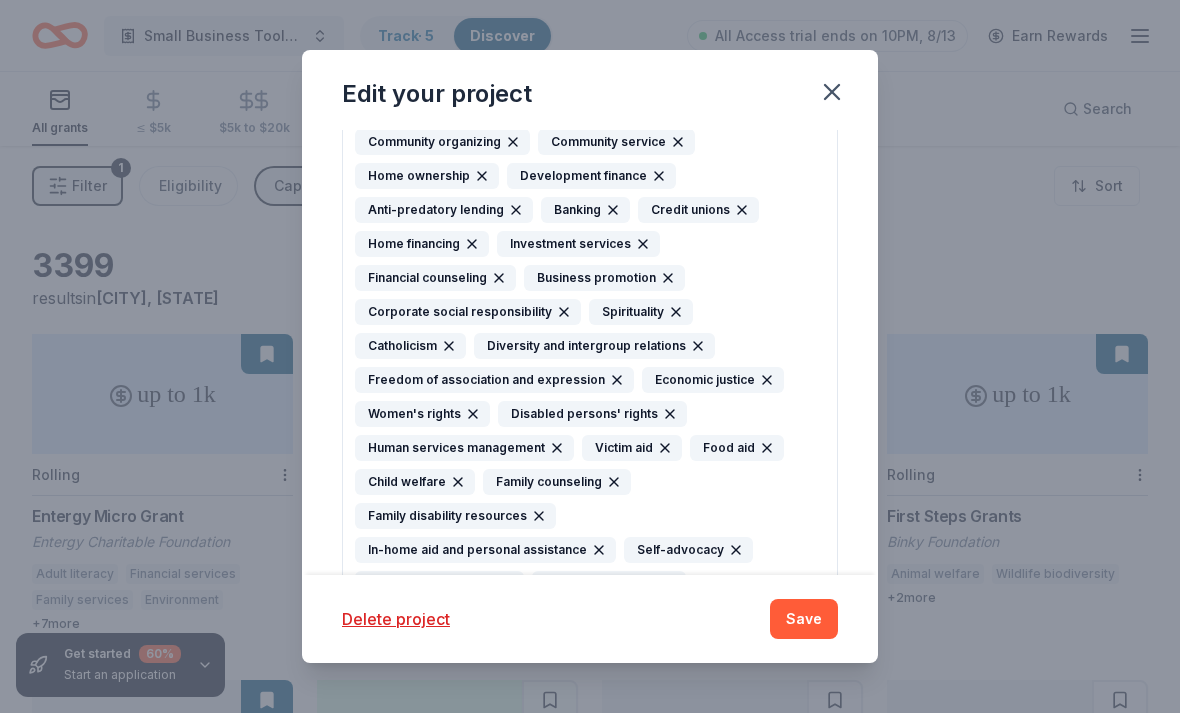 click on "Food aid" at bounding box center (737, 448) 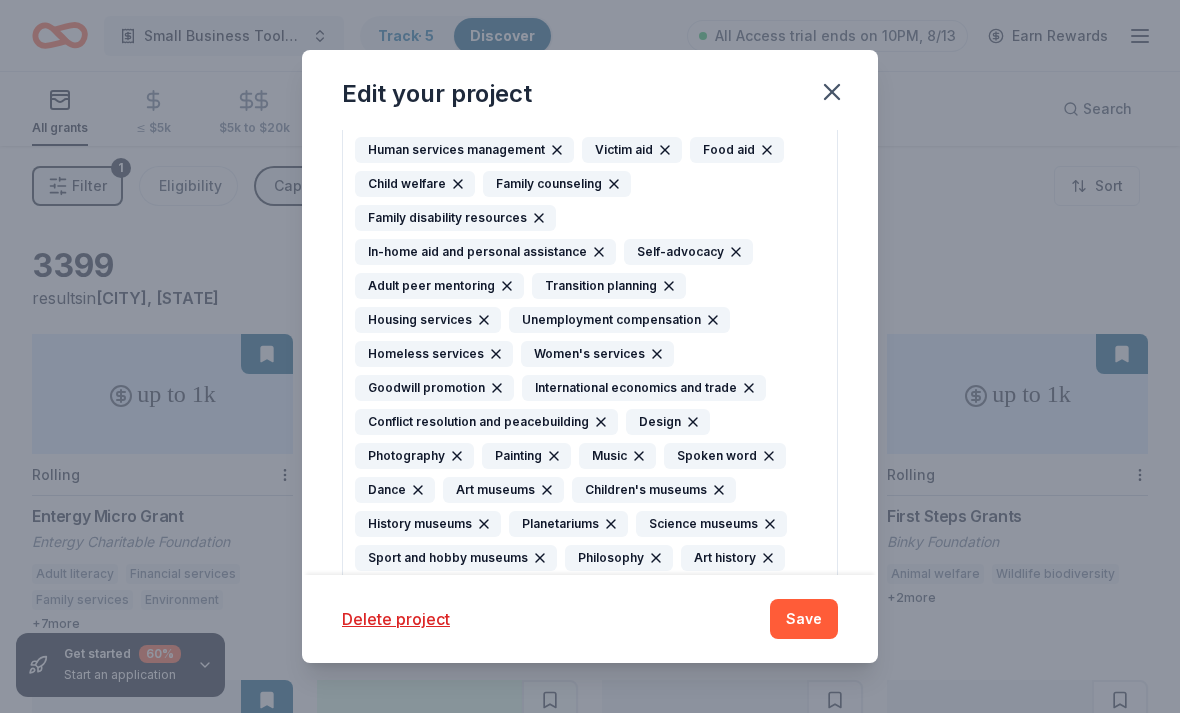scroll, scrollTop: 1381, scrollLeft: 0, axis: vertical 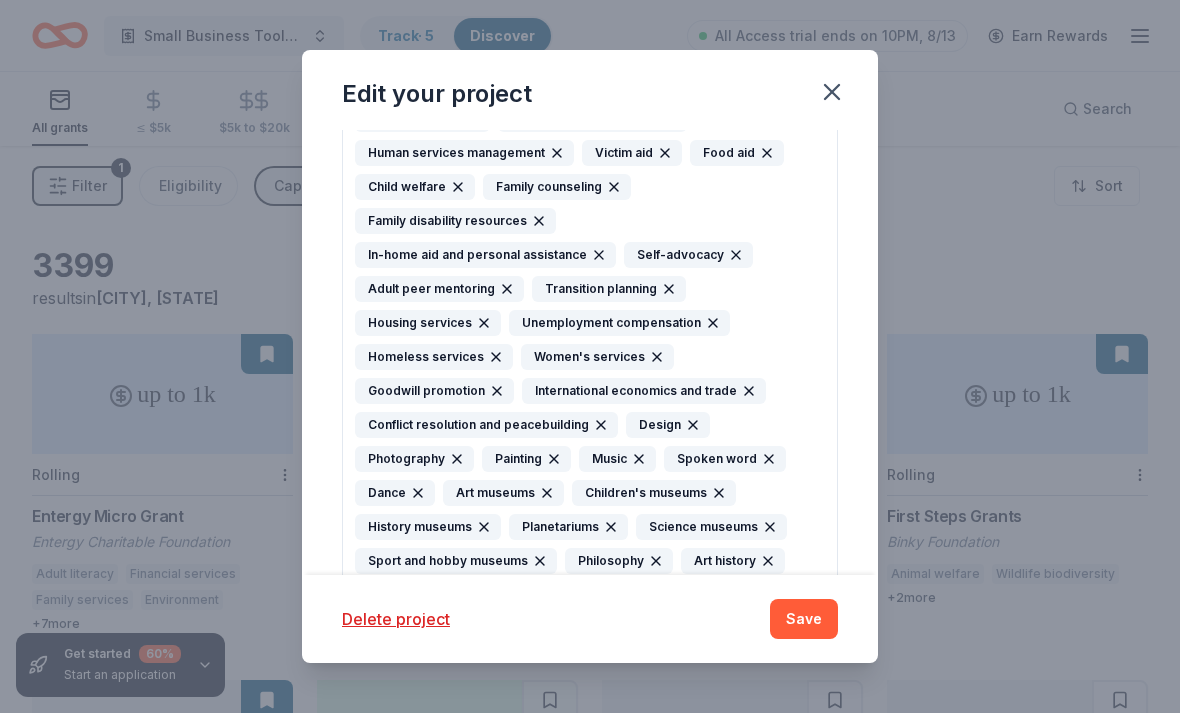 click 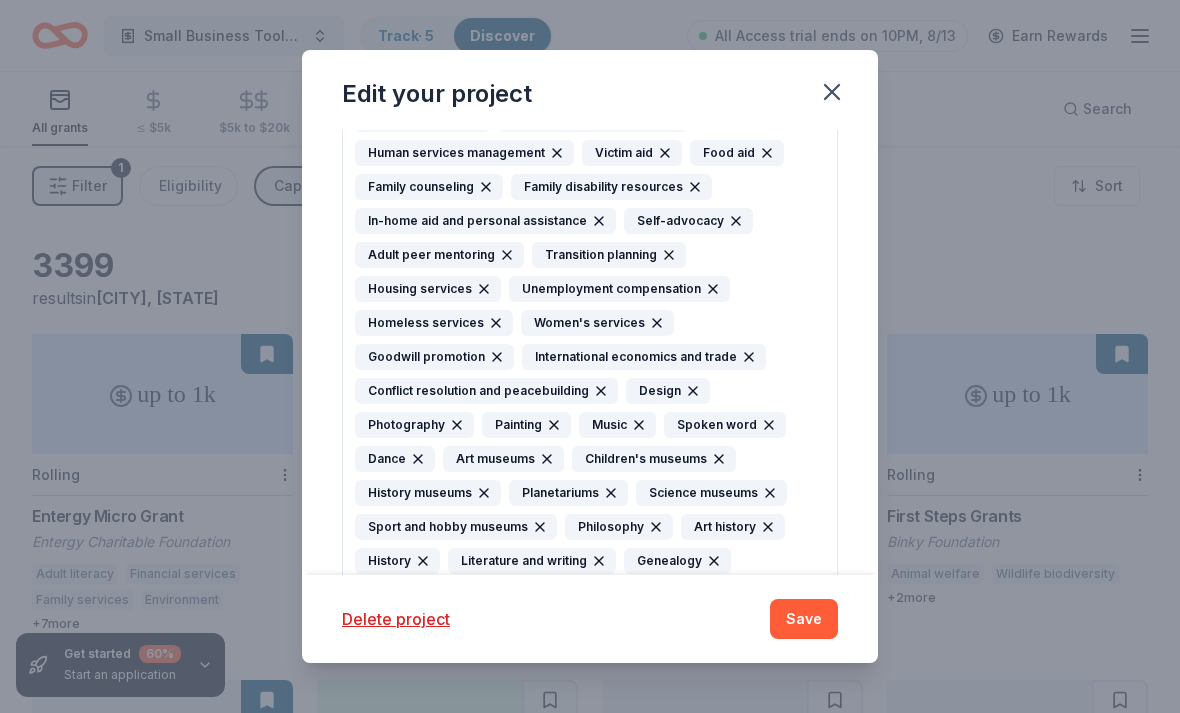 click 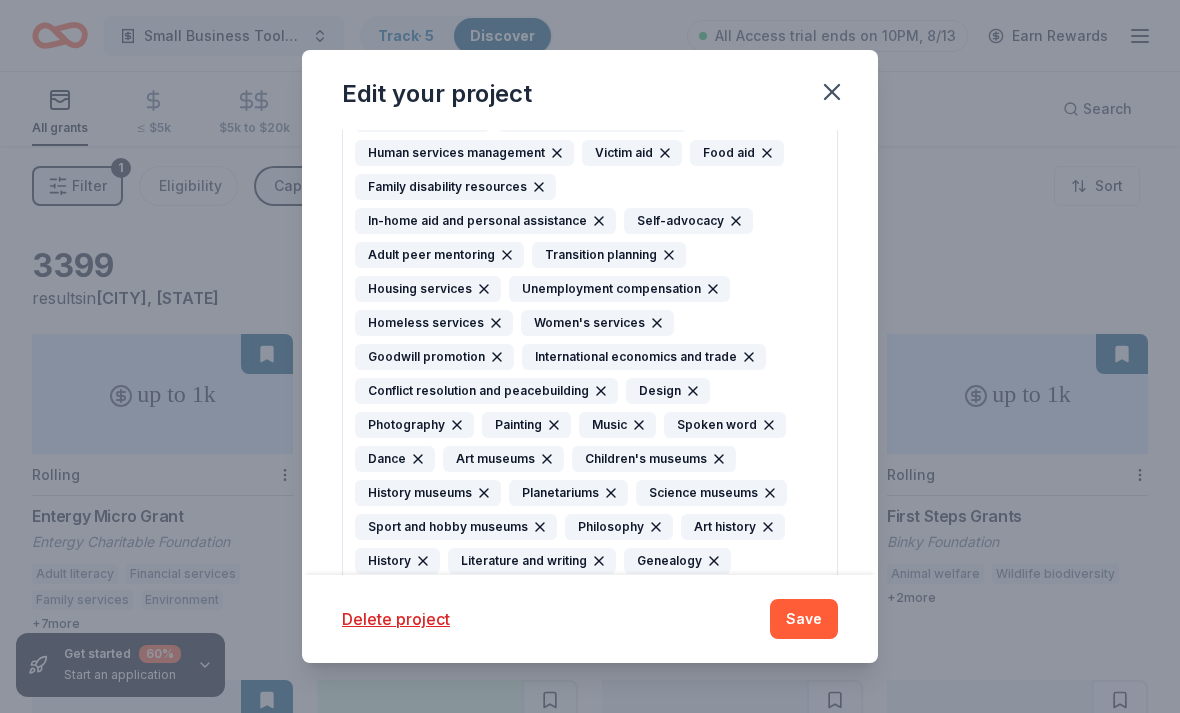 click 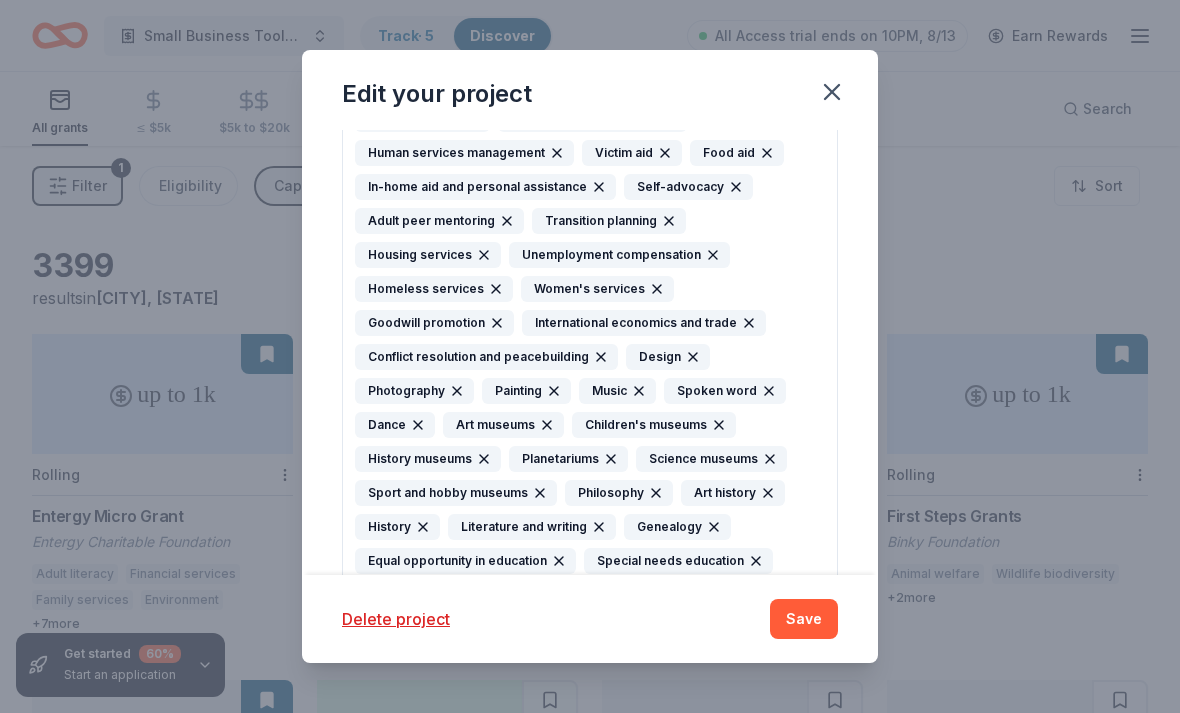 click 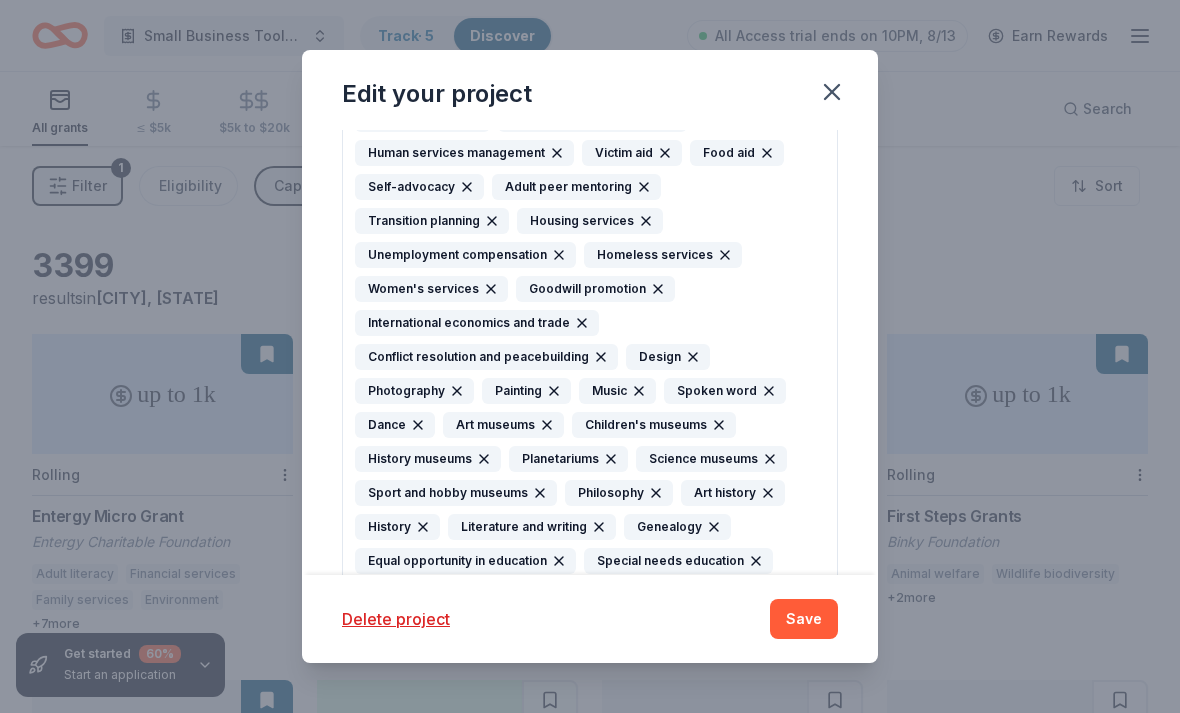 click 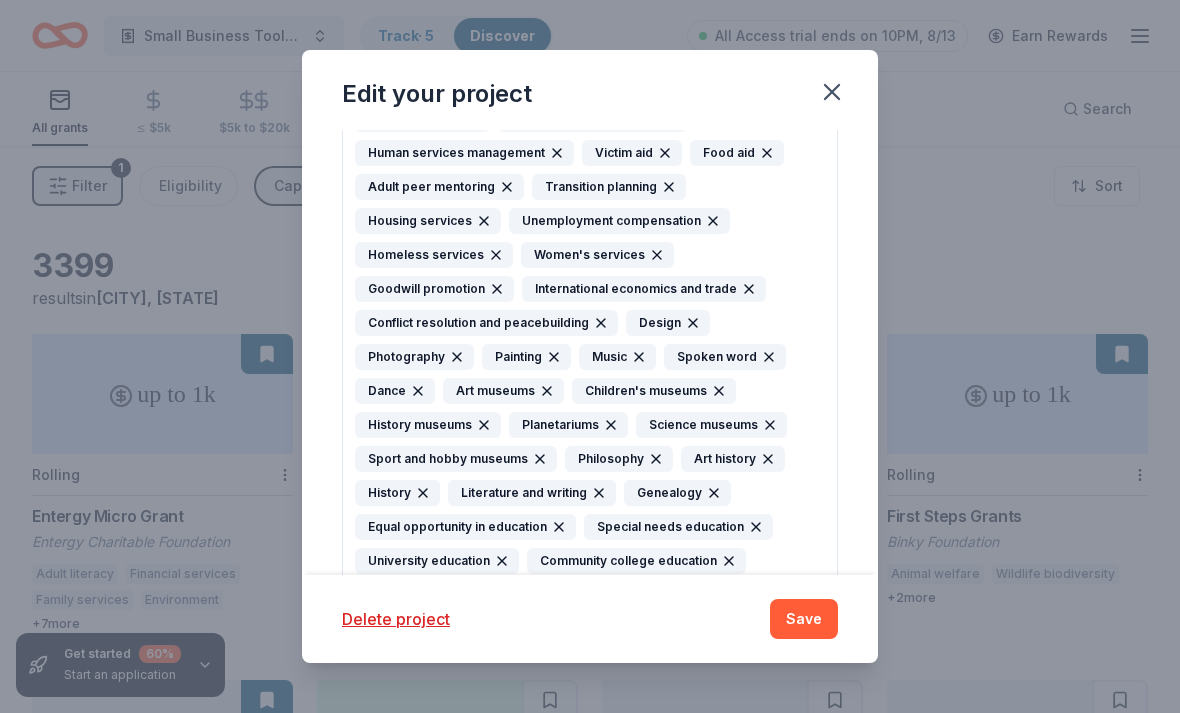 click 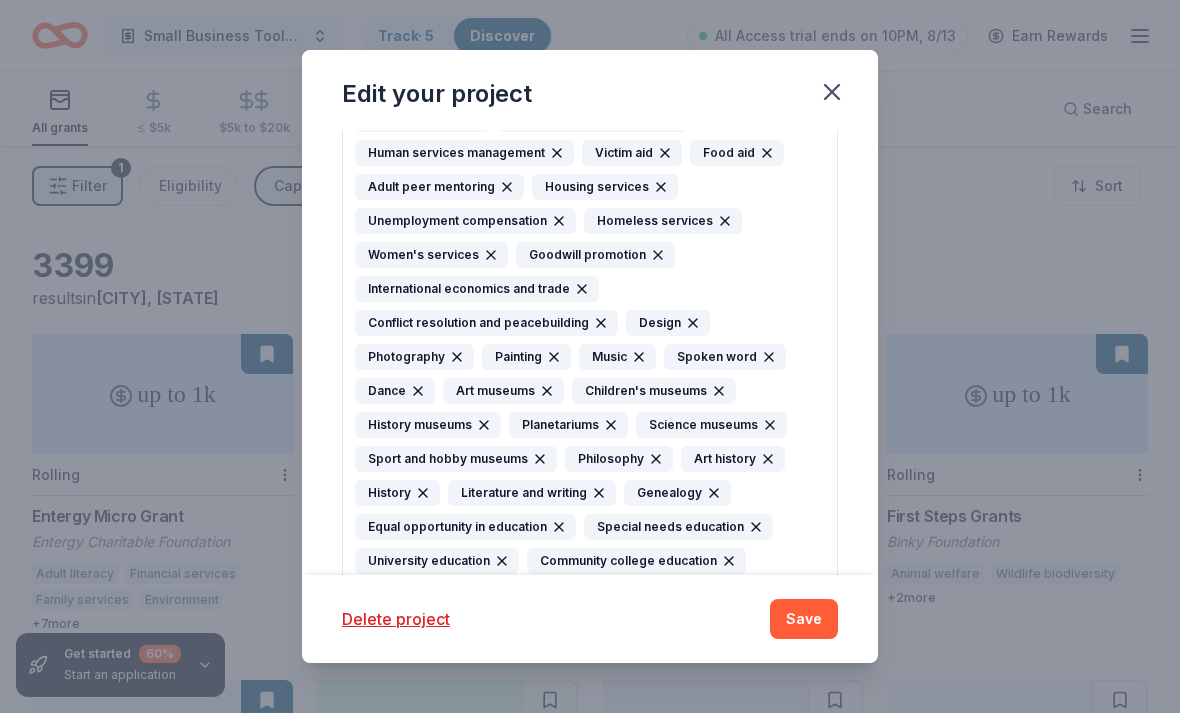 click 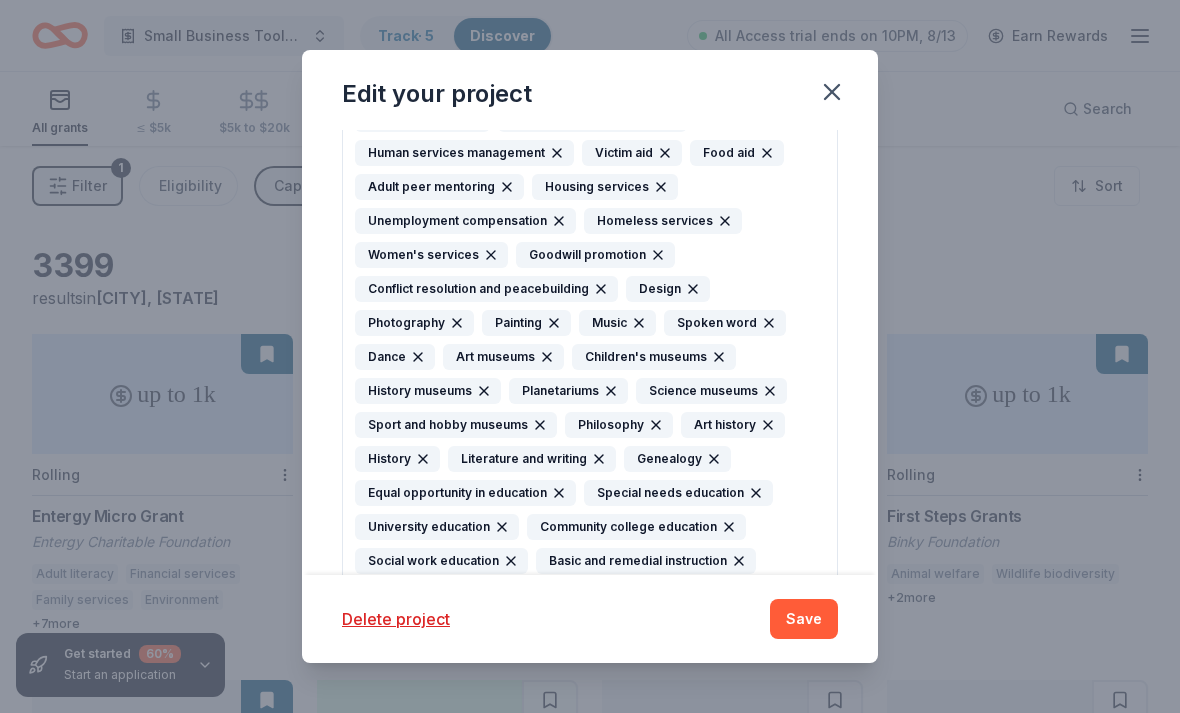 click 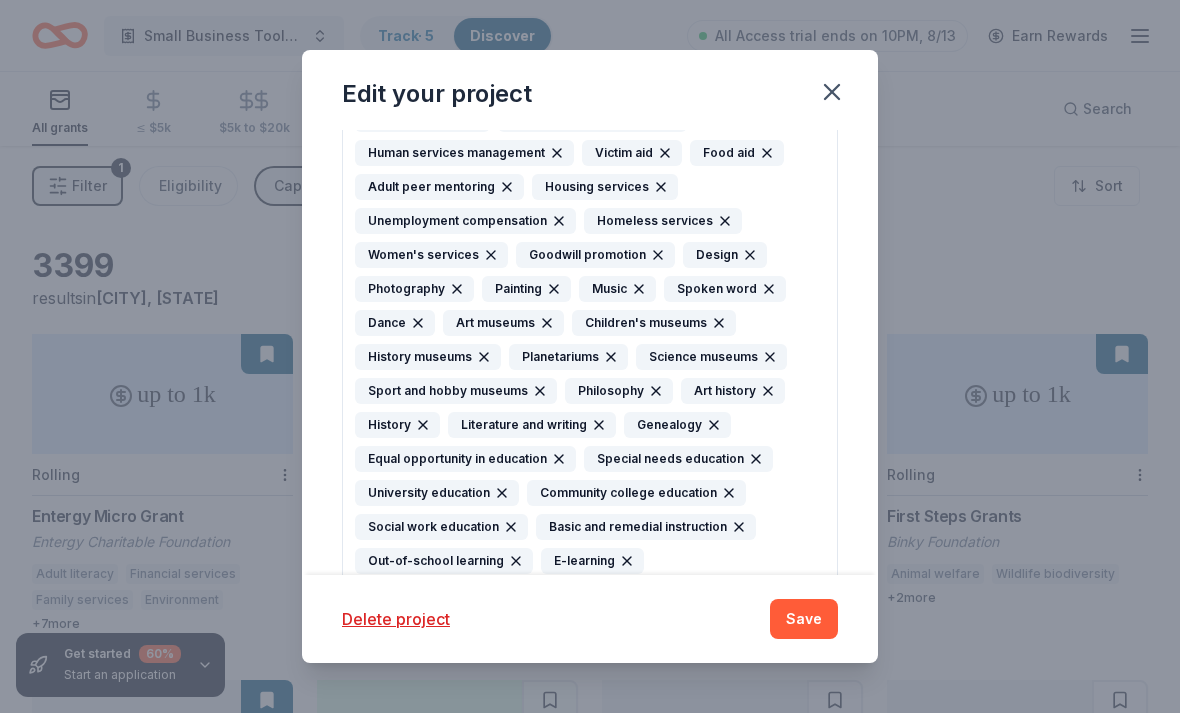 click 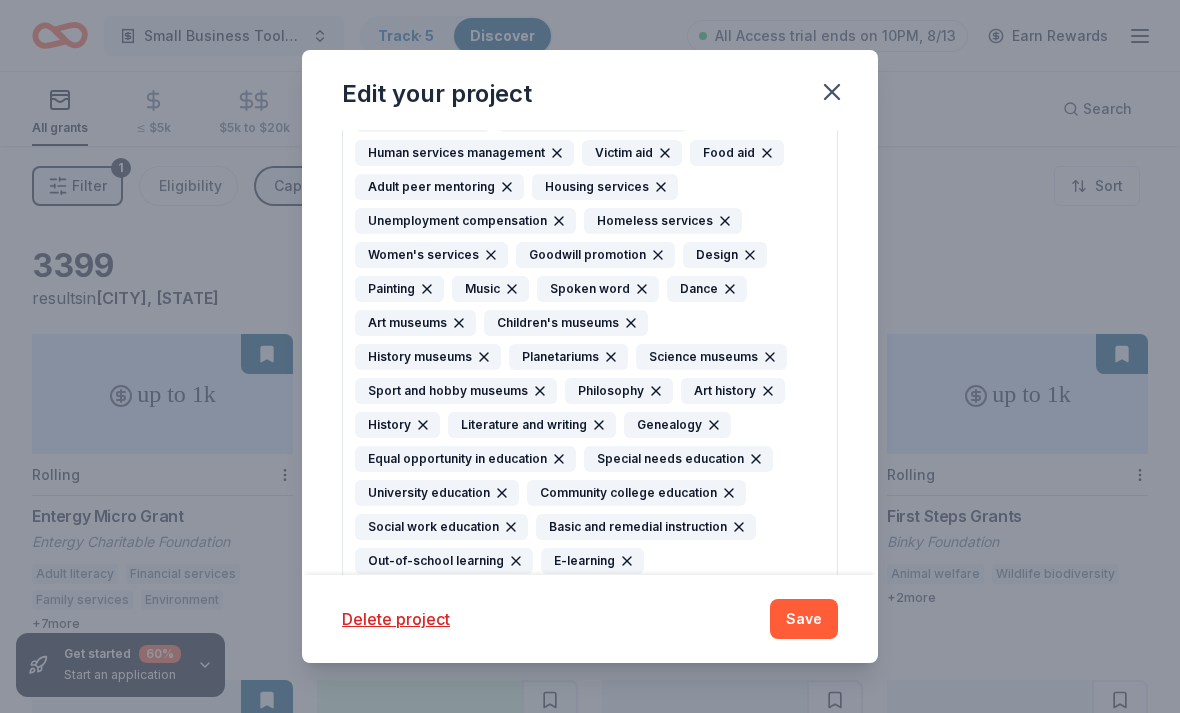 click 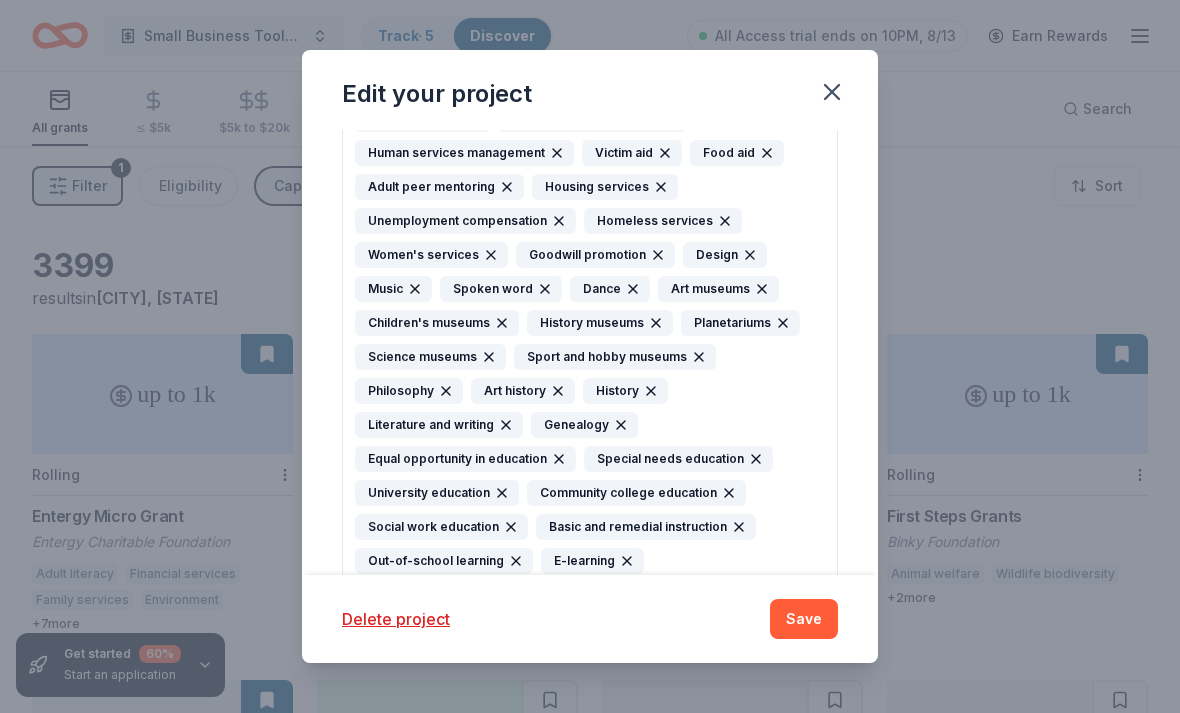 click 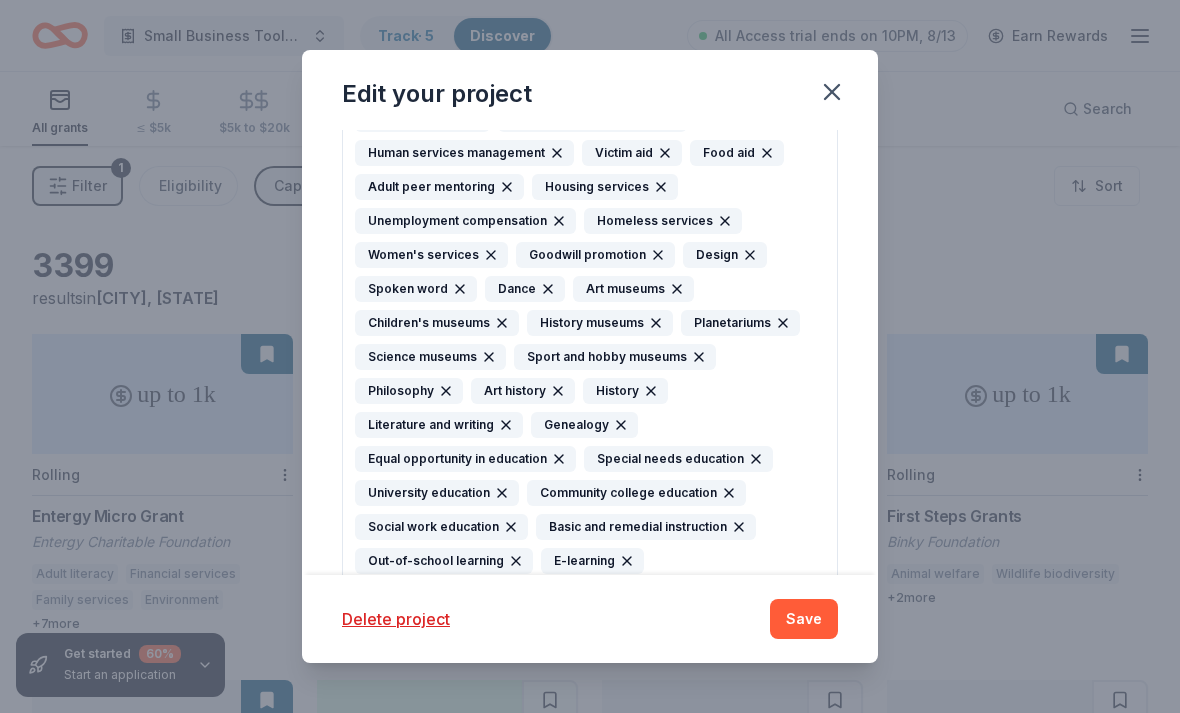 click 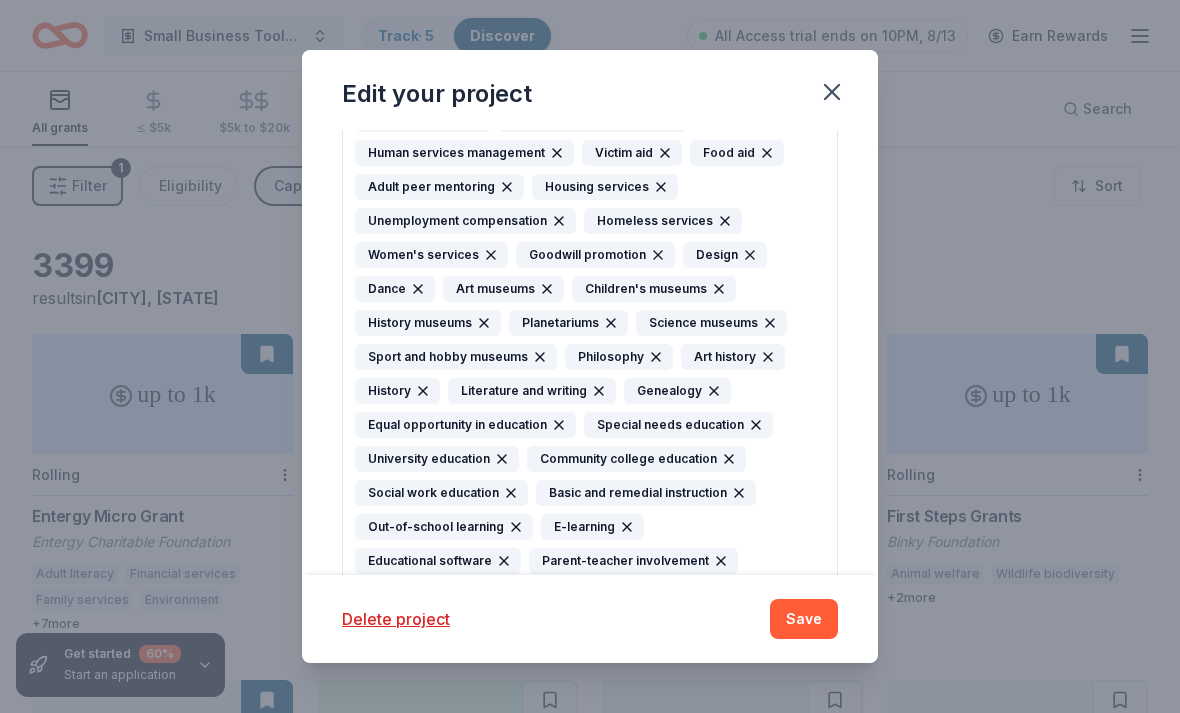 click 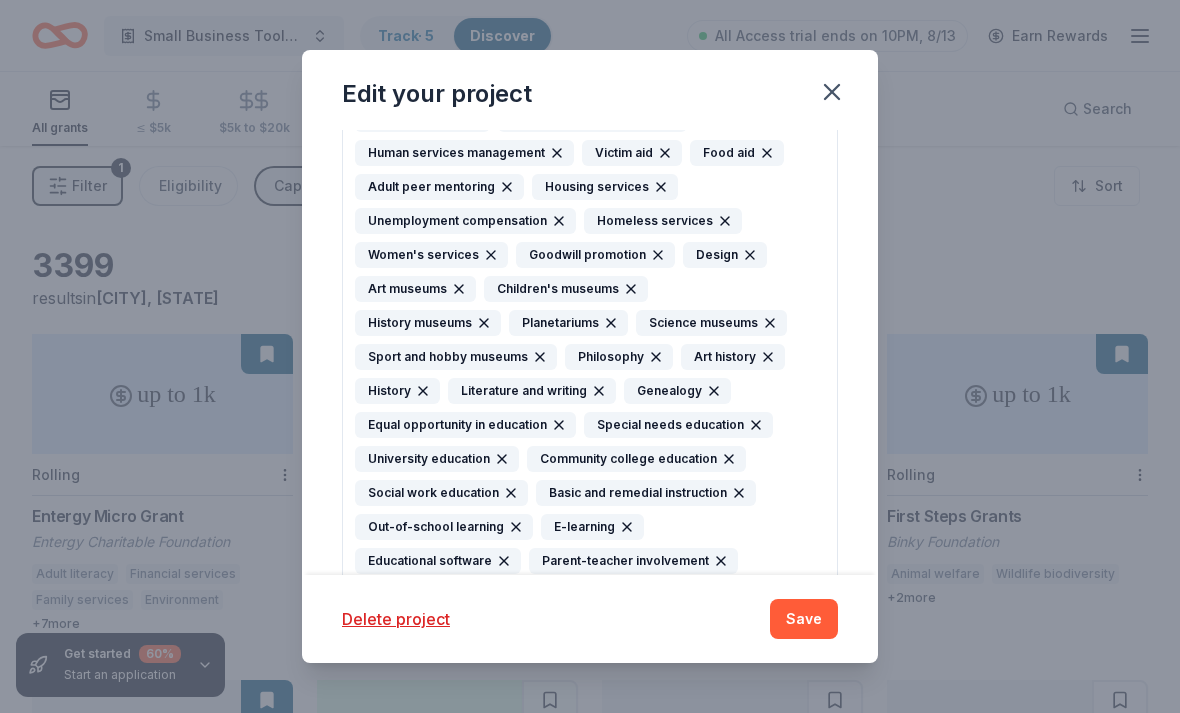 click 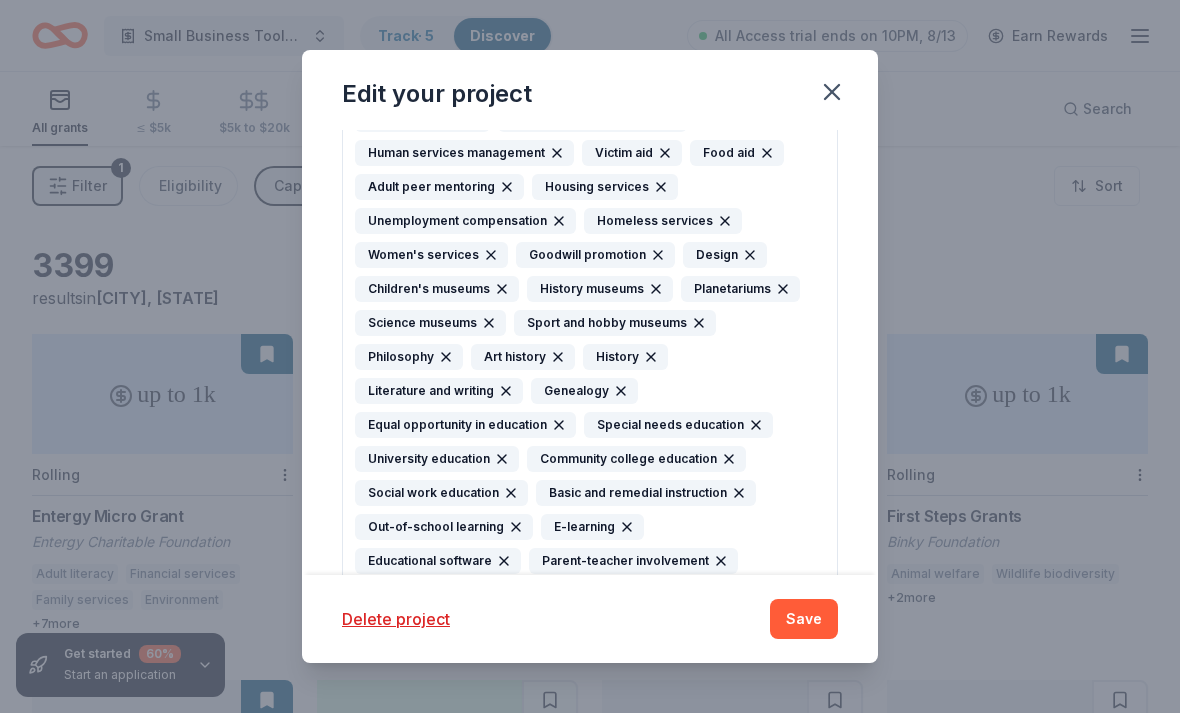 click 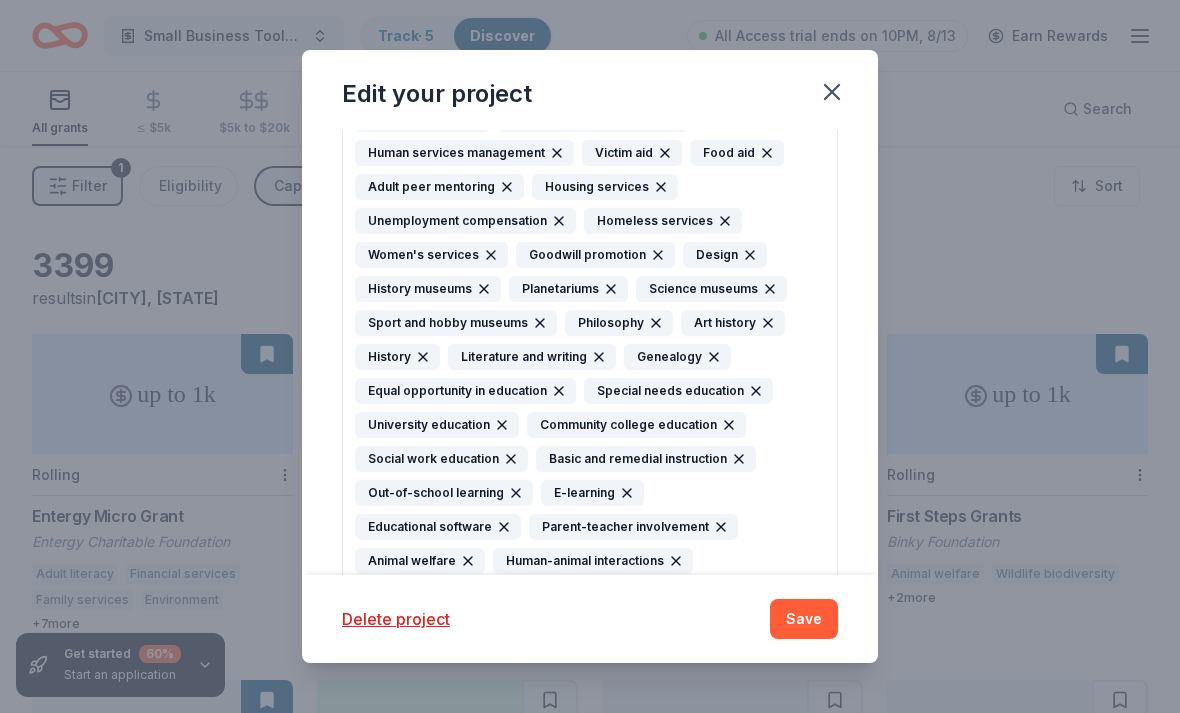 click 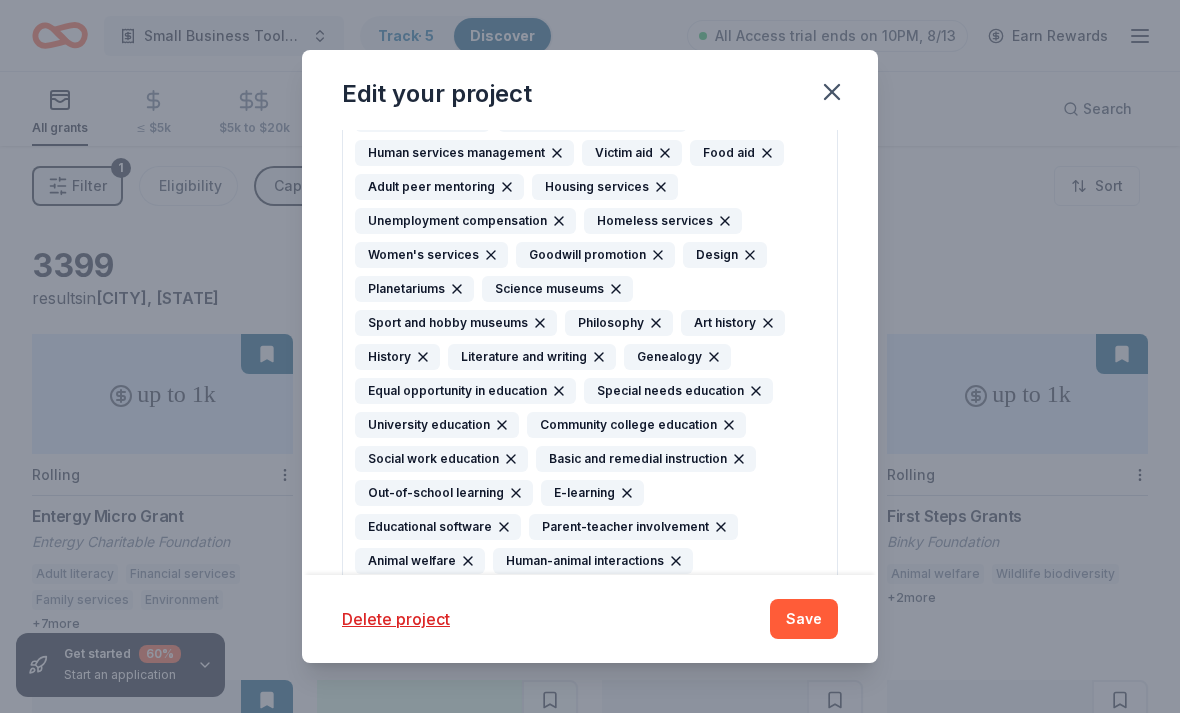 click 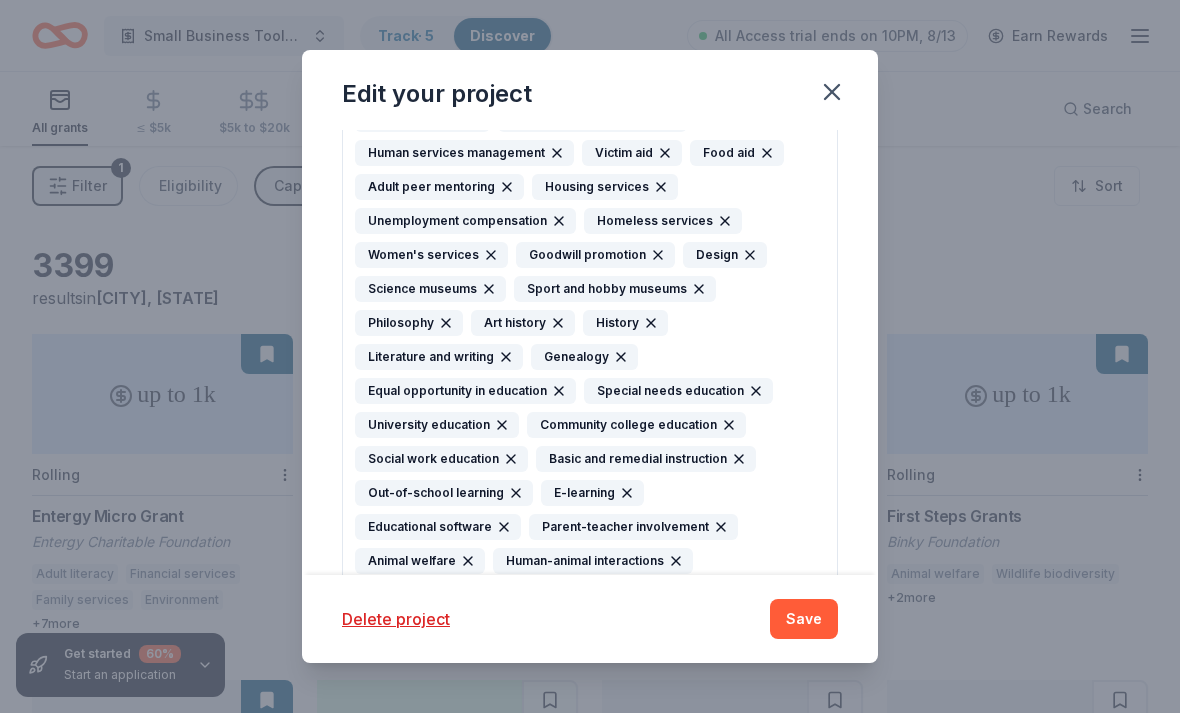 click 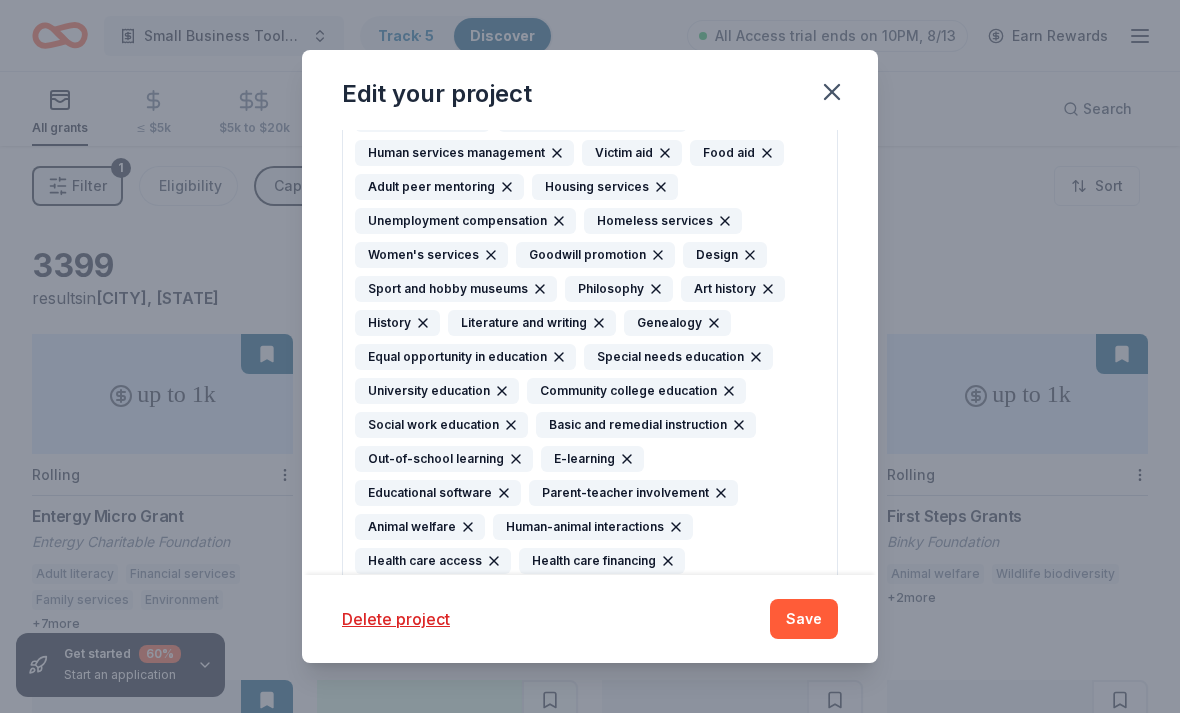 click 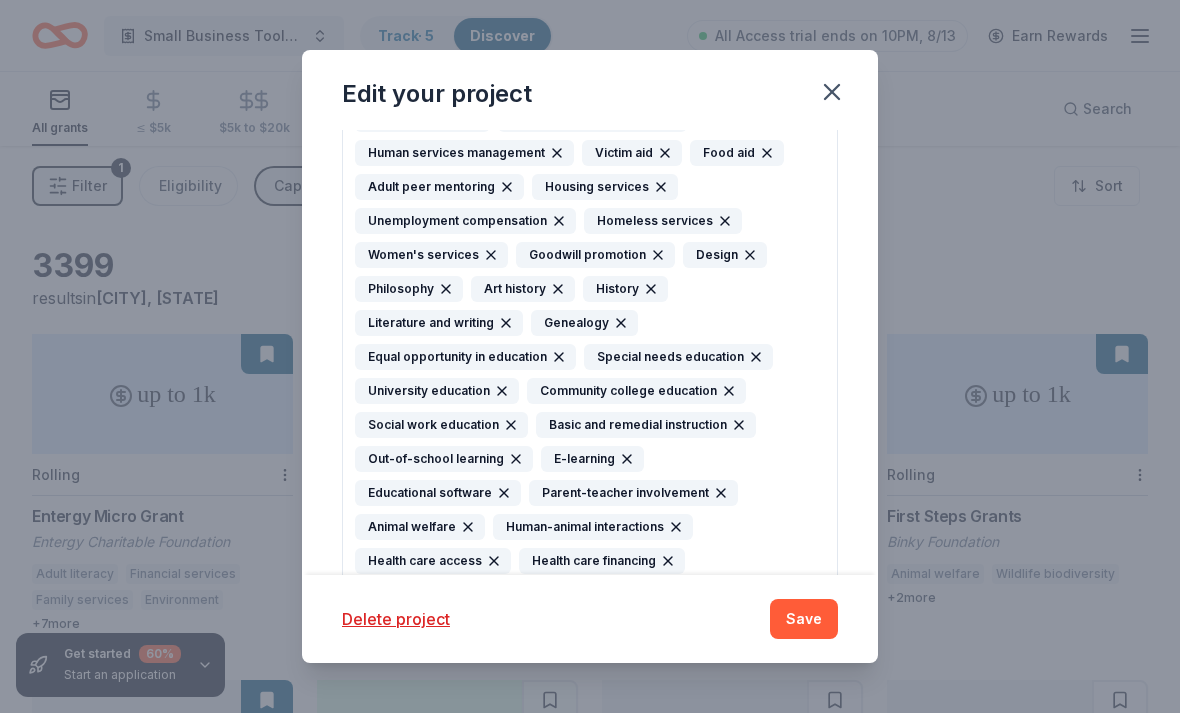 click 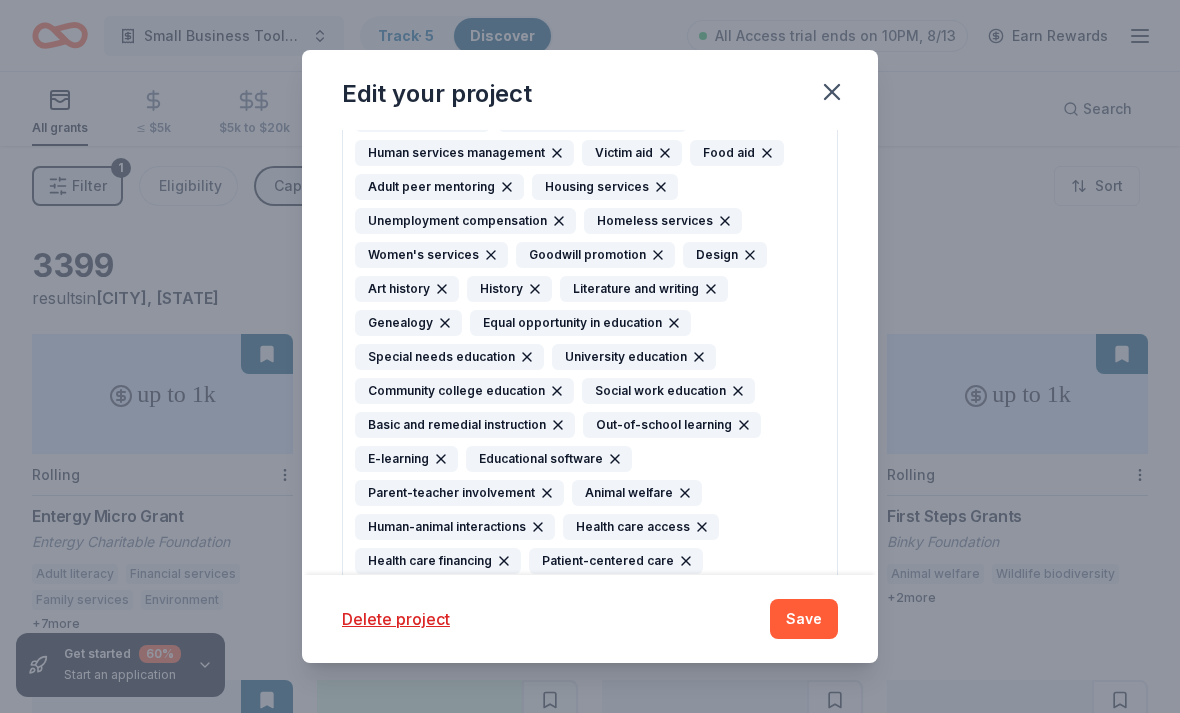 click 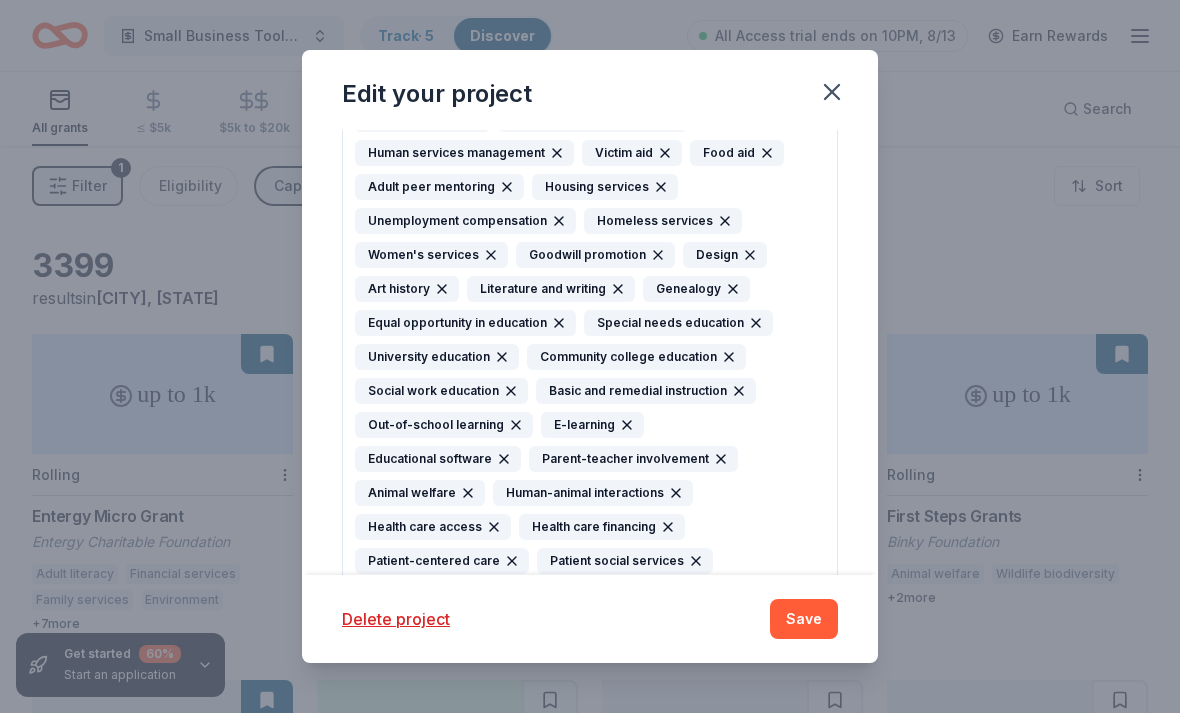 click 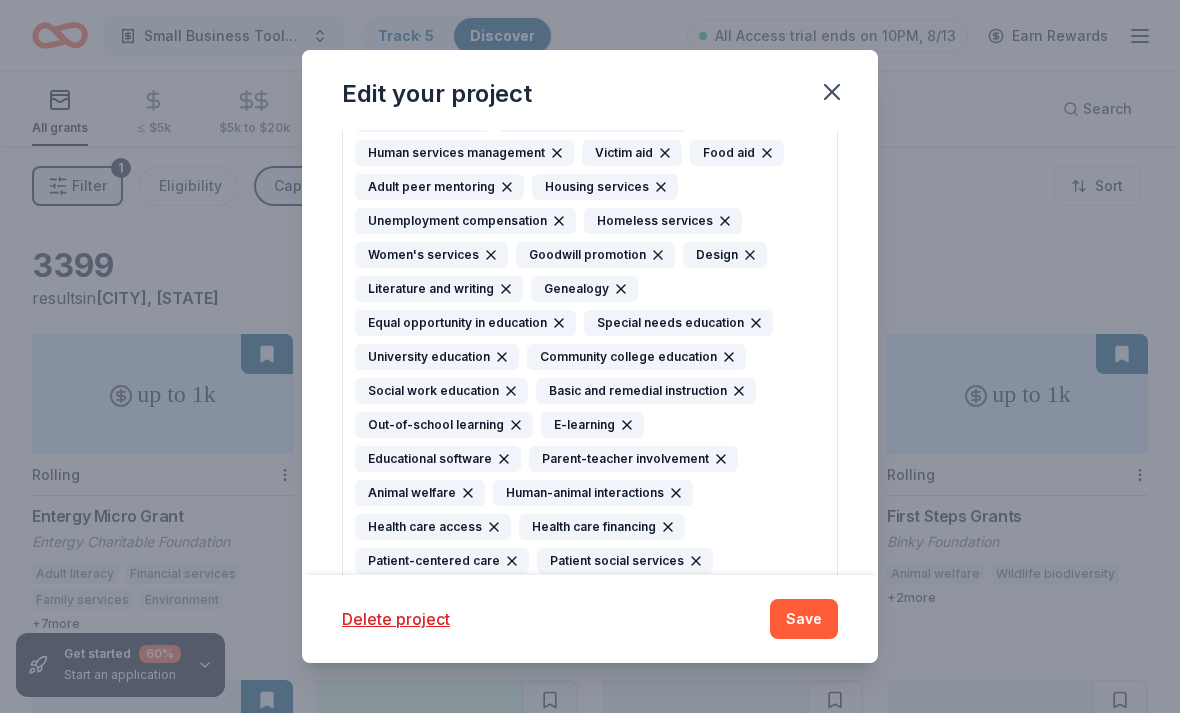click 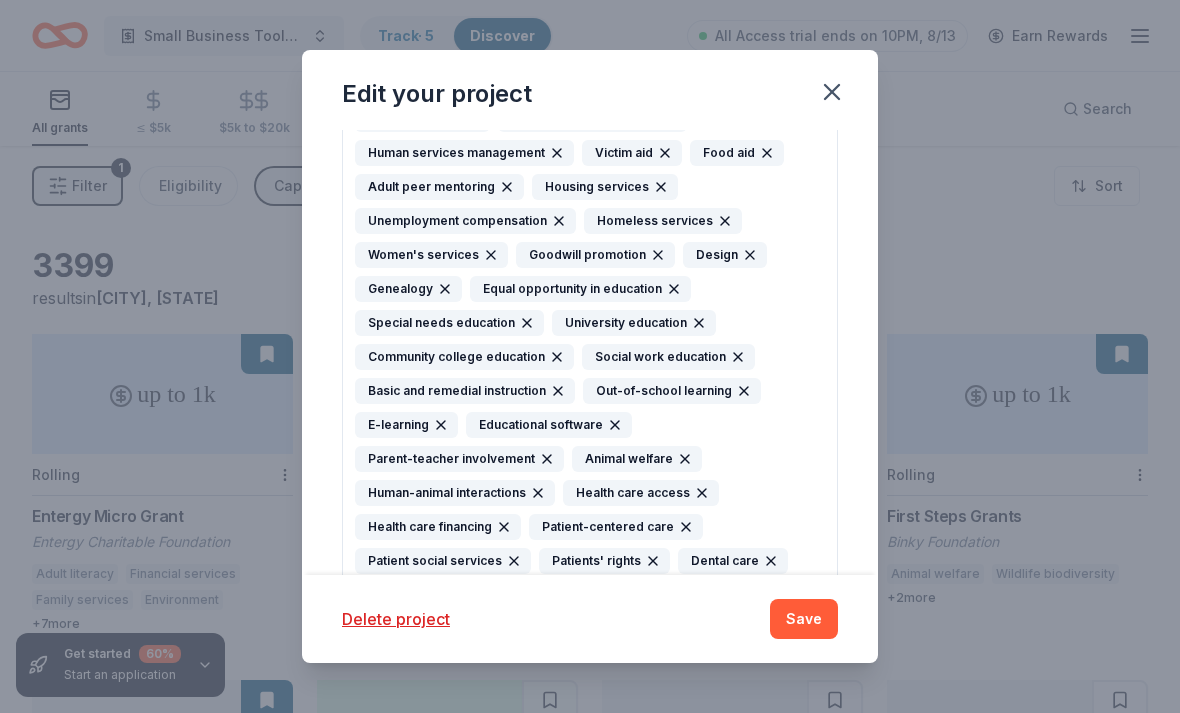 click 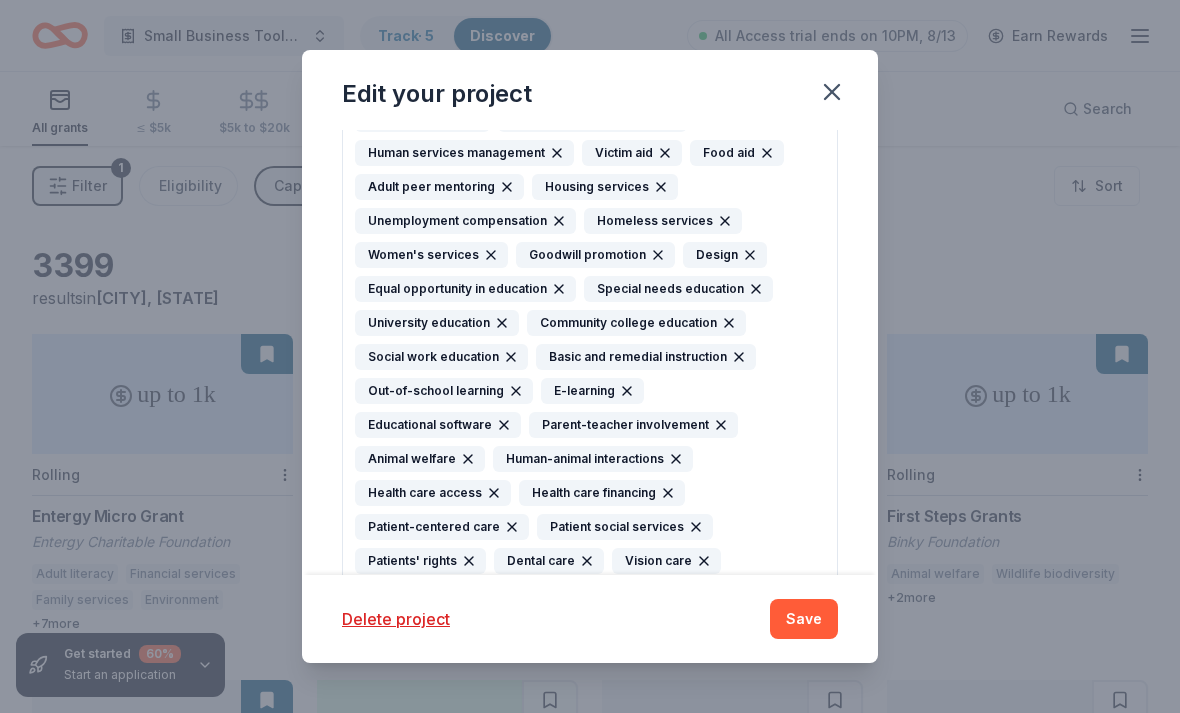 click 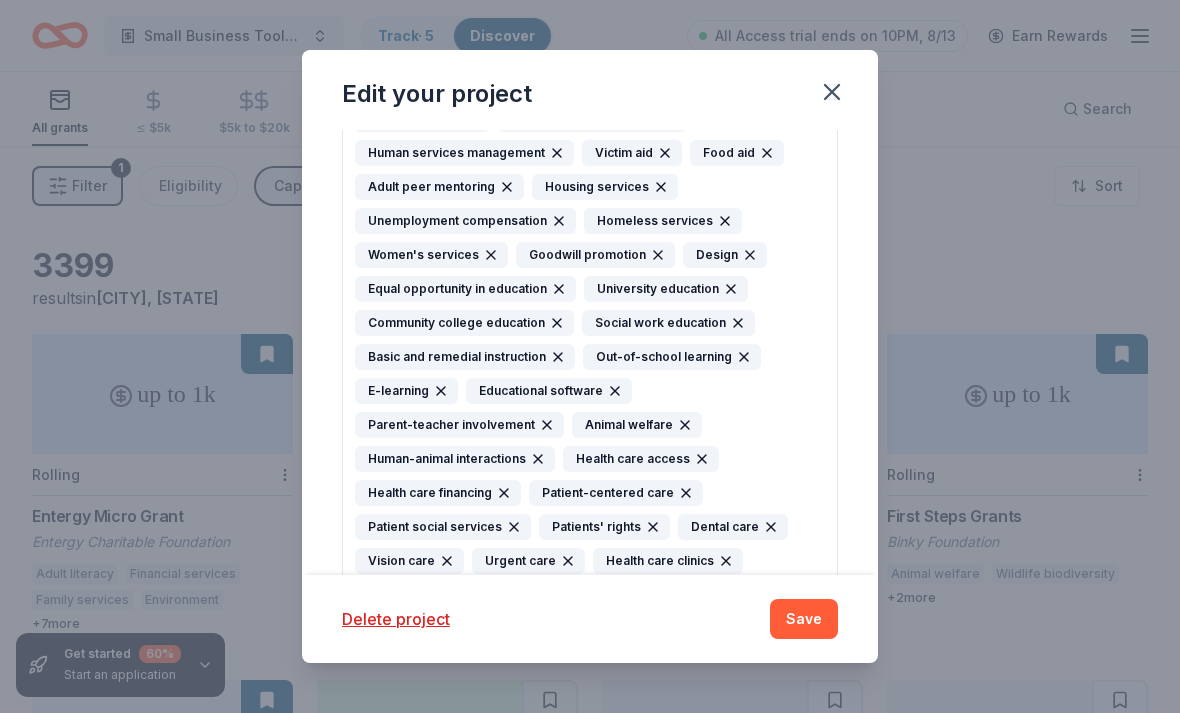click 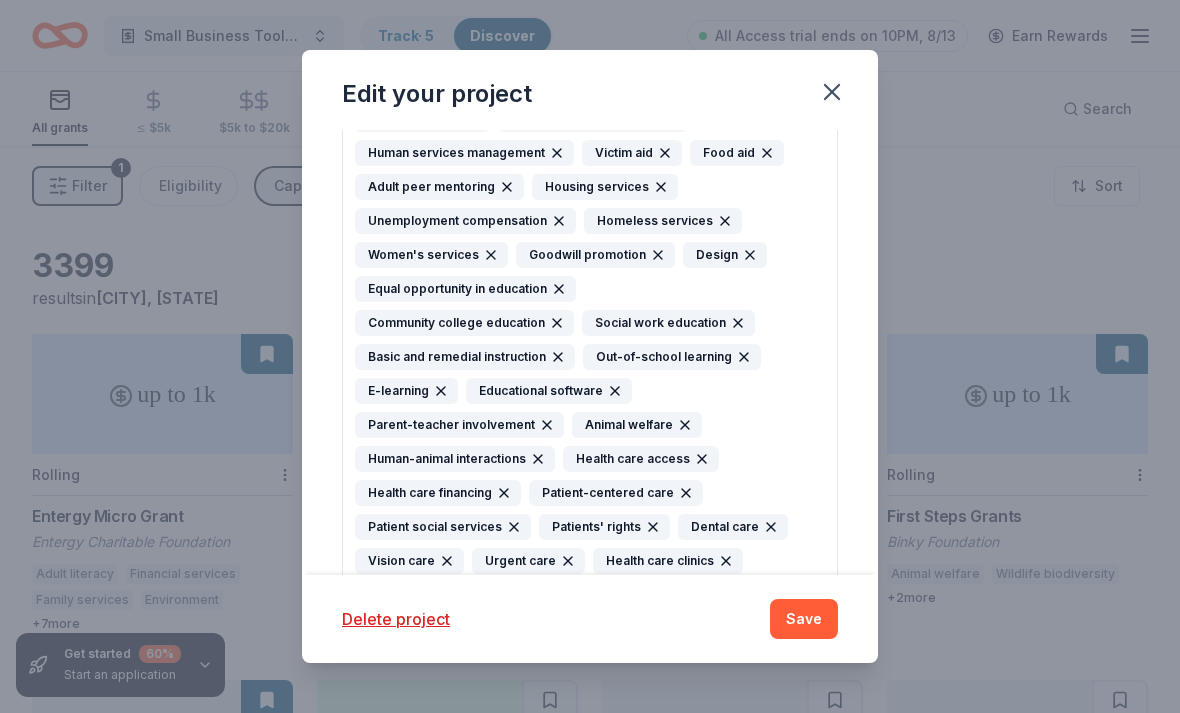 click 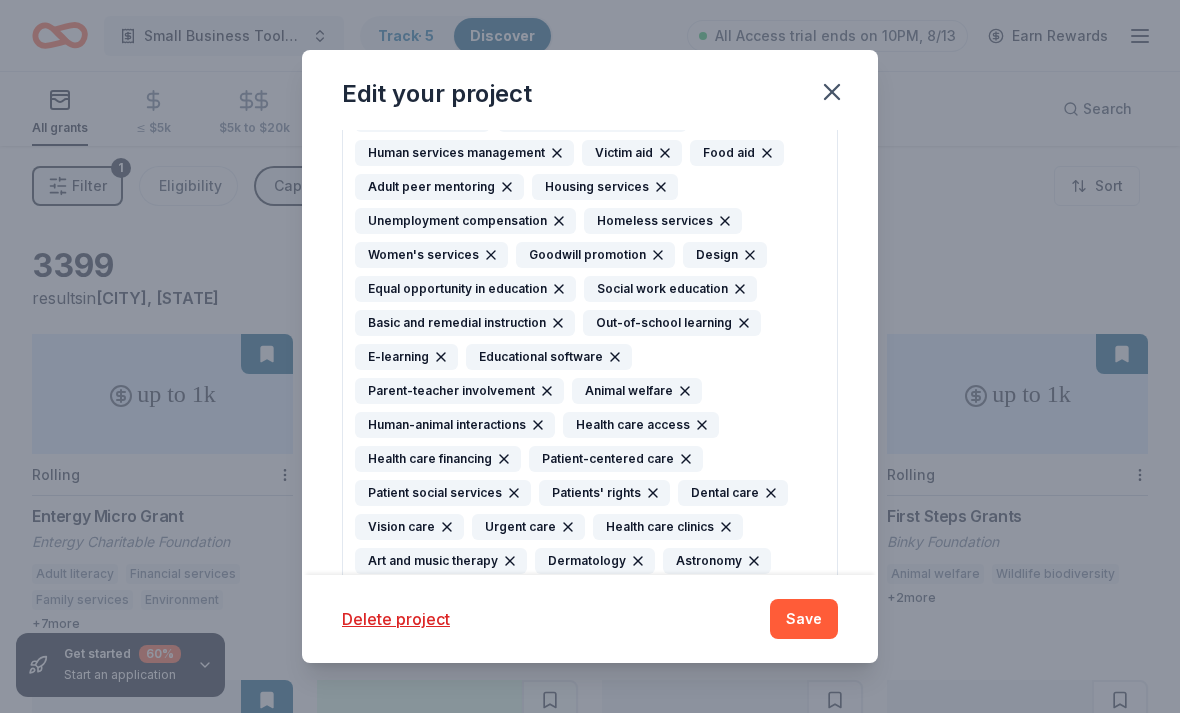 click 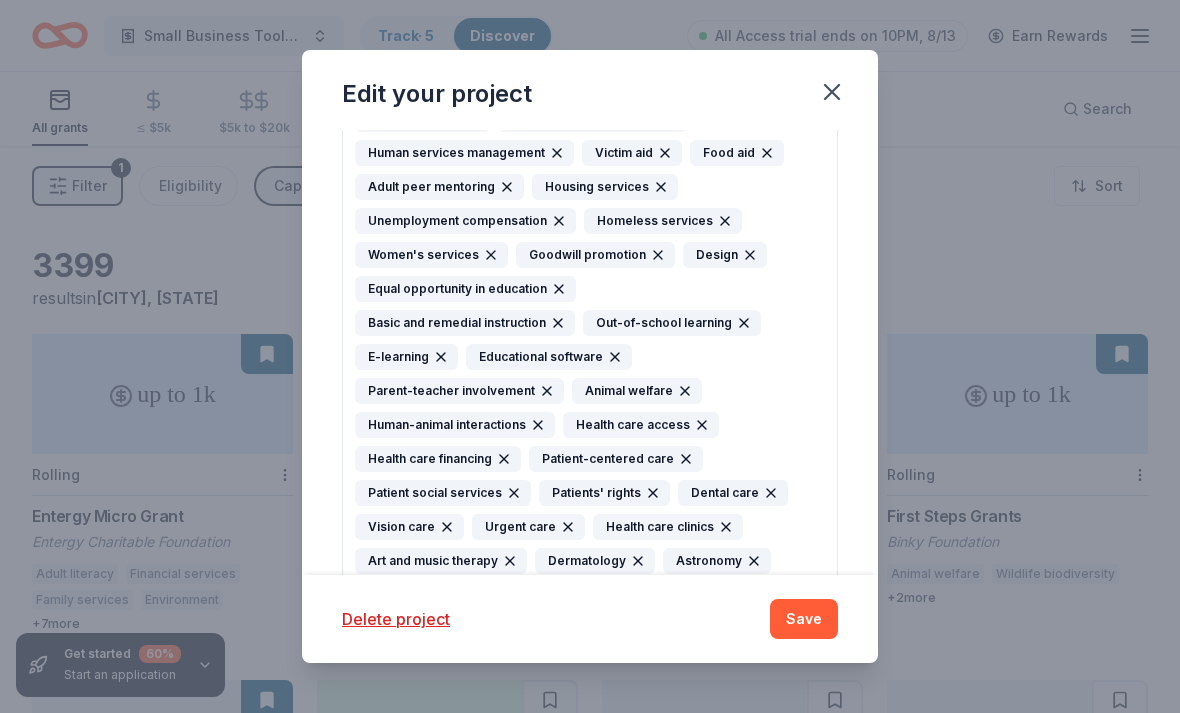 click 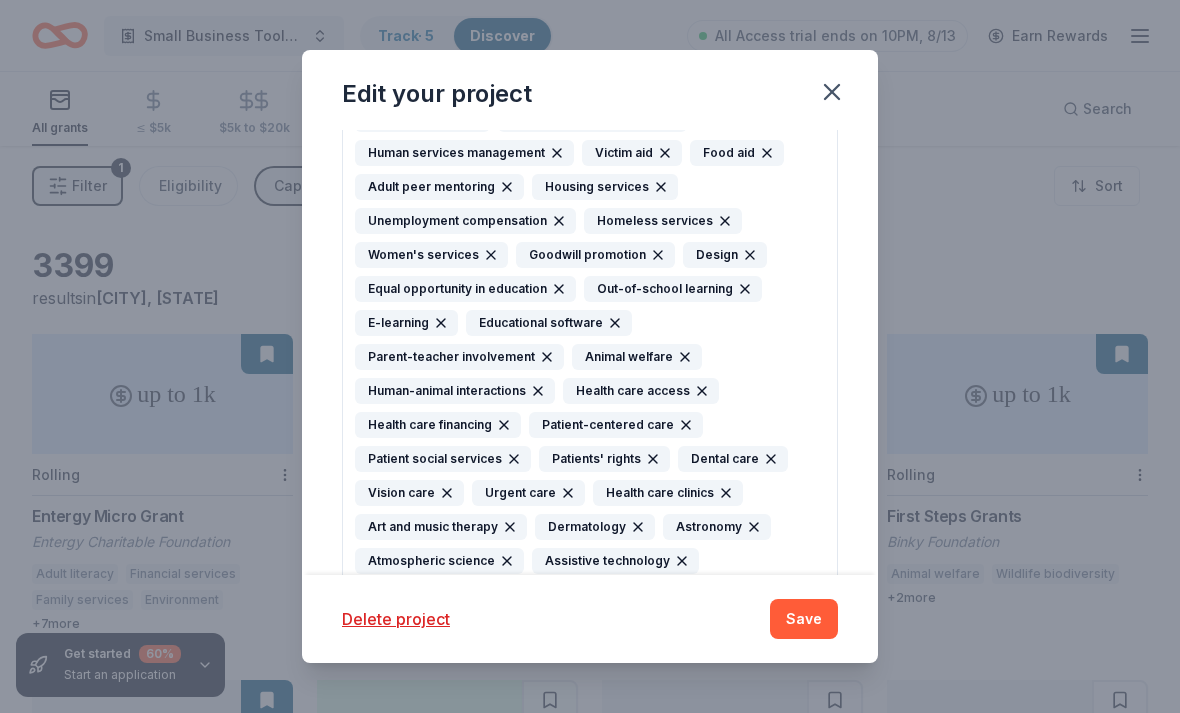 click on "Educational software" at bounding box center [549, 323] 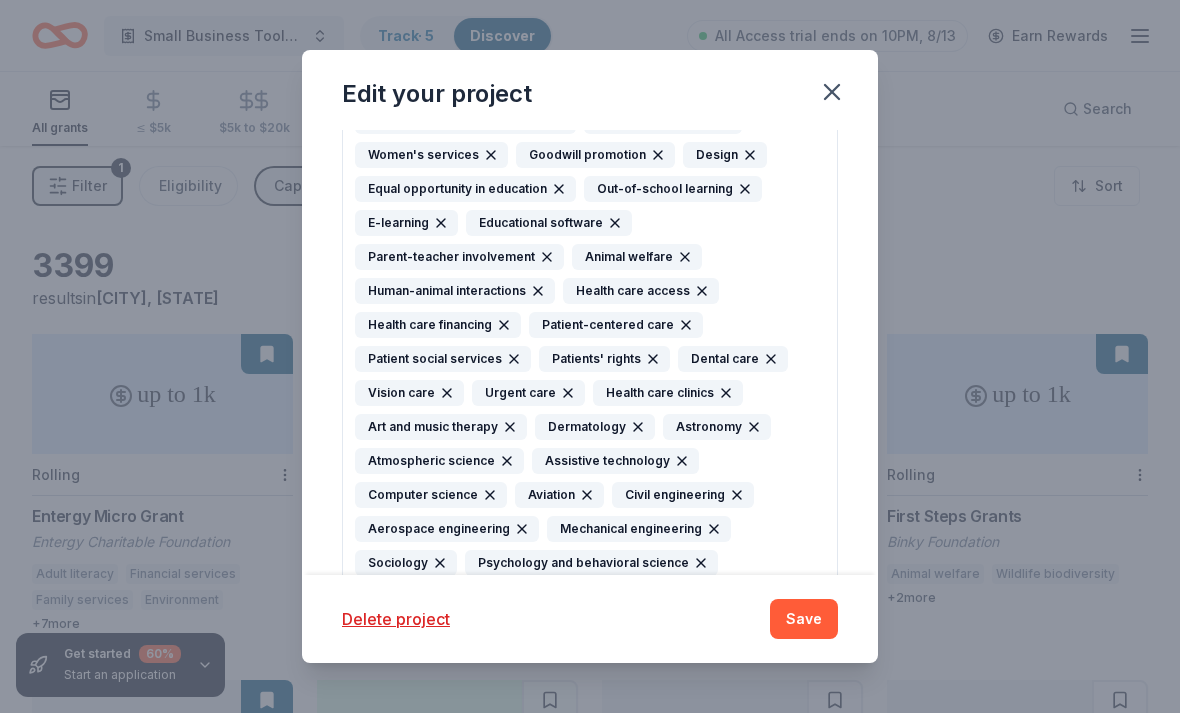 click 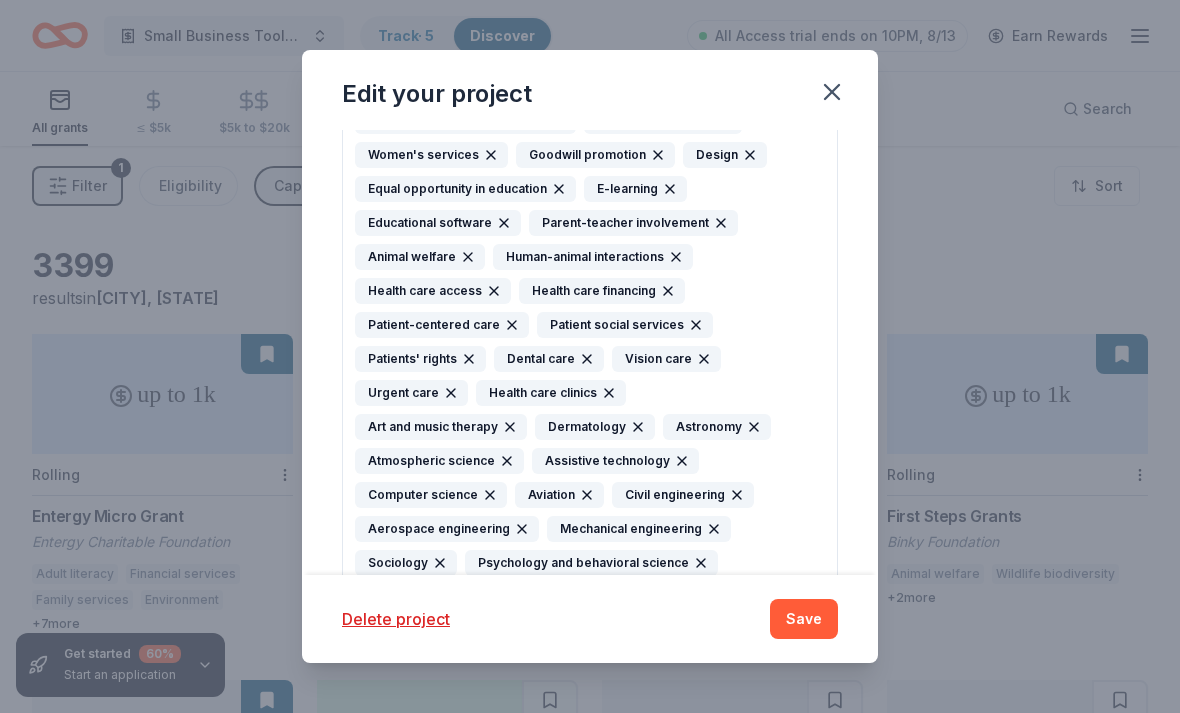 click 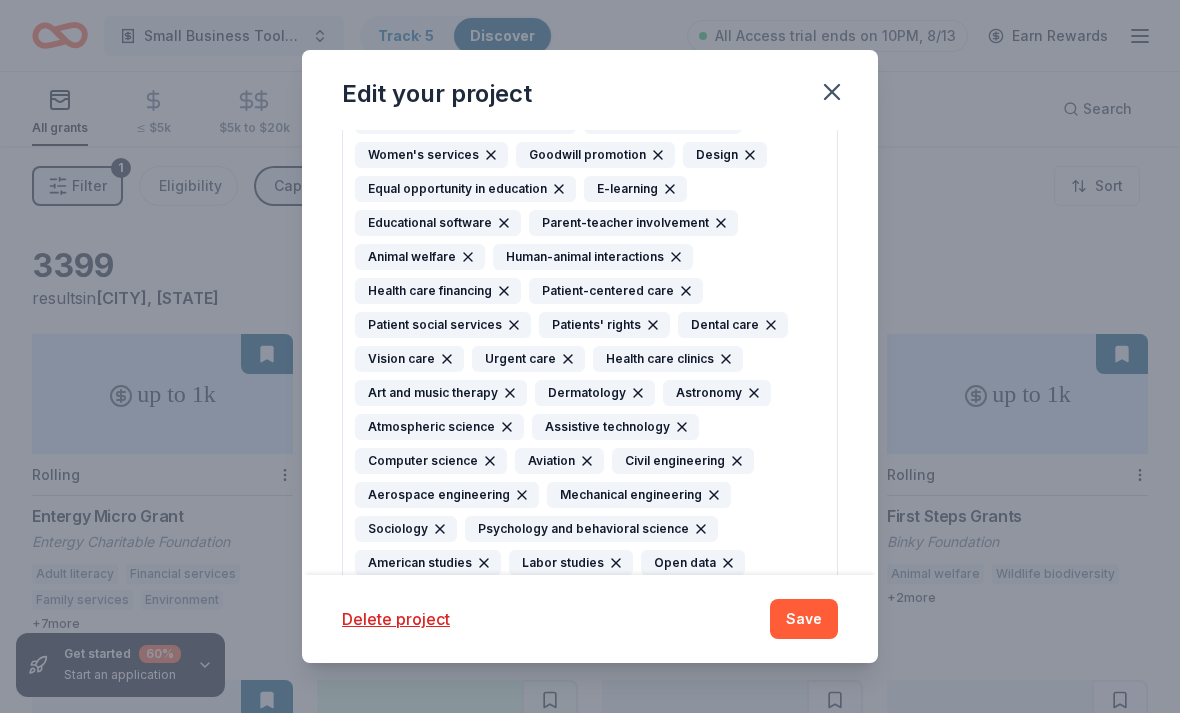 click 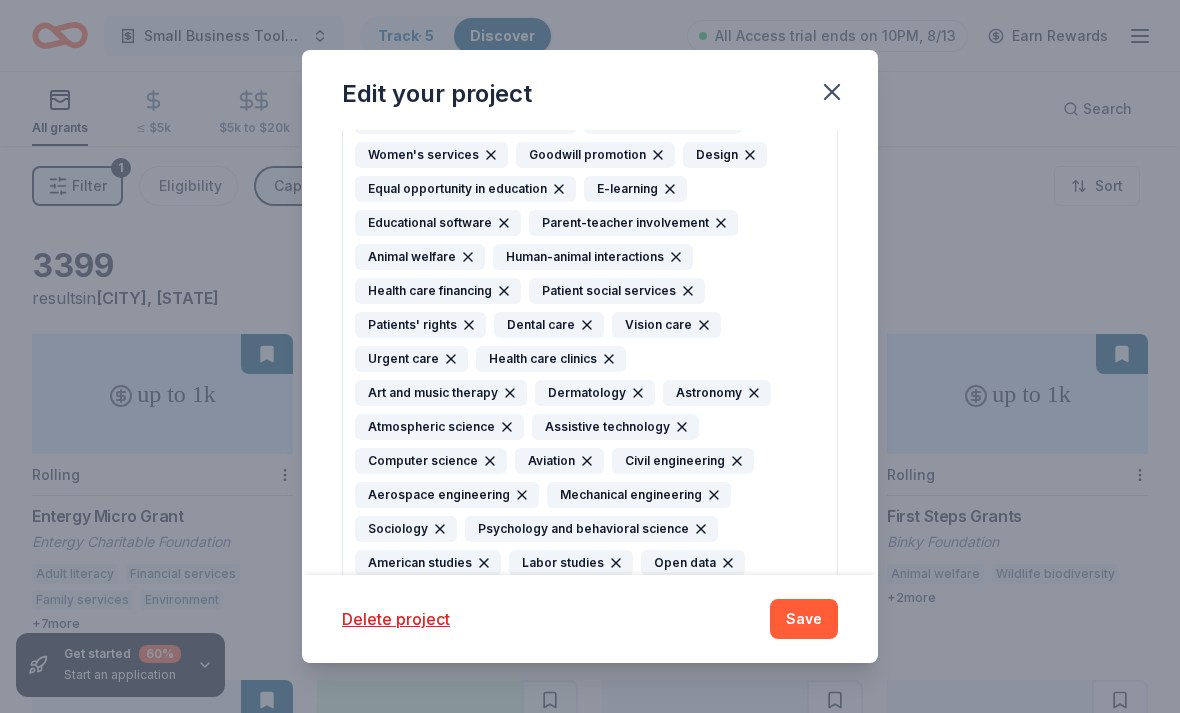 click 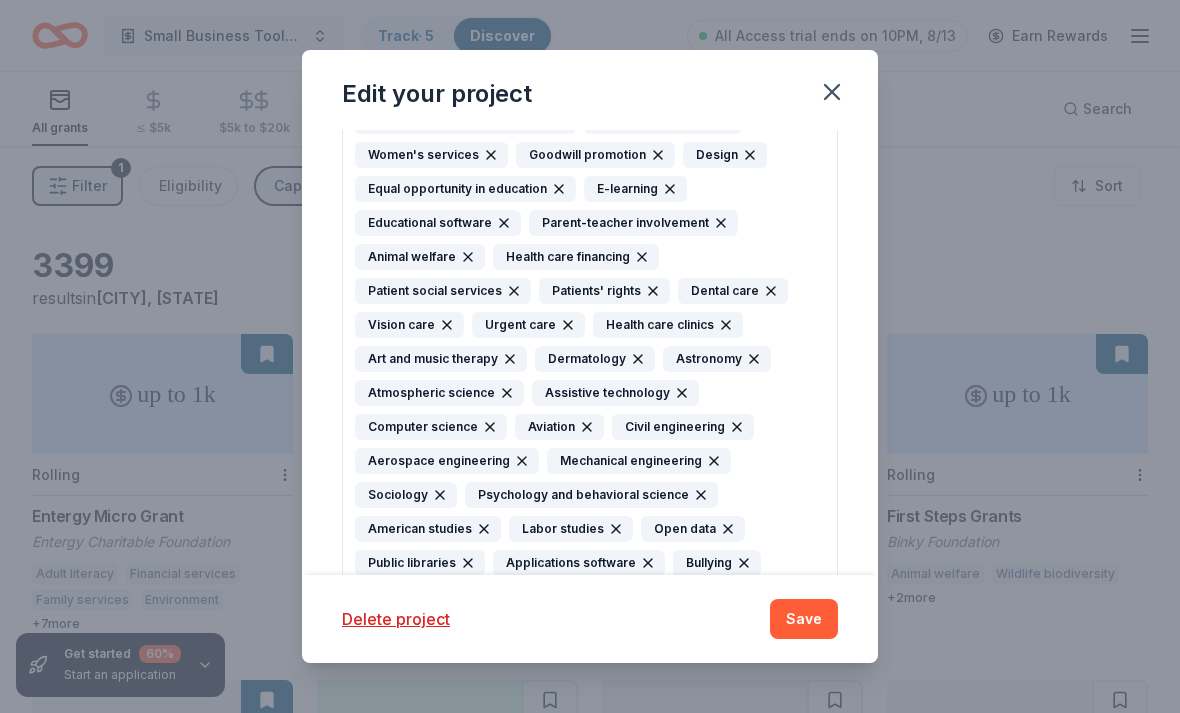 click 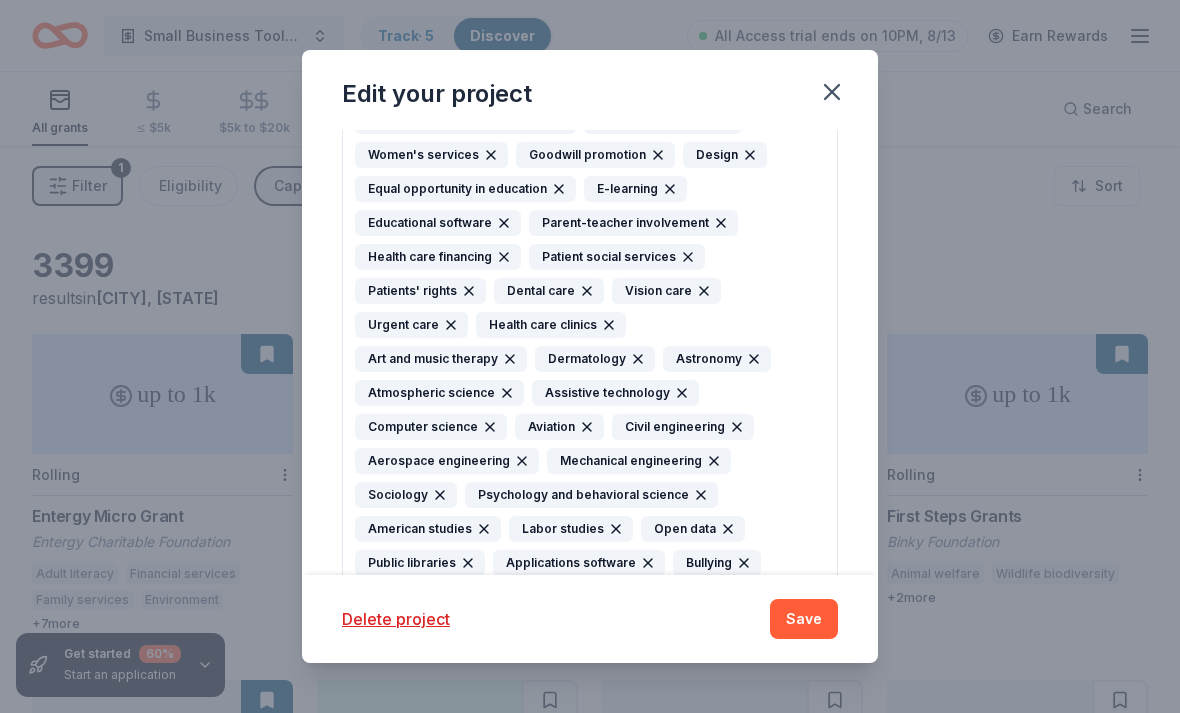 click 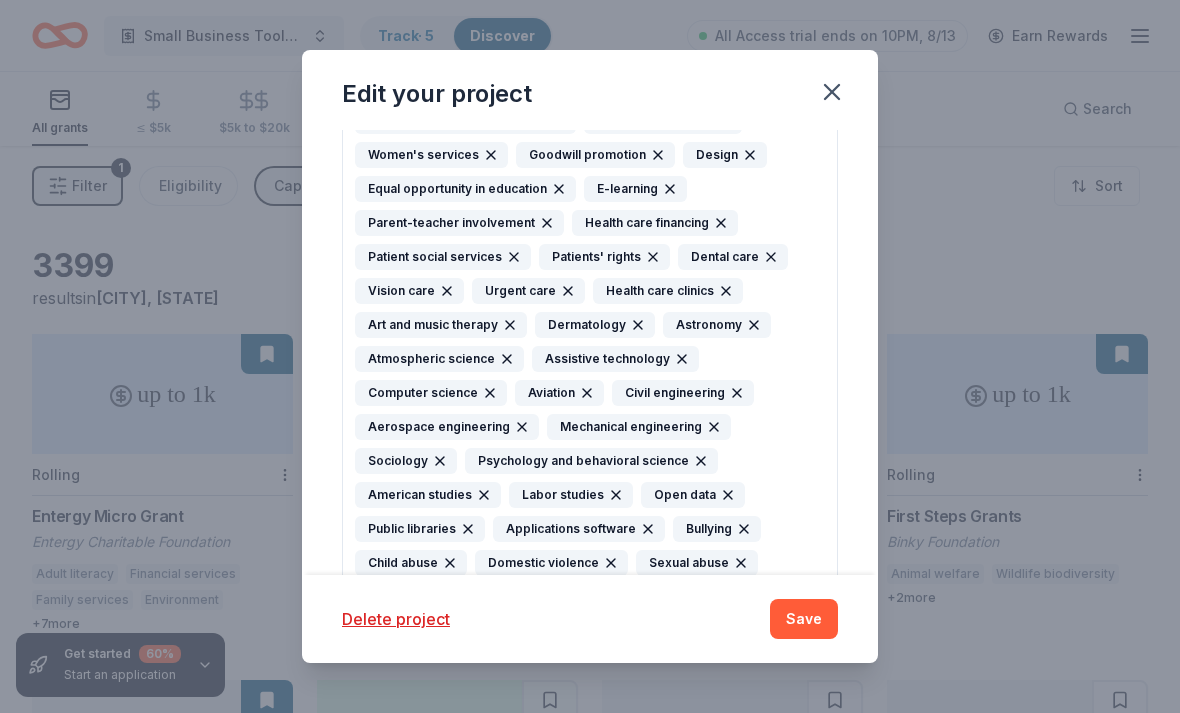 click 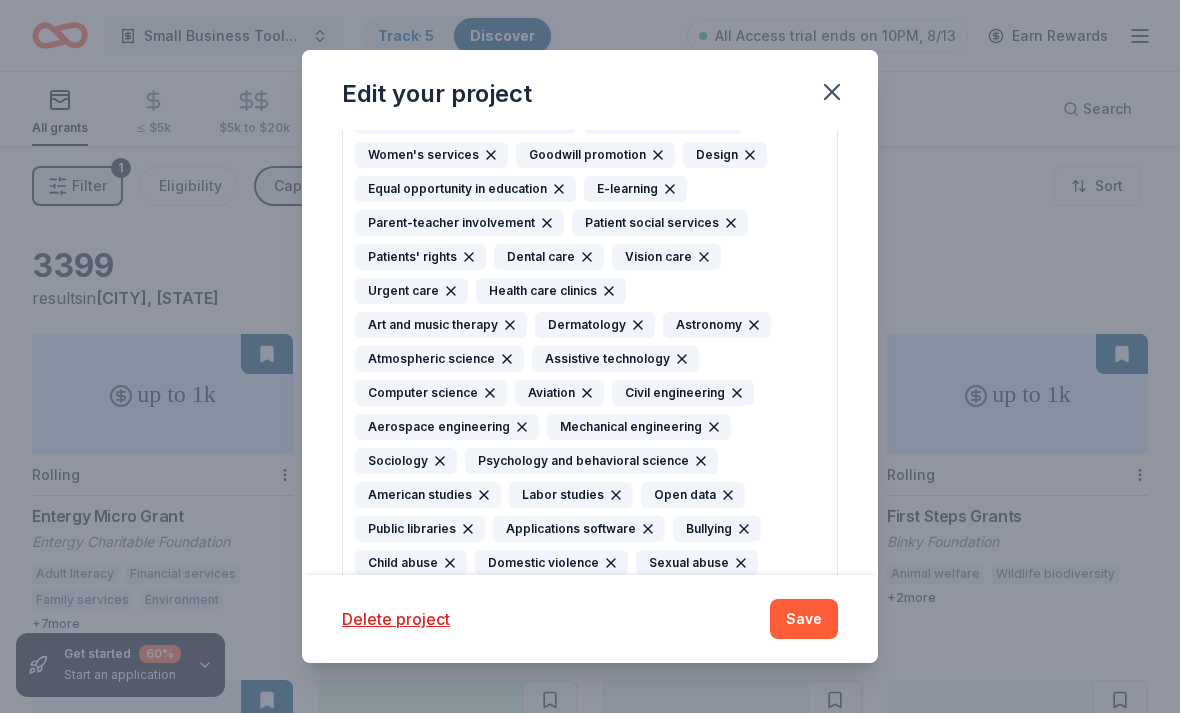 click 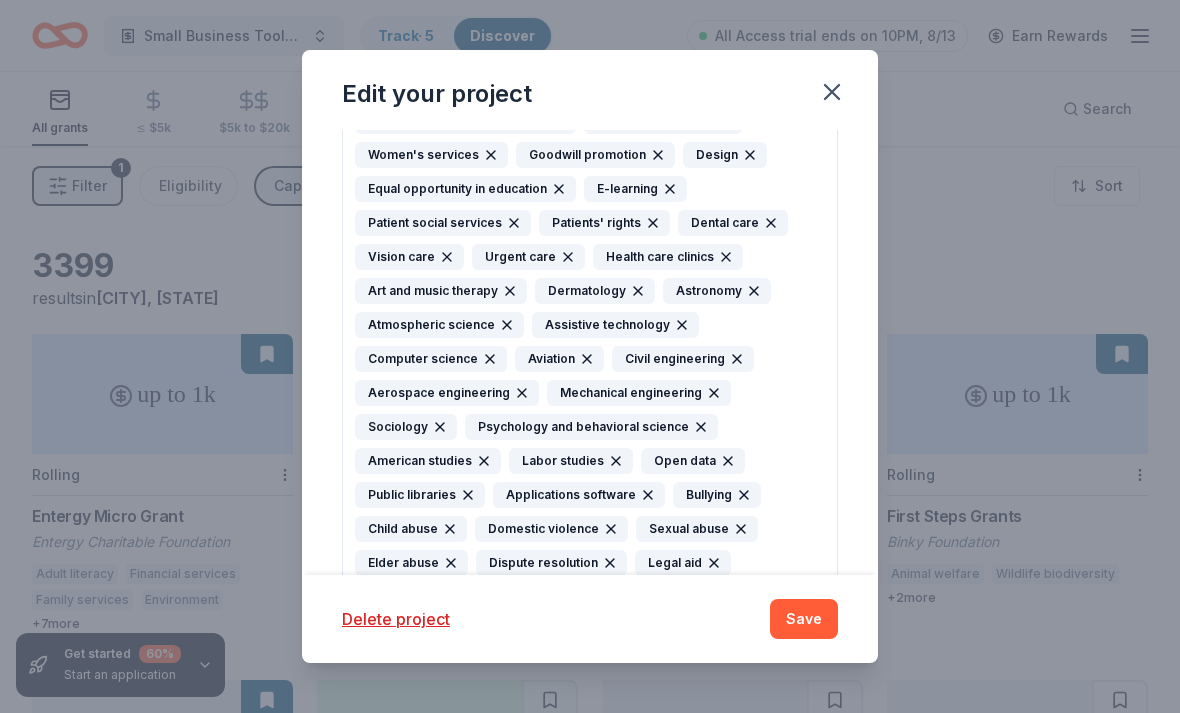 click 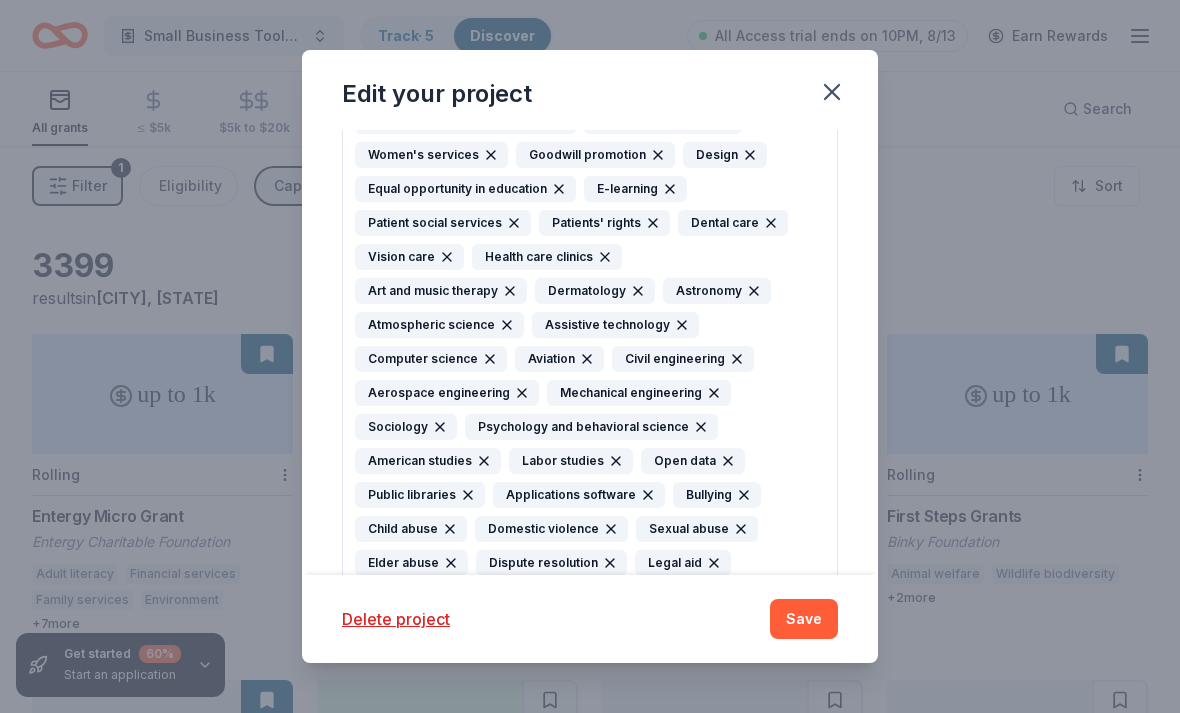 click 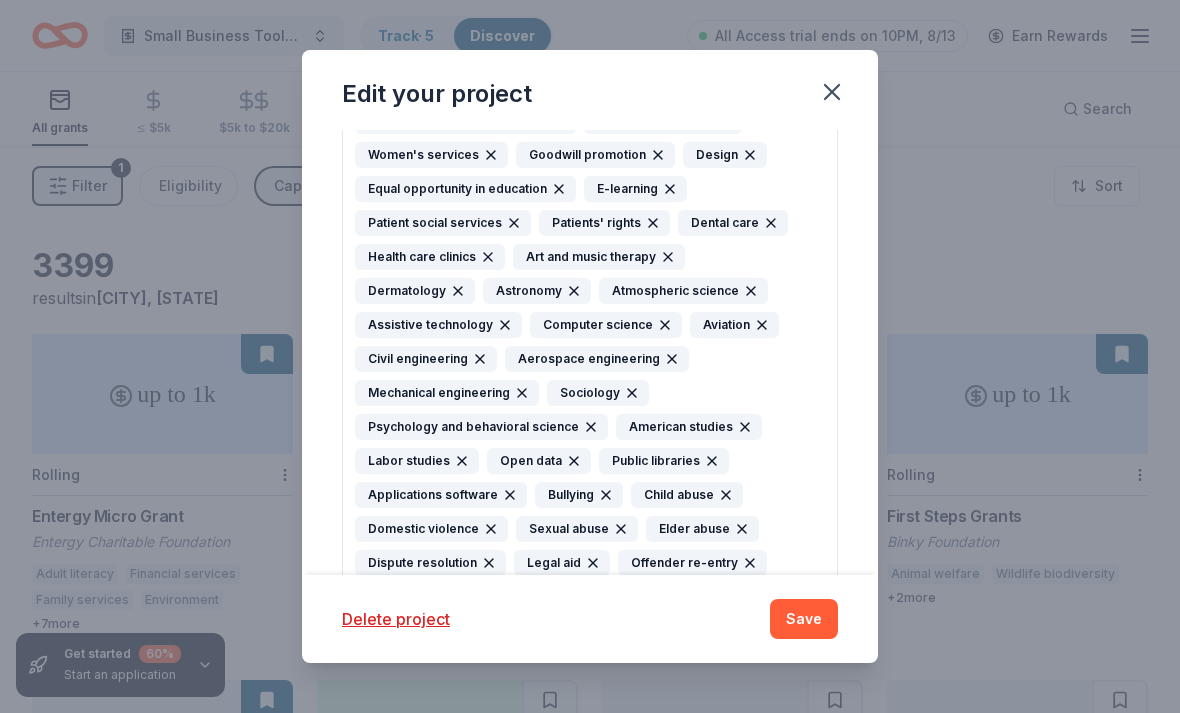 click 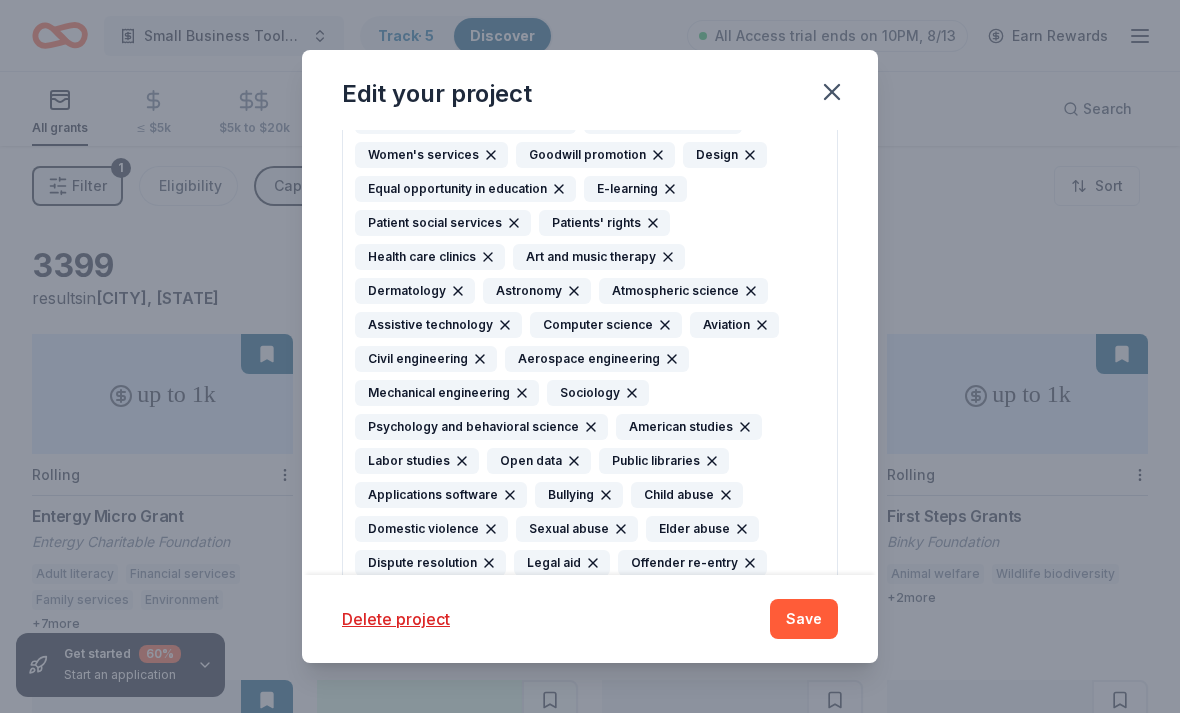 click 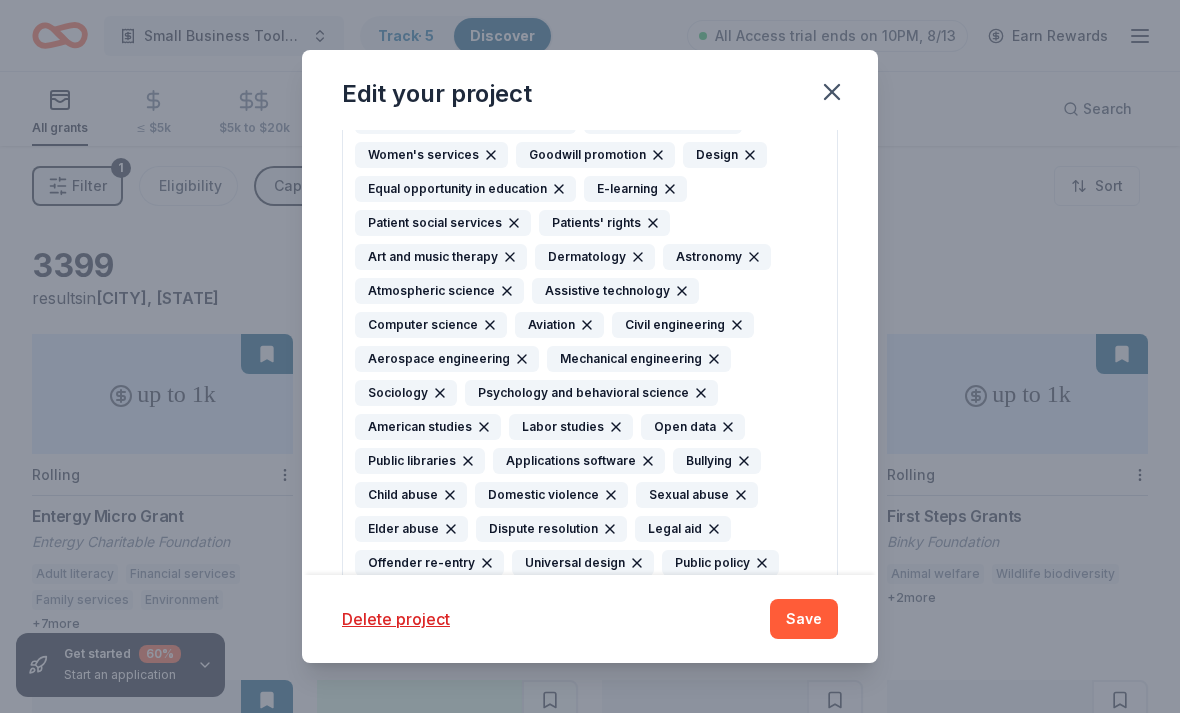 click 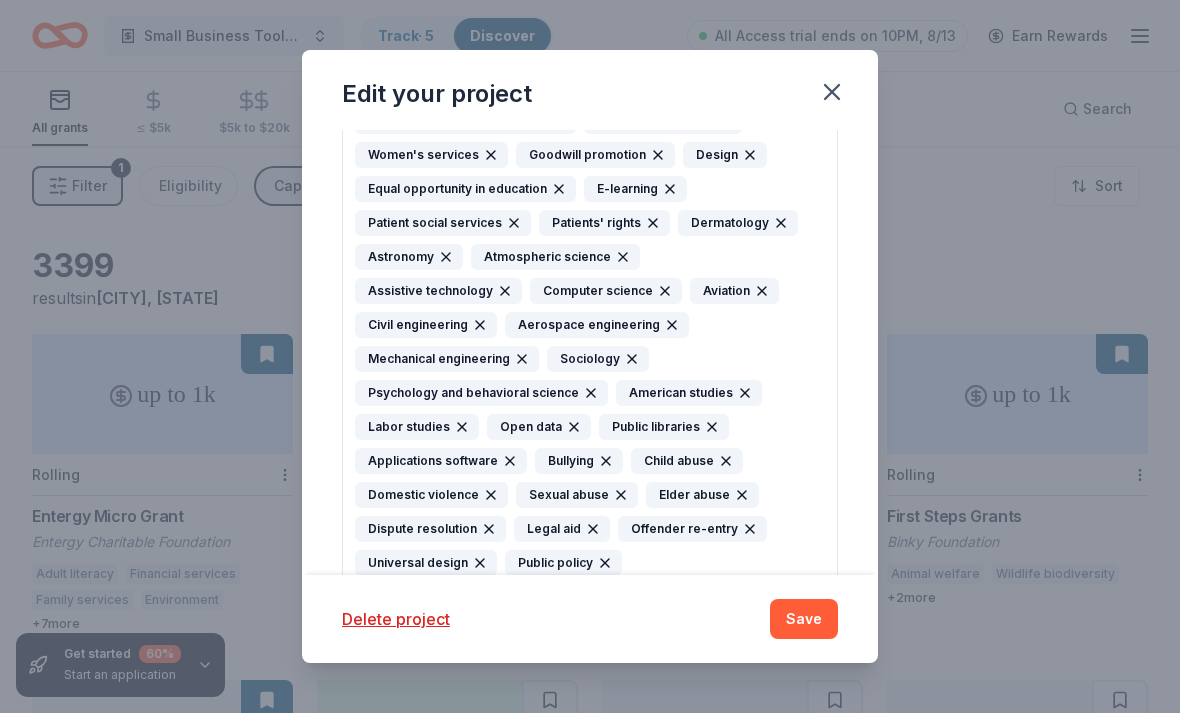 click 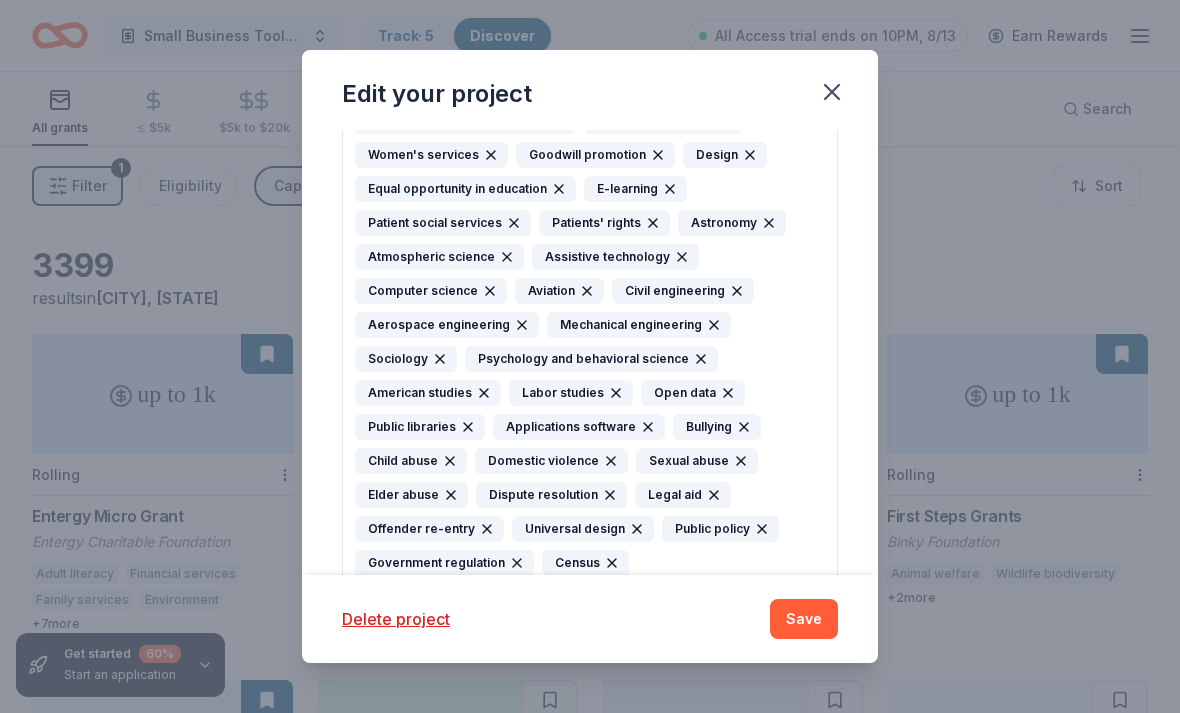 click 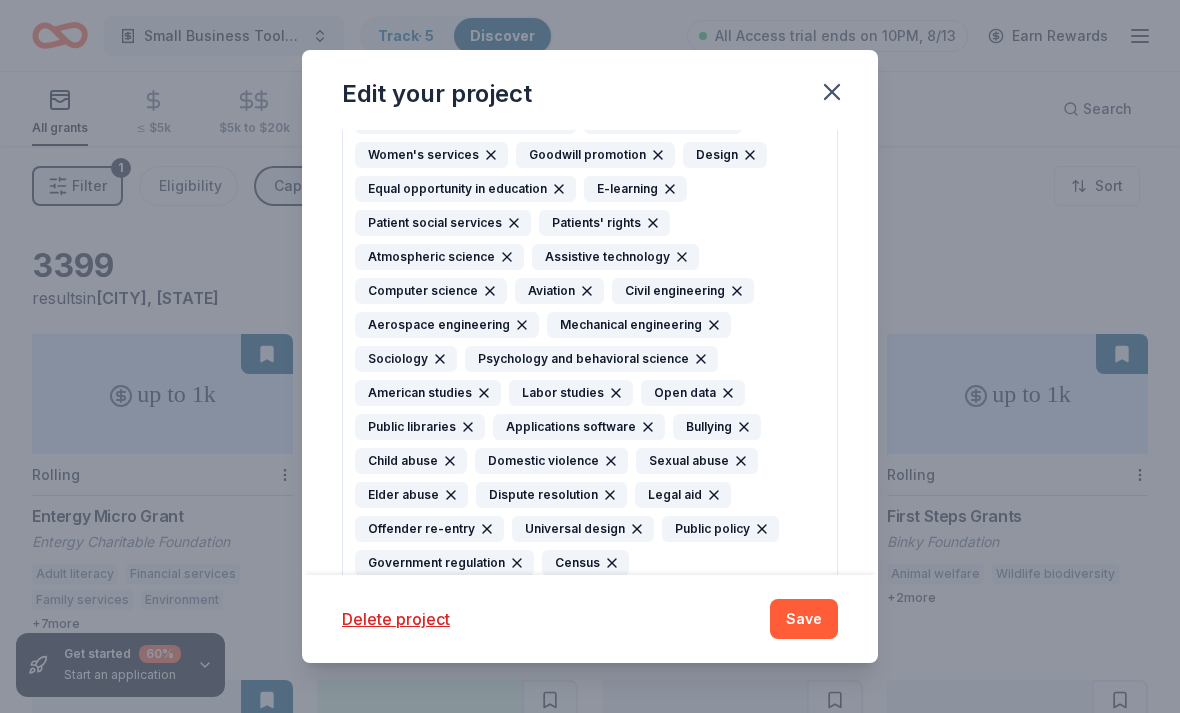 click 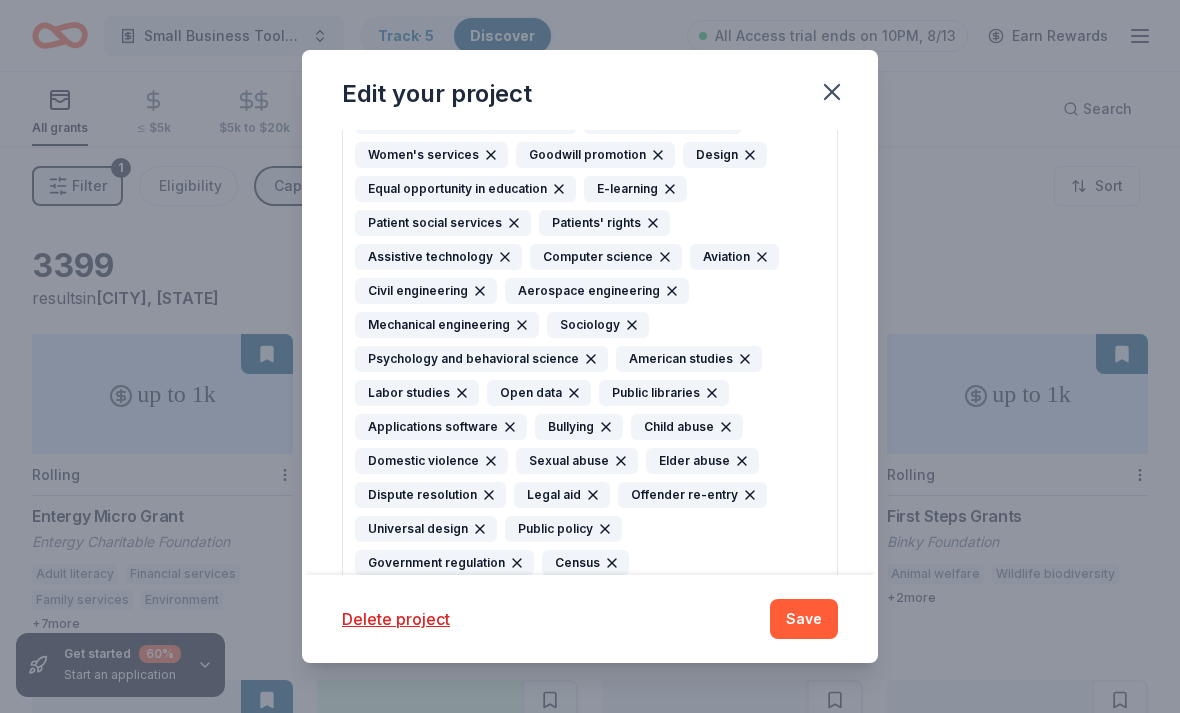 click 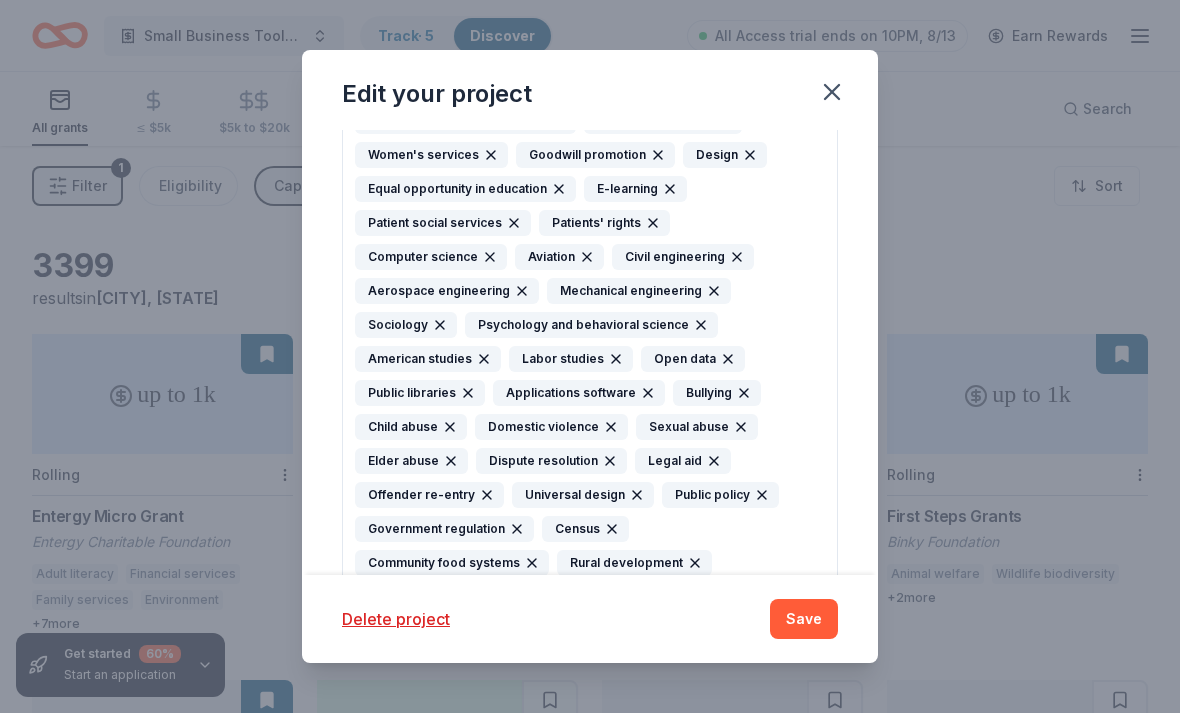 click 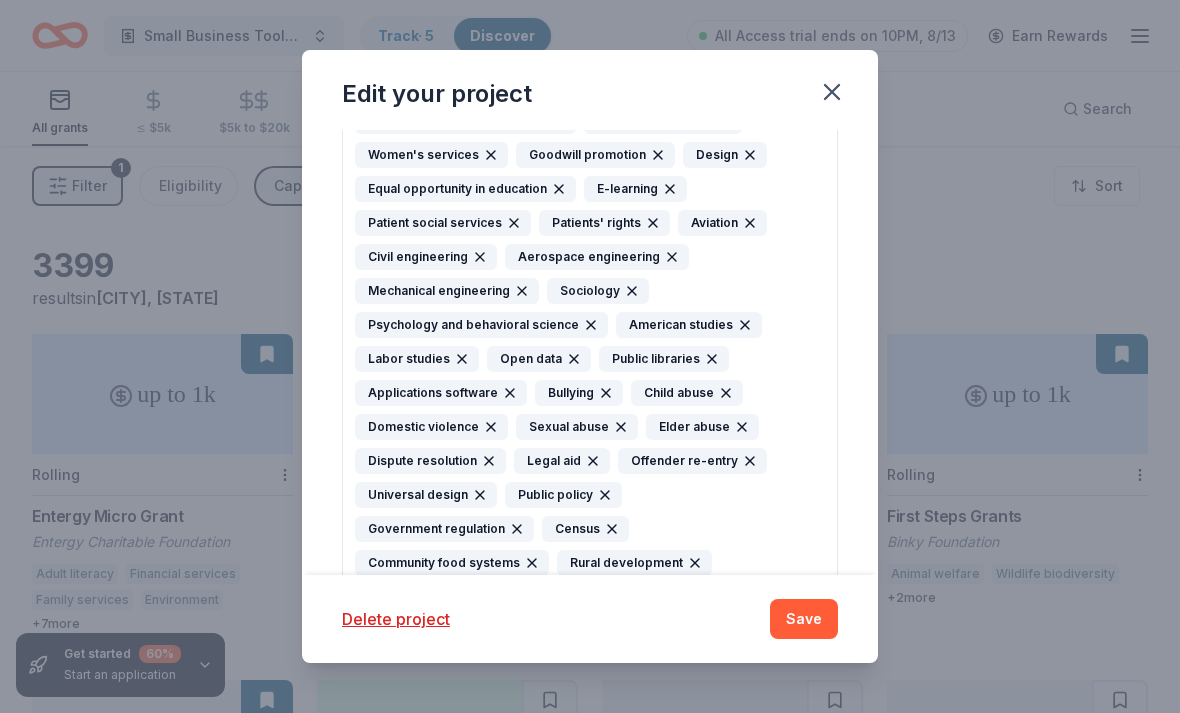 click 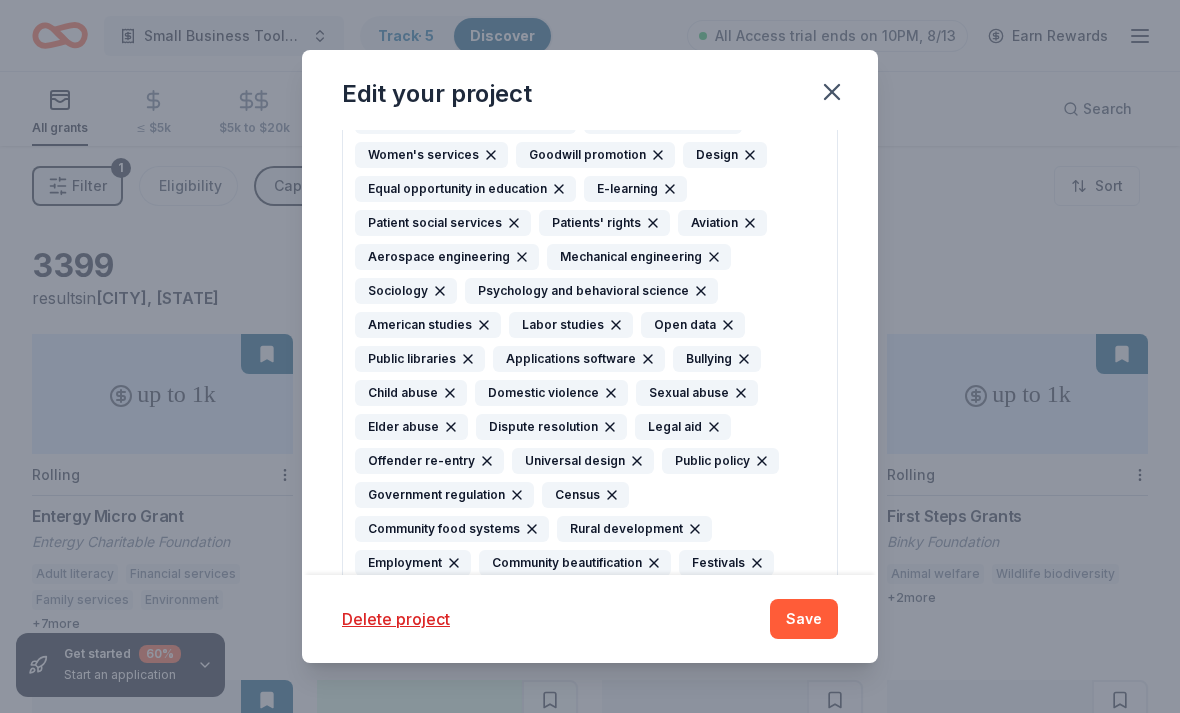 click 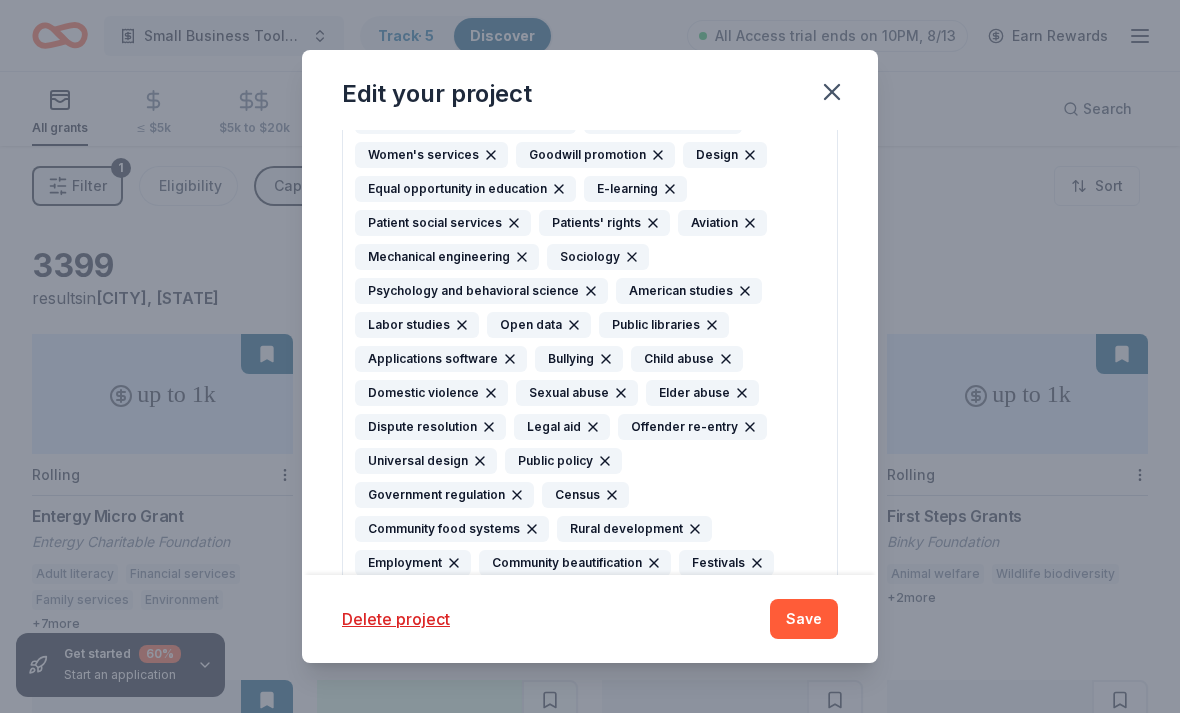 click 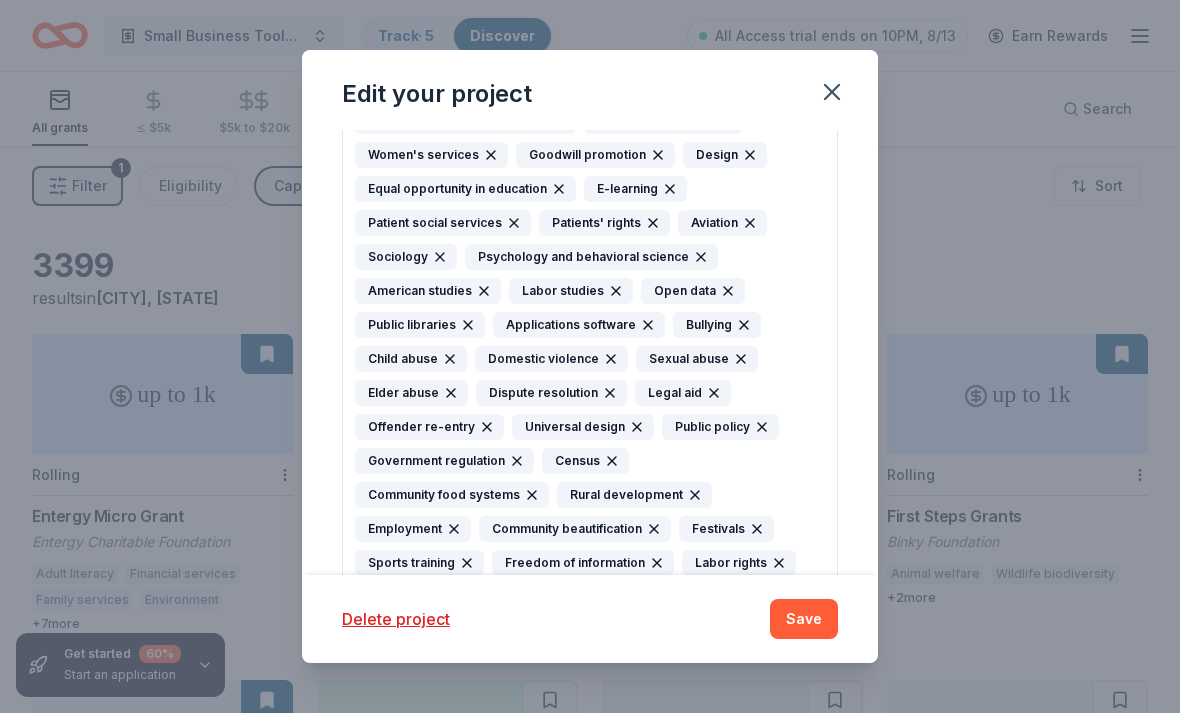 click 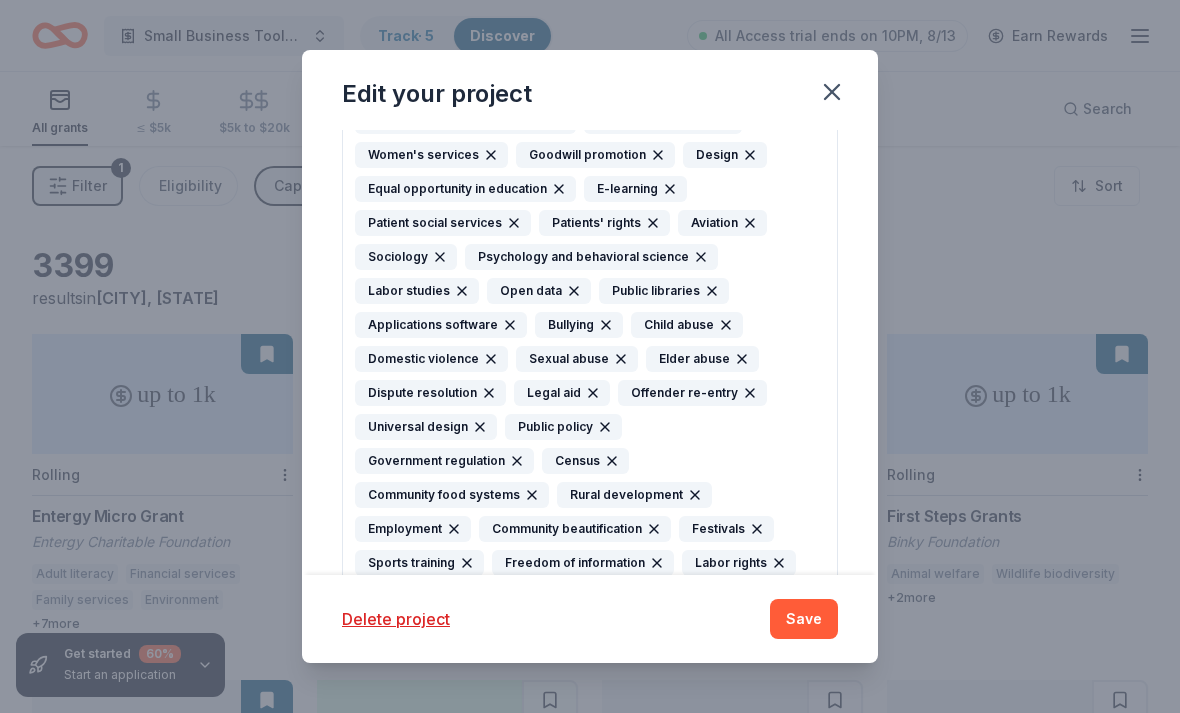 click 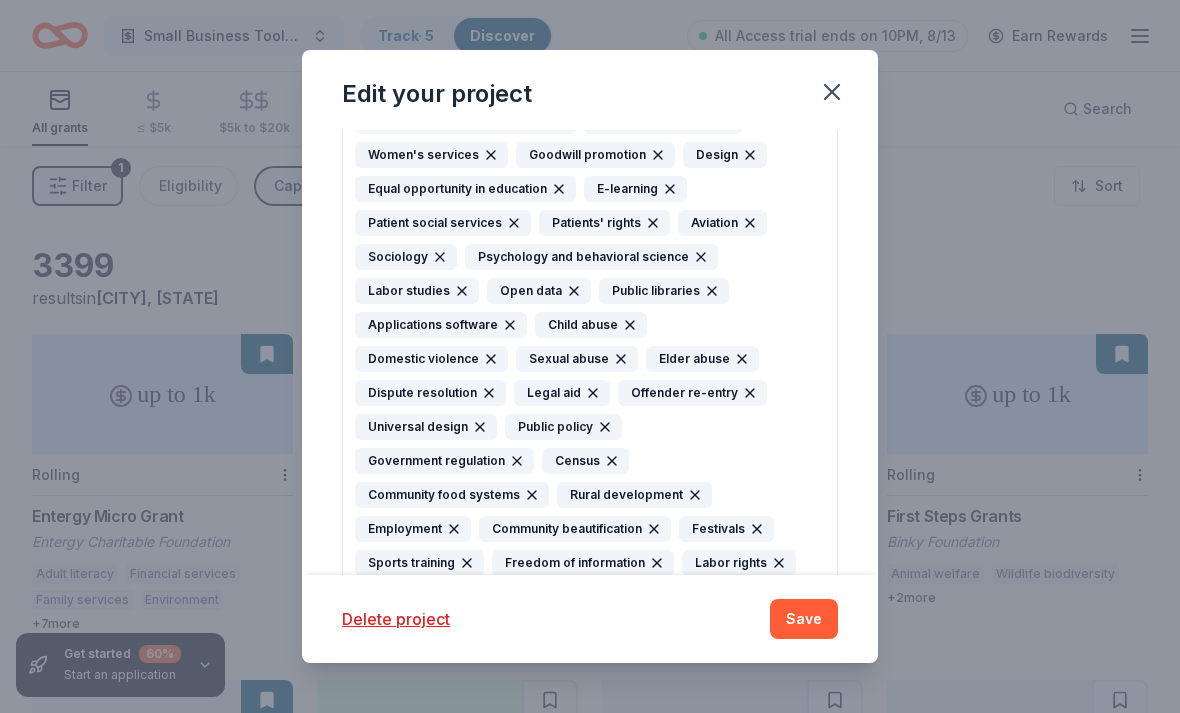 click 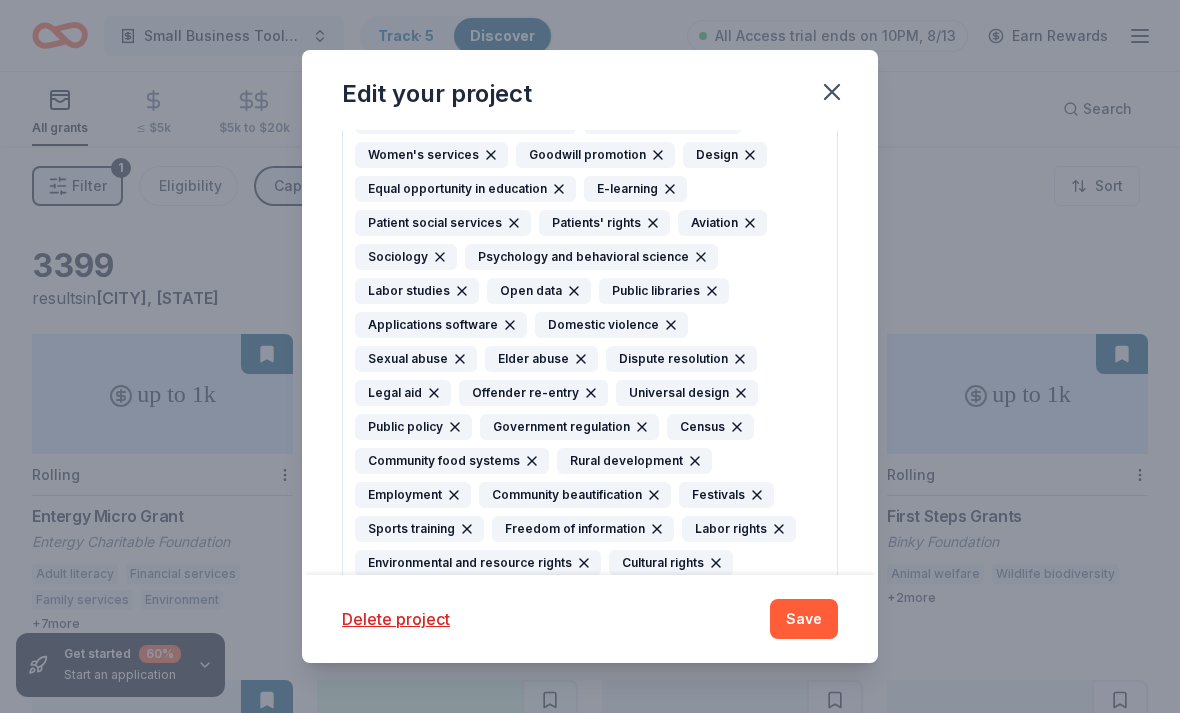 click 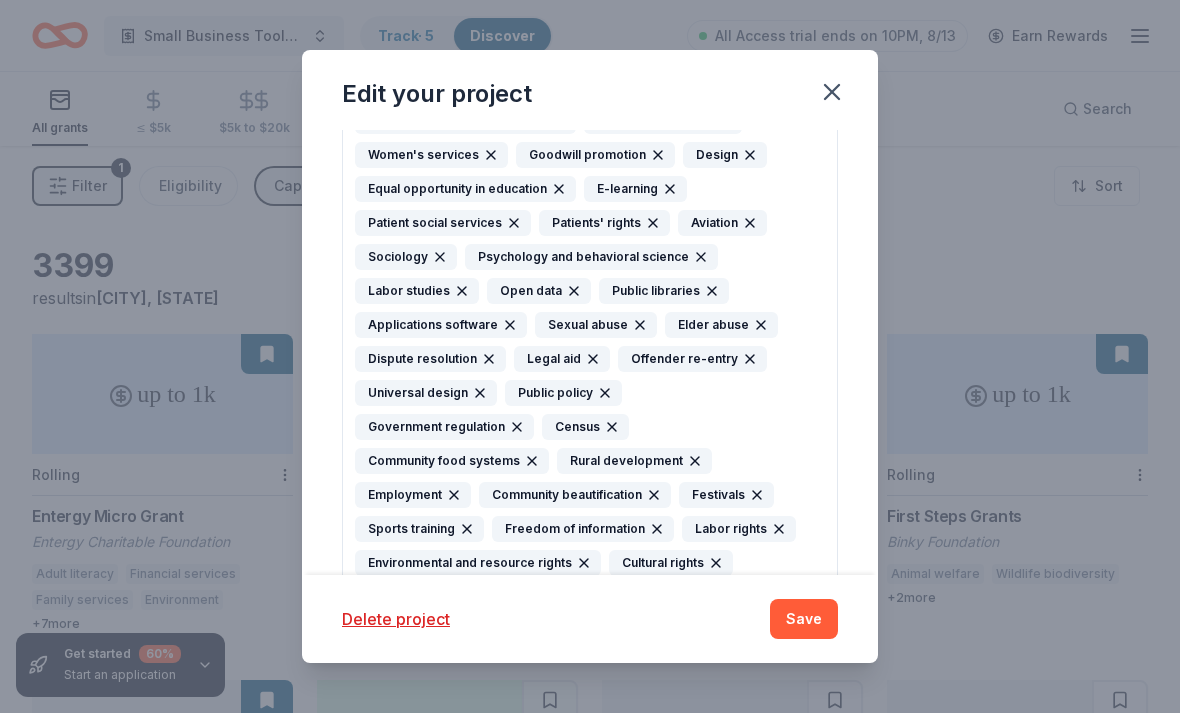 click 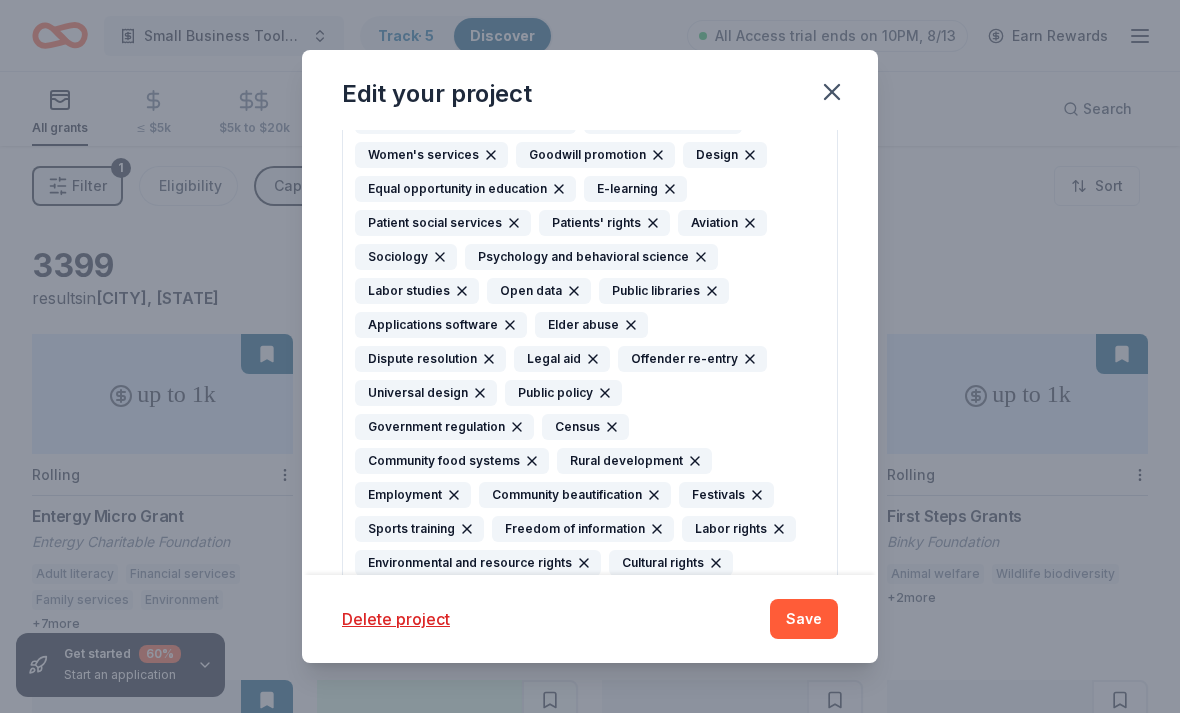 click 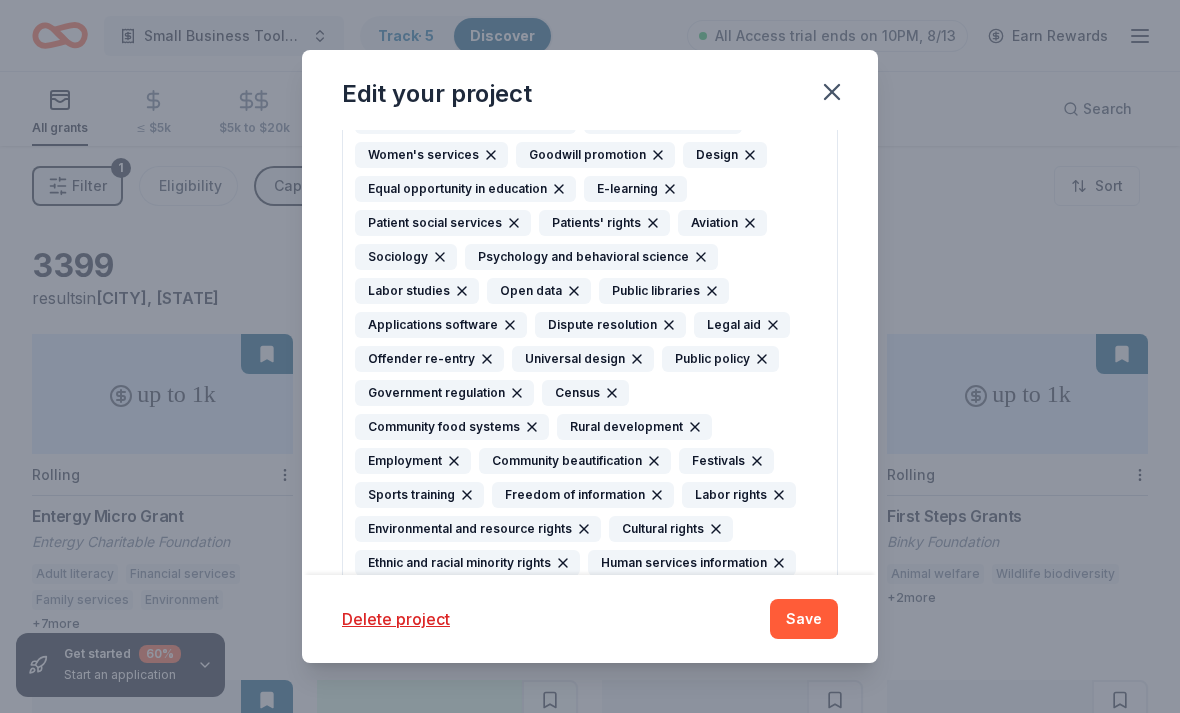click 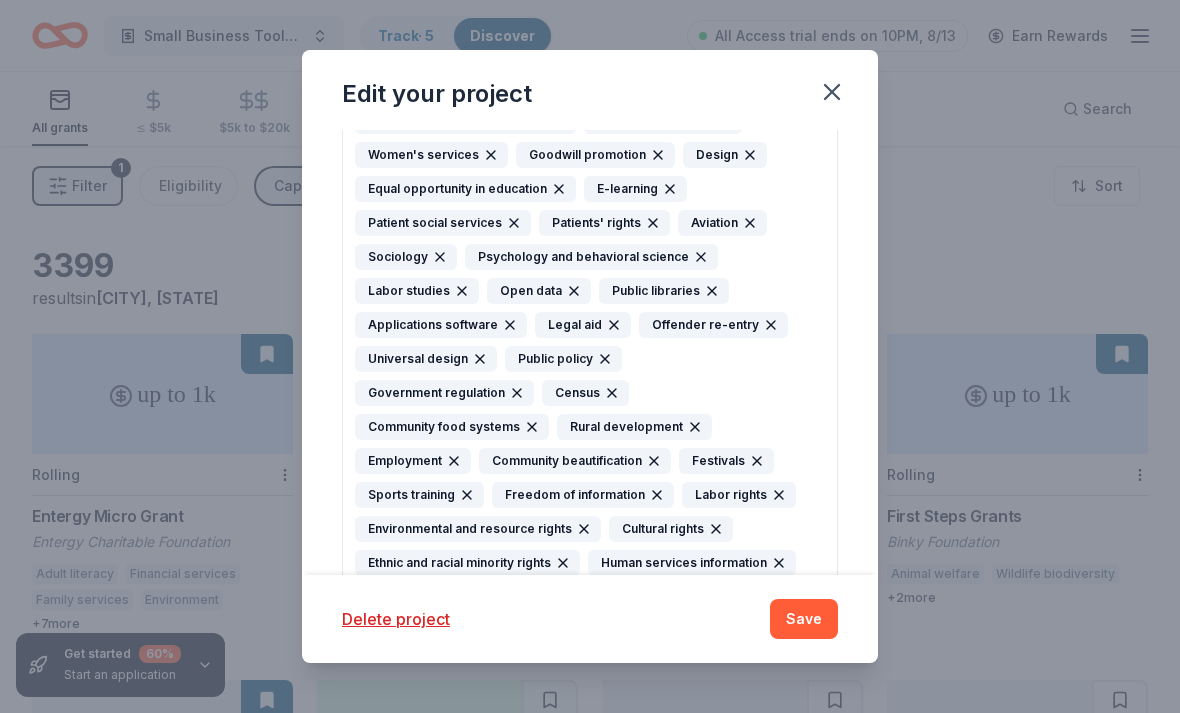 click 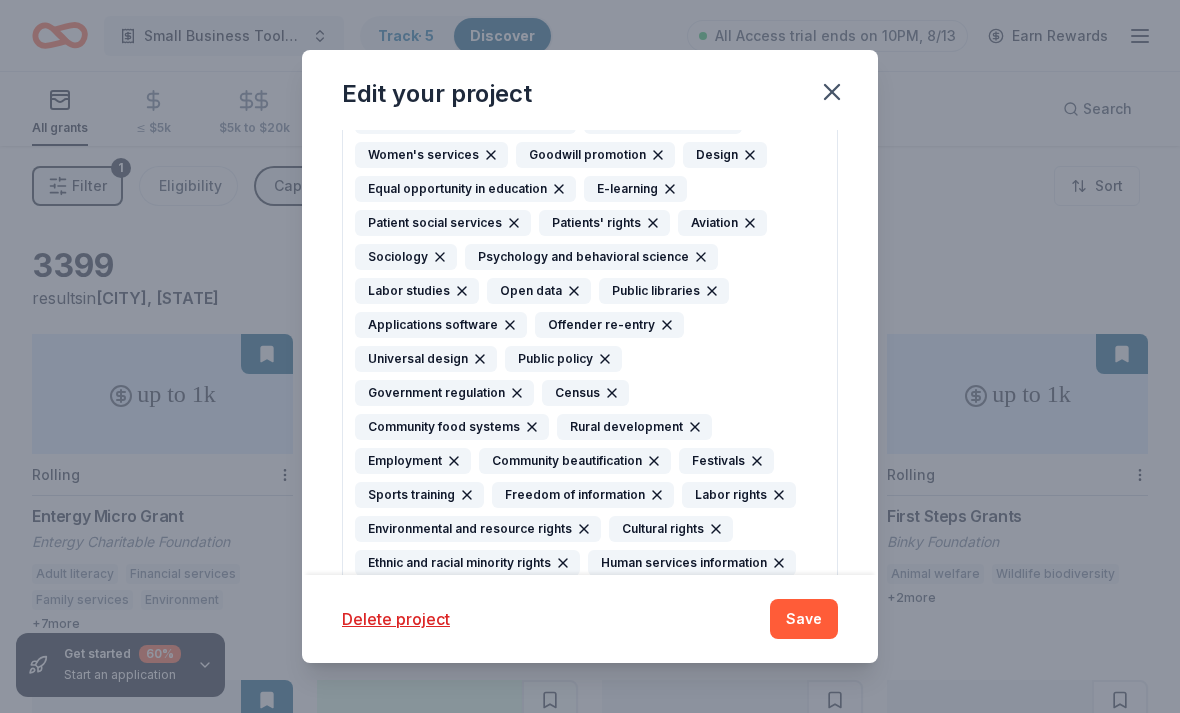click 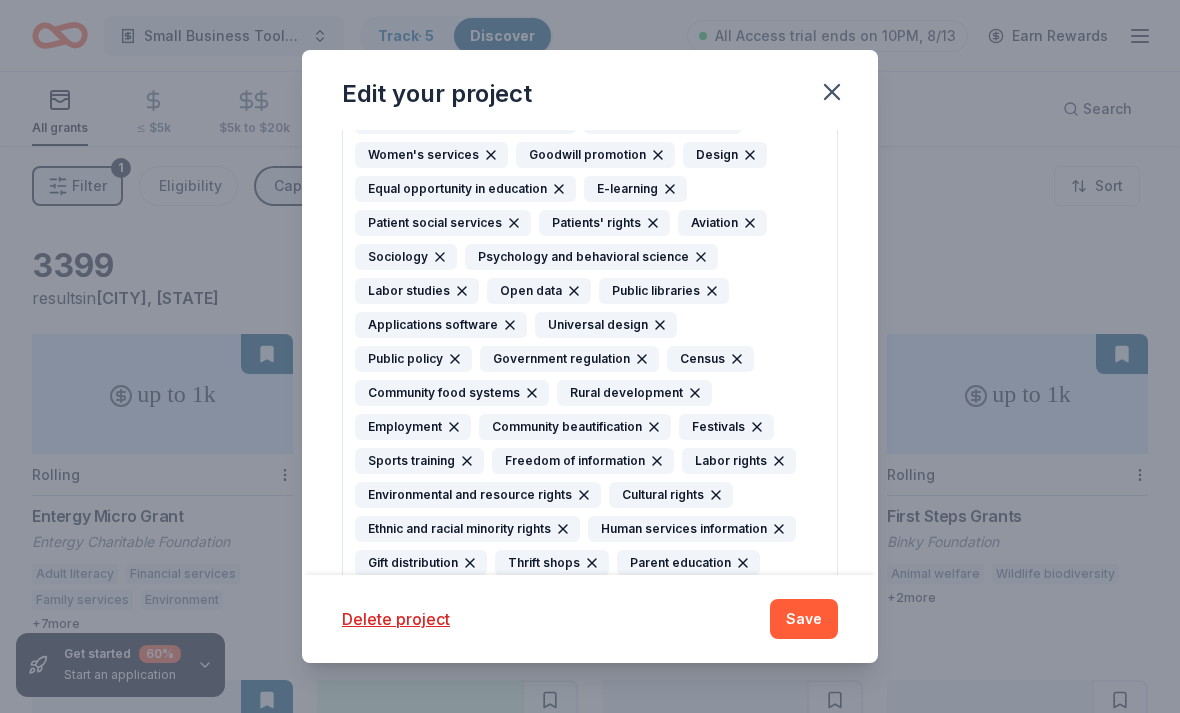 click 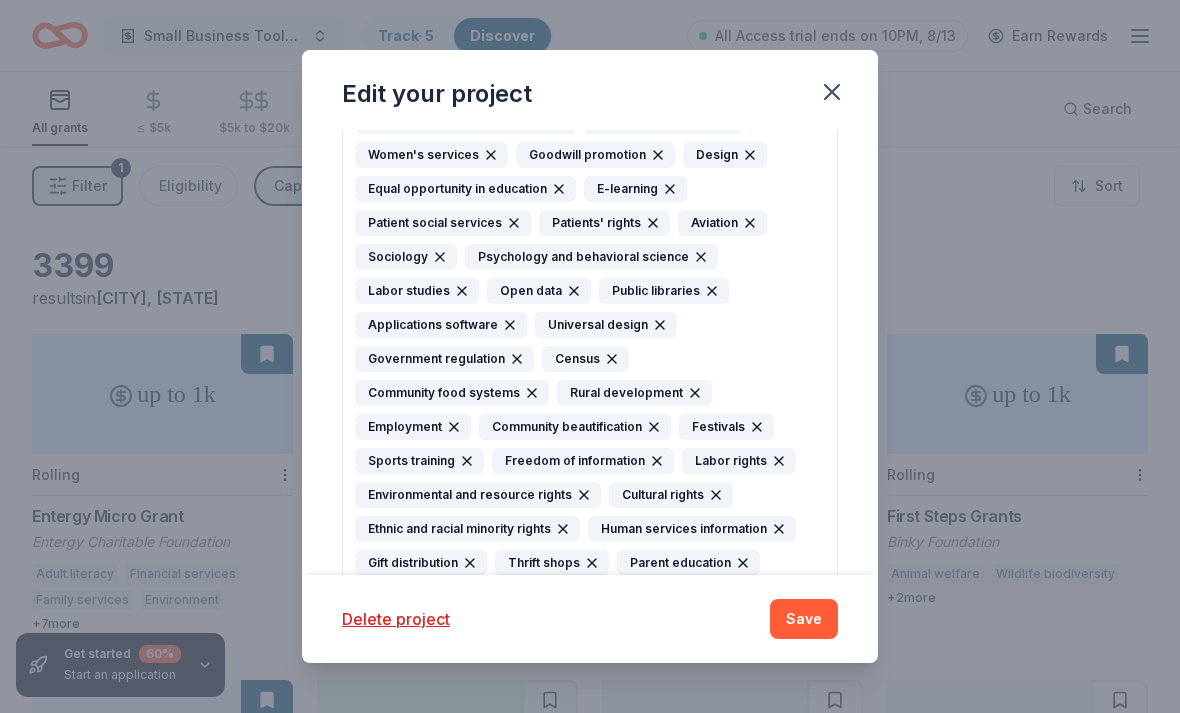 click 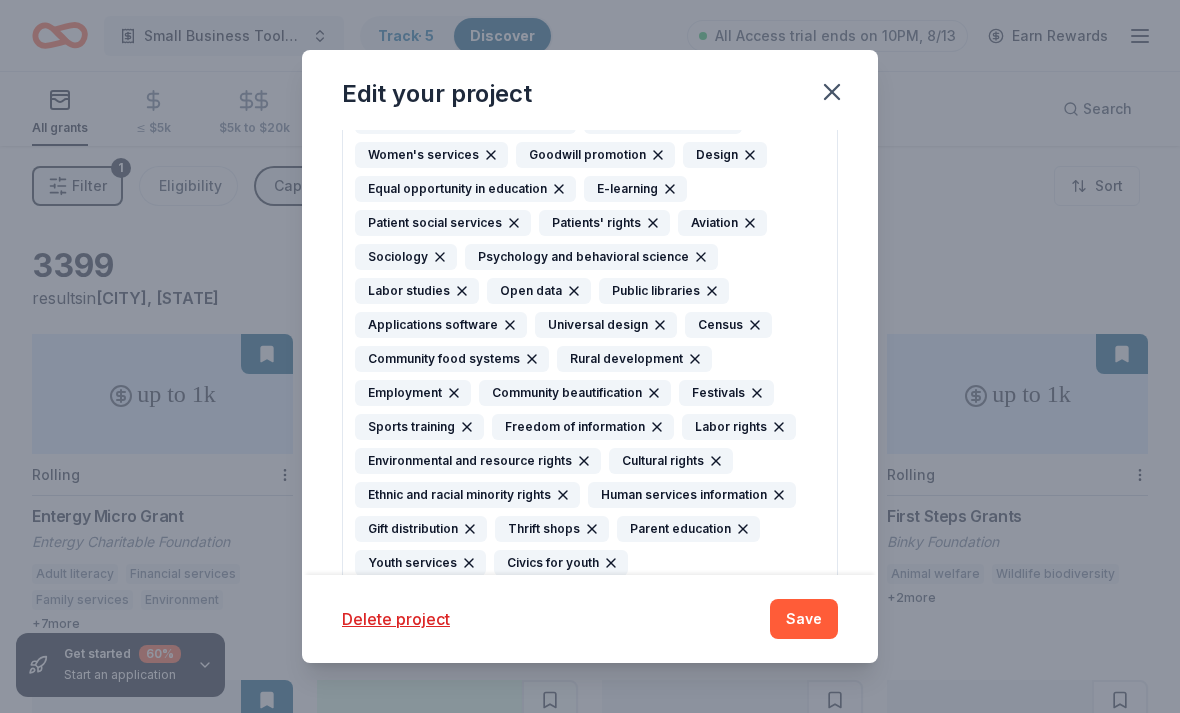 click 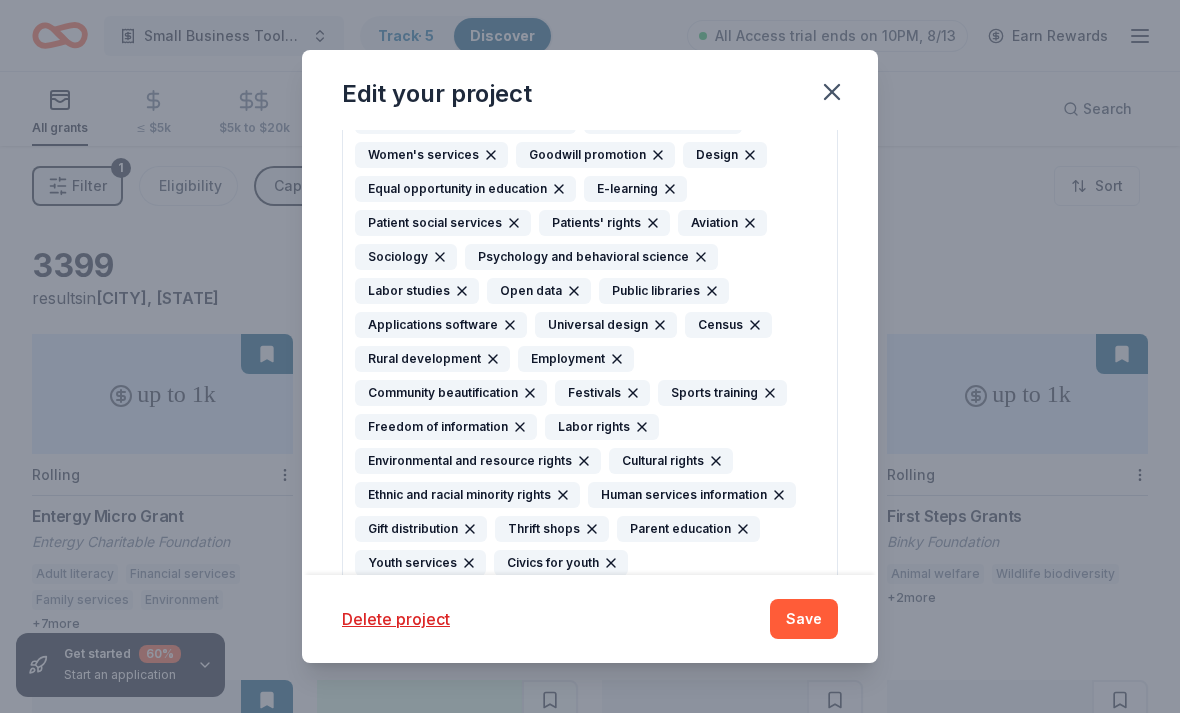 click 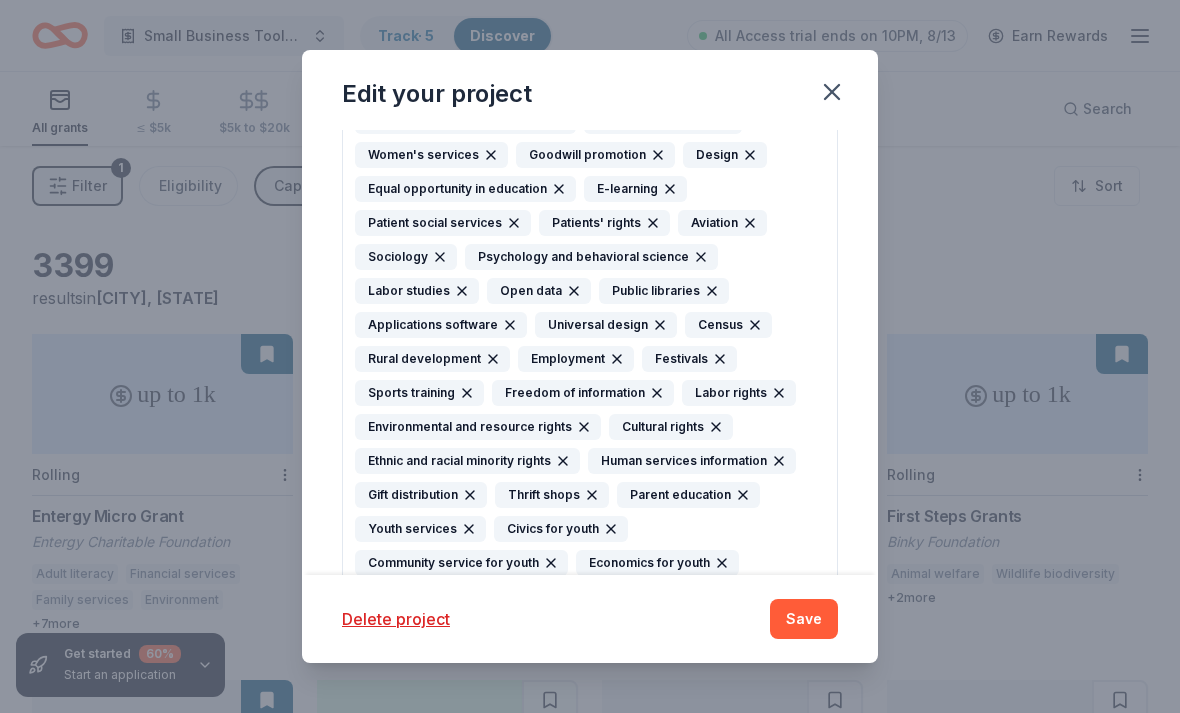 click 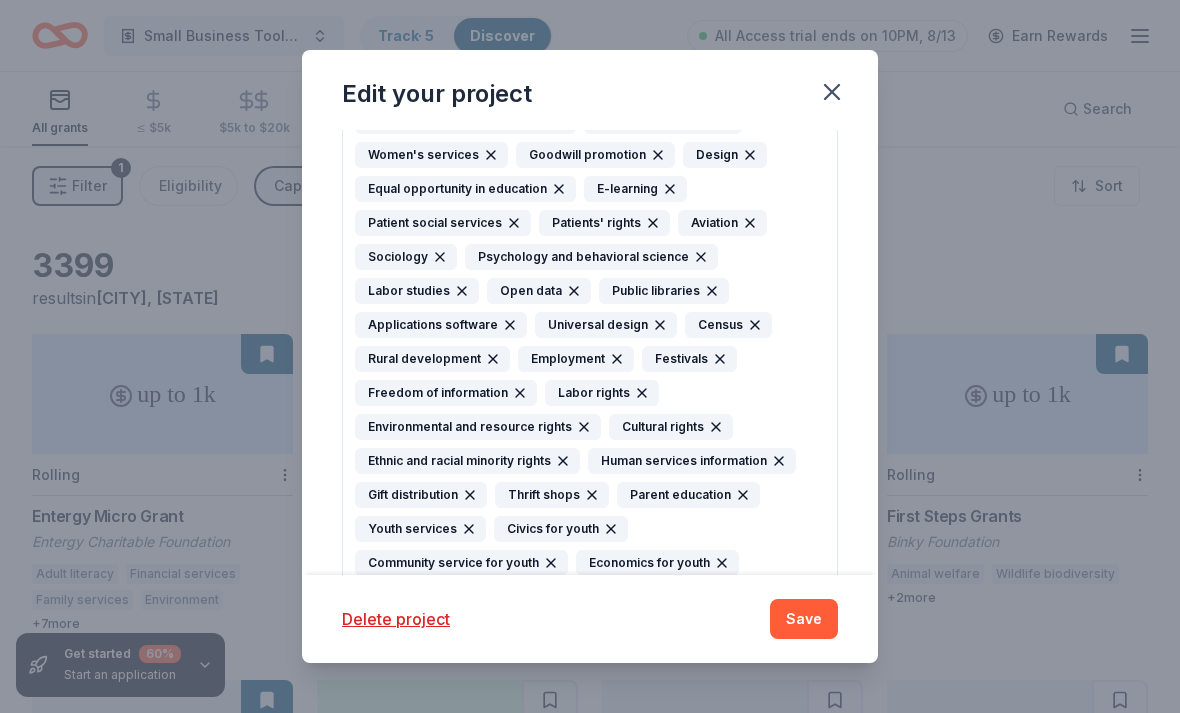 click 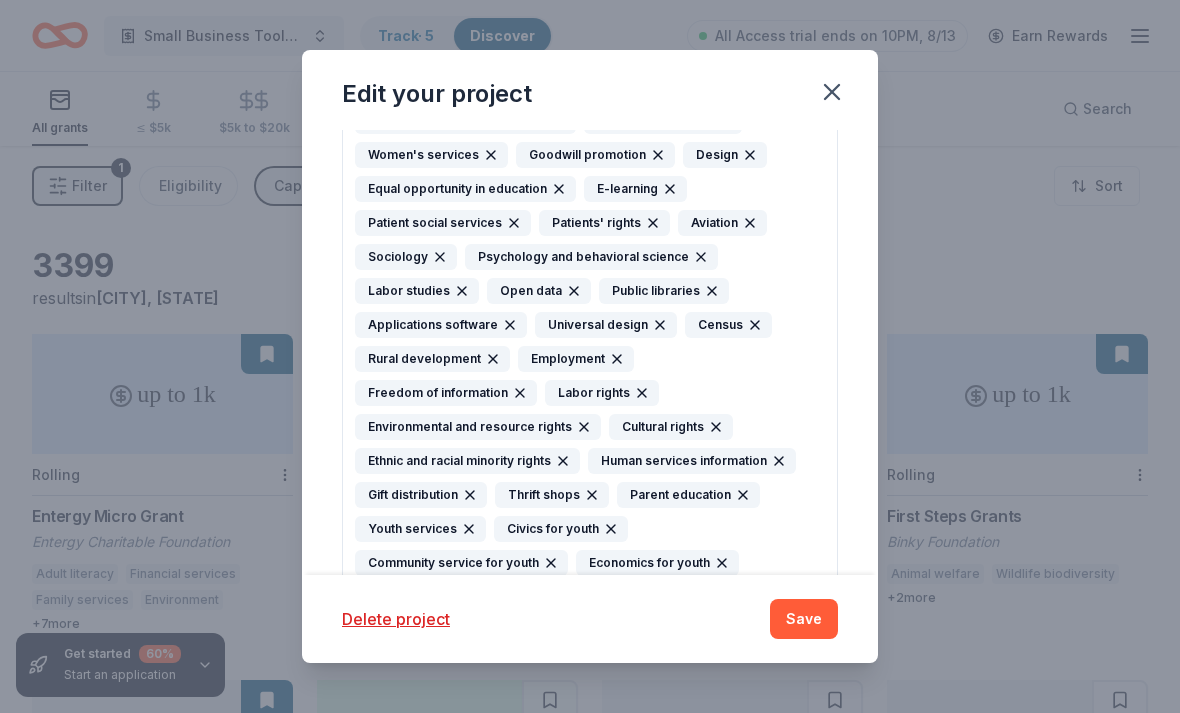 click on "Freedom of information" at bounding box center (446, 393) 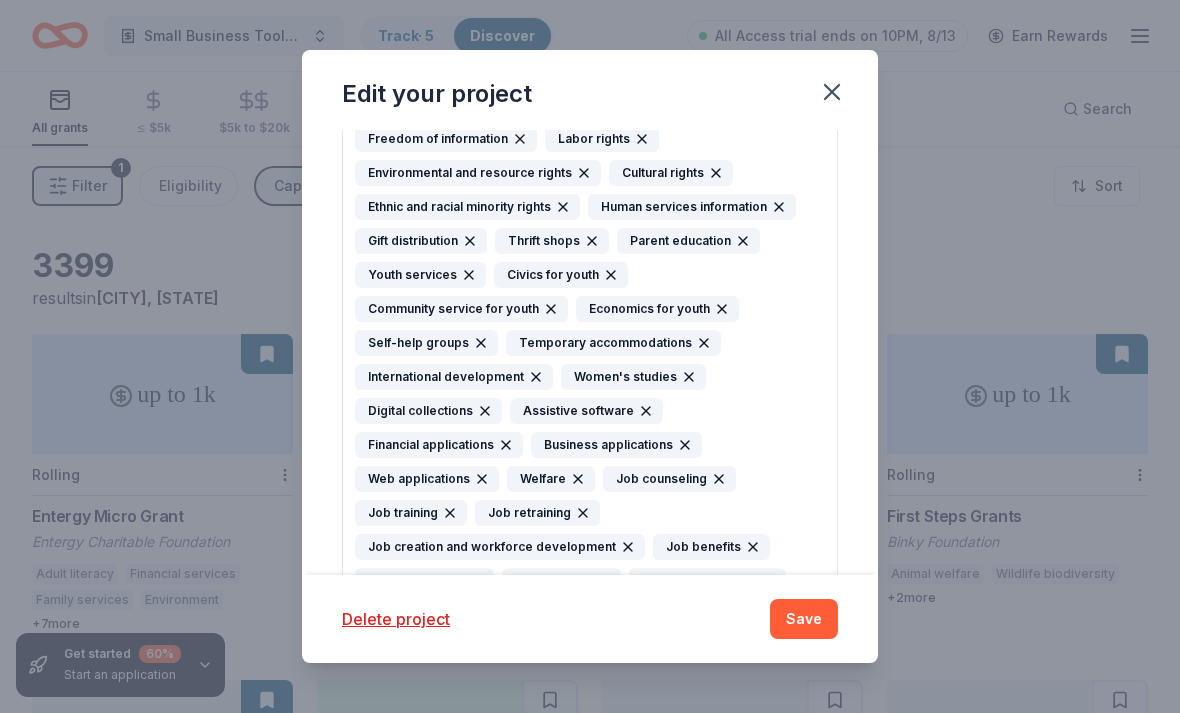 scroll, scrollTop: 1724, scrollLeft: 0, axis: vertical 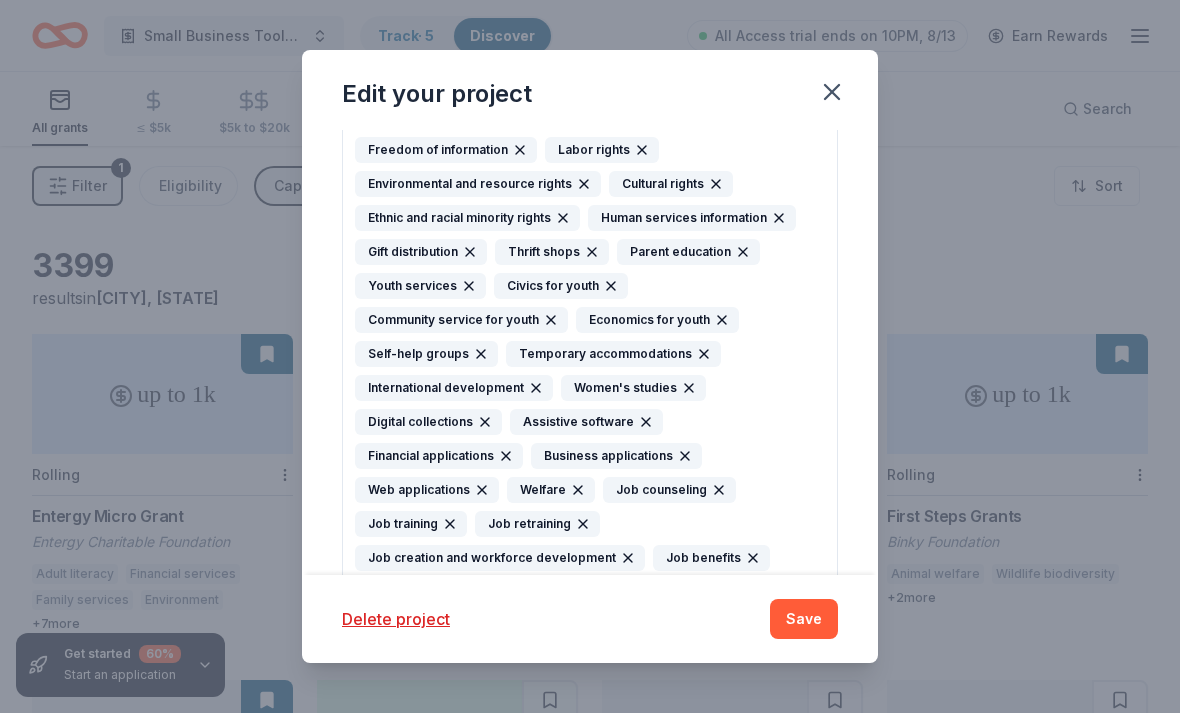 click 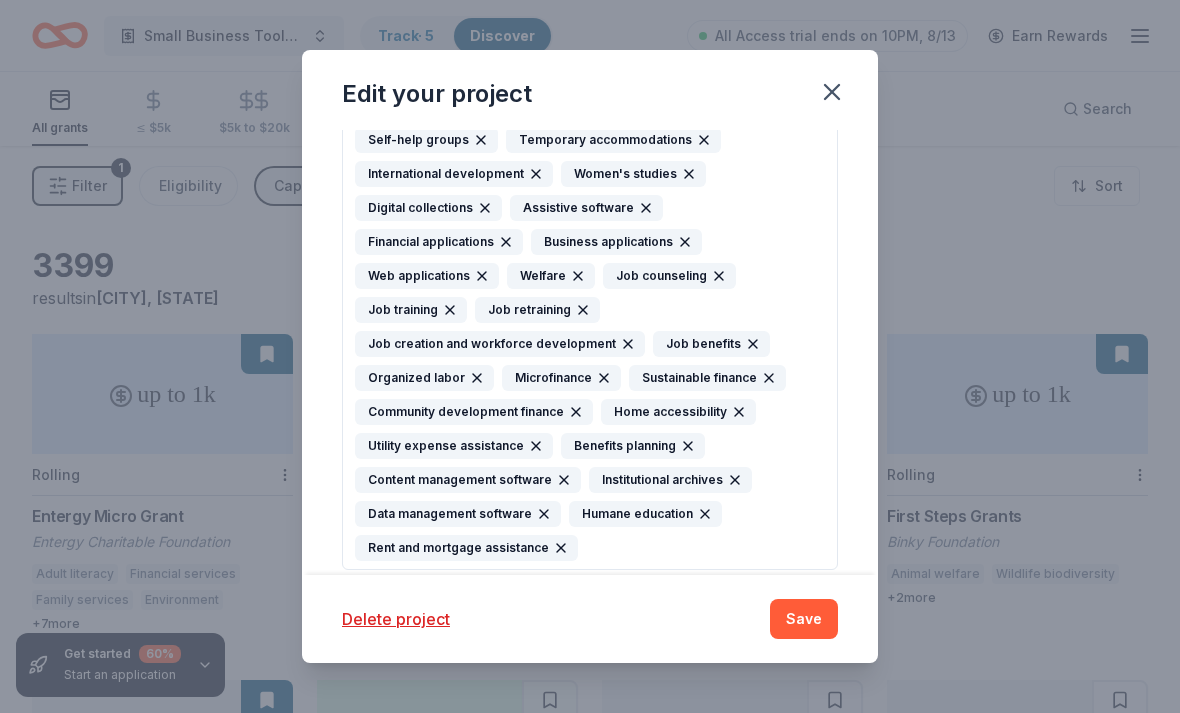 scroll, scrollTop: 1909, scrollLeft: 0, axis: vertical 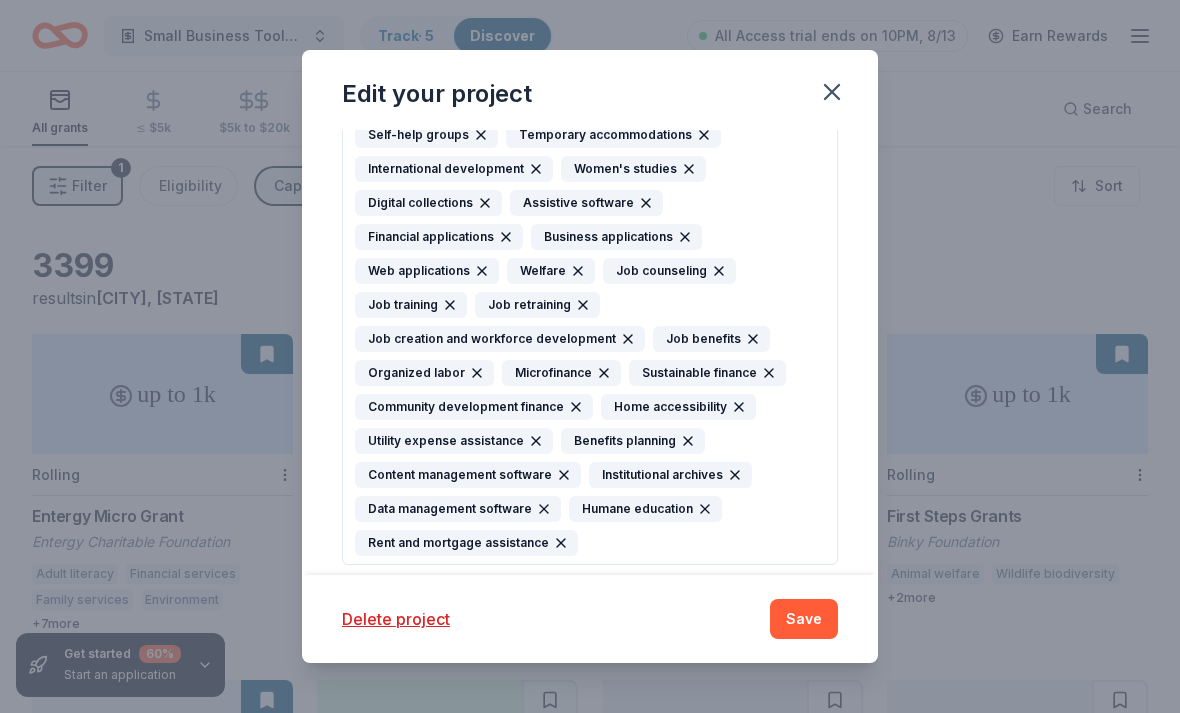 click 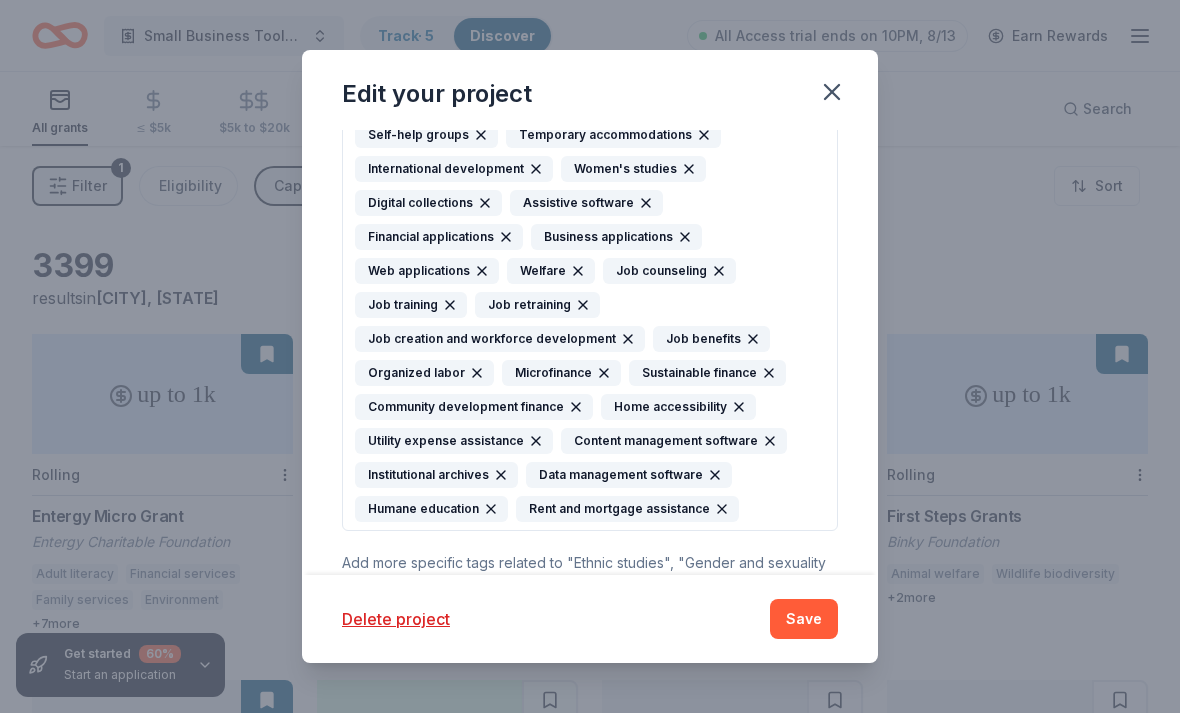 click 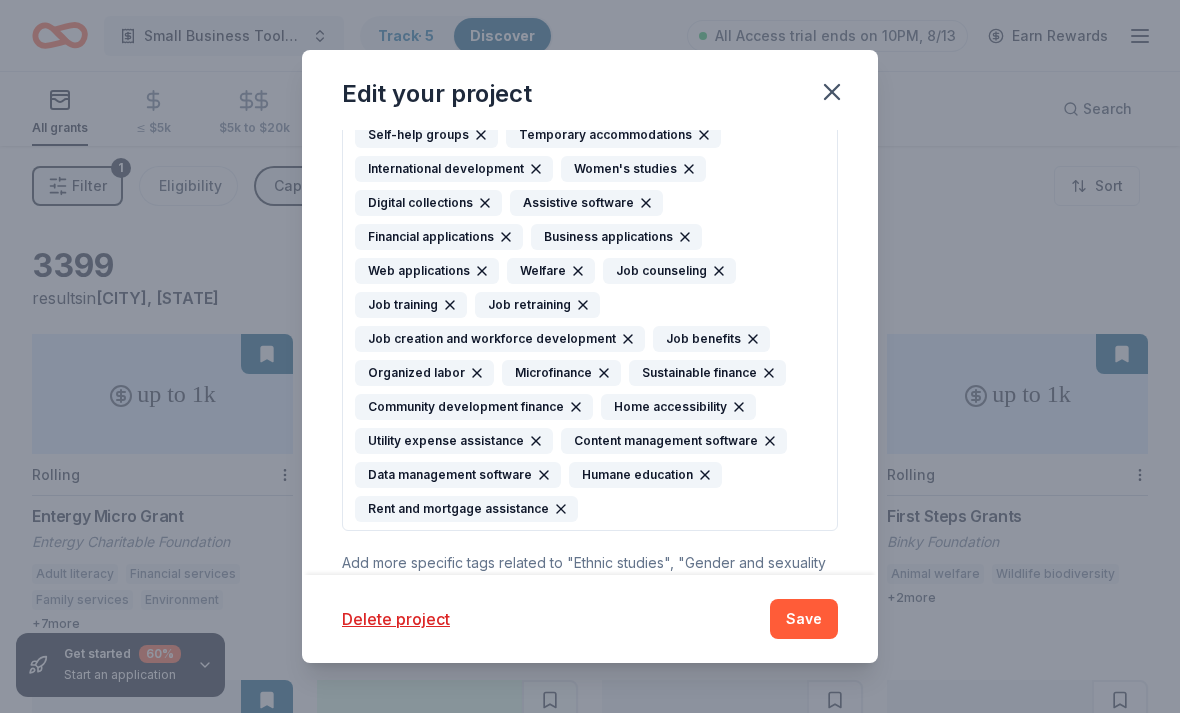 click 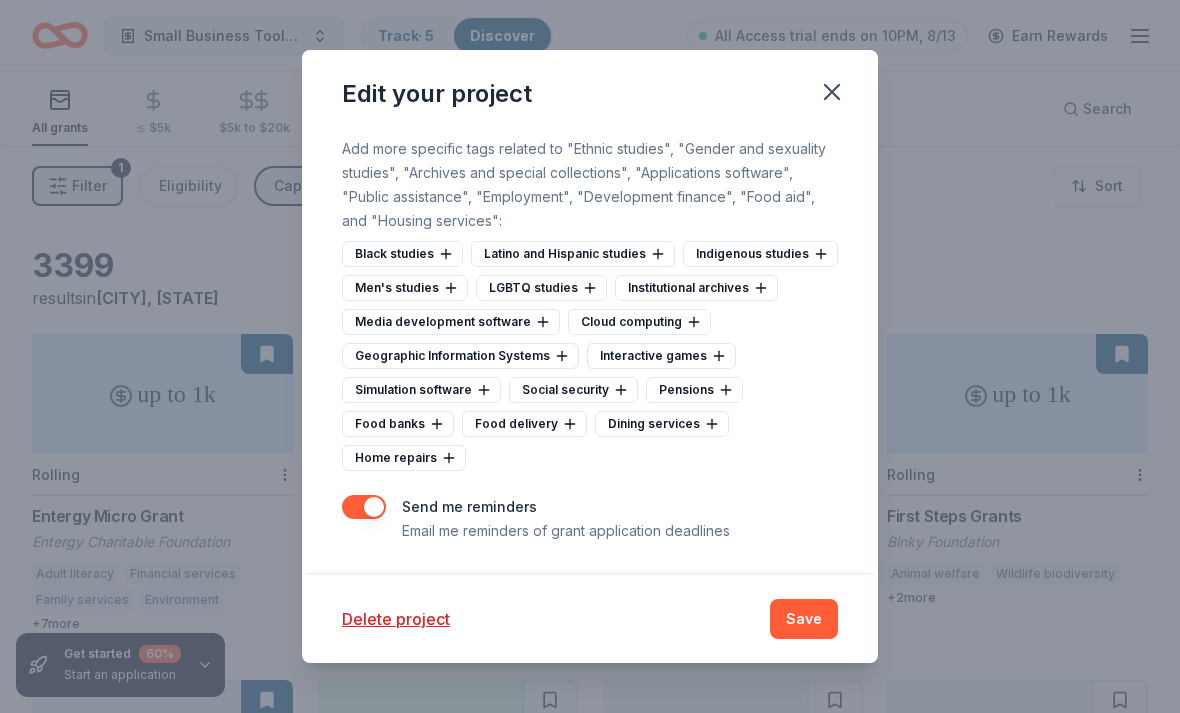 scroll, scrollTop: 2290, scrollLeft: 0, axis: vertical 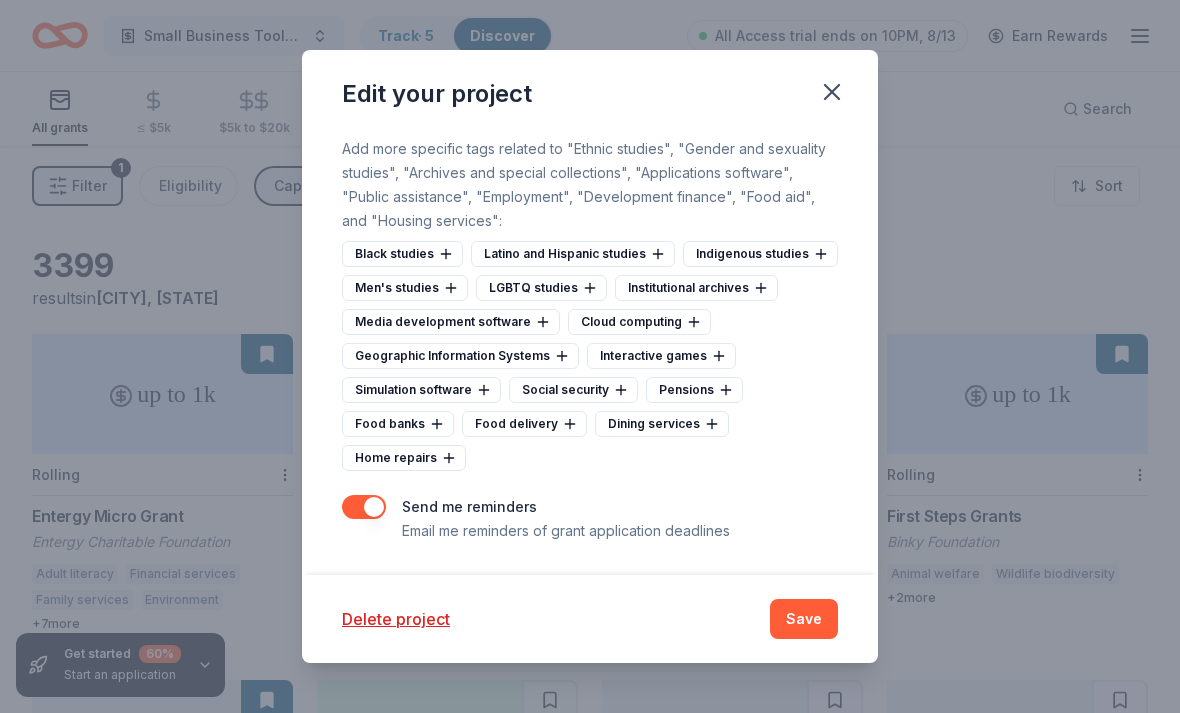 click on "Save" at bounding box center (804, 619) 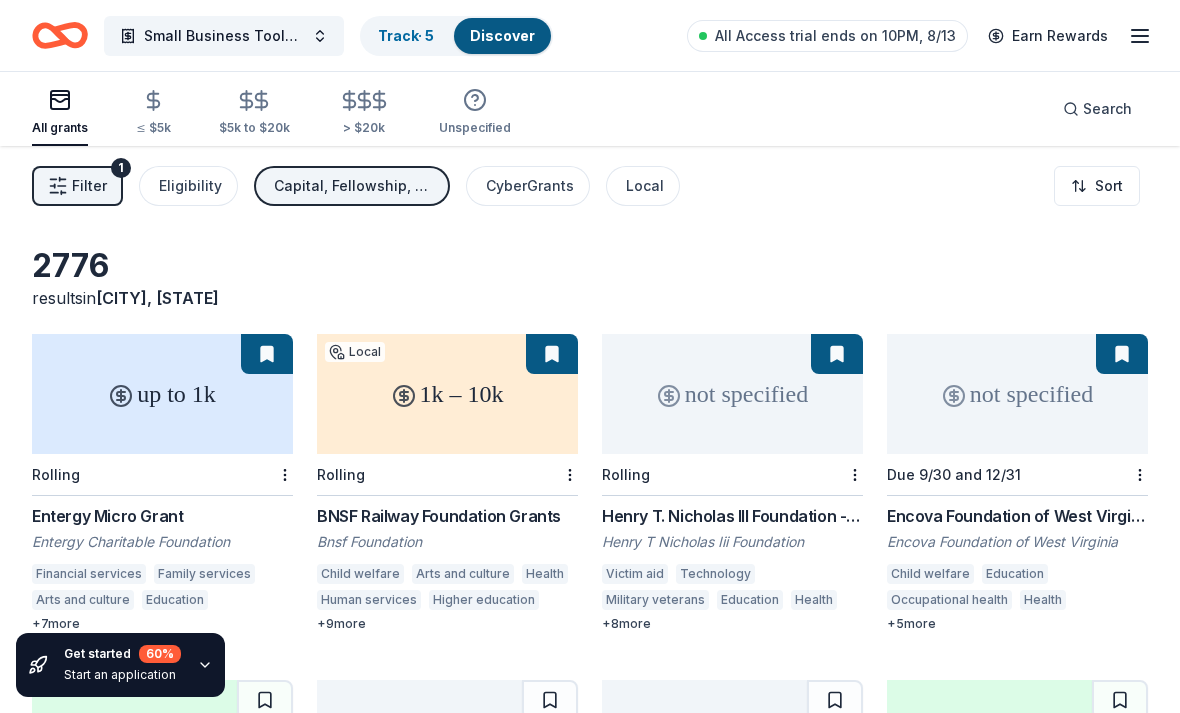 click on "Small Business Tools & Resources for Underprivileged Individuals" at bounding box center [224, 36] 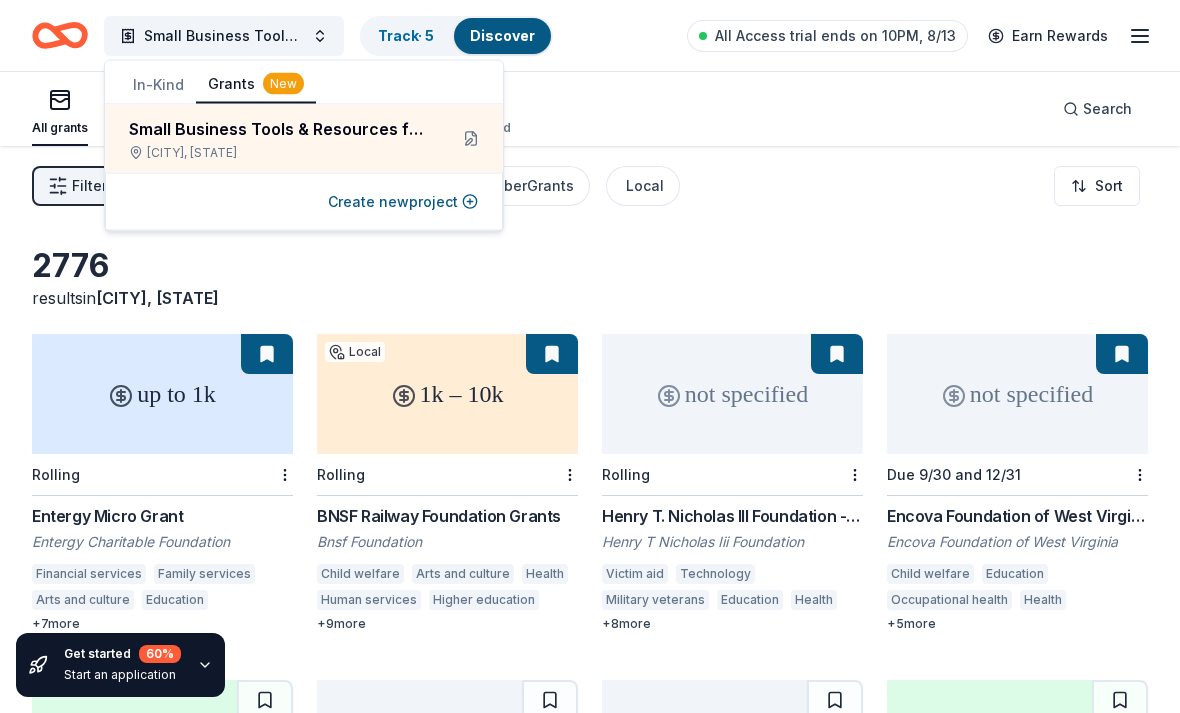 click at bounding box center [471, 139] 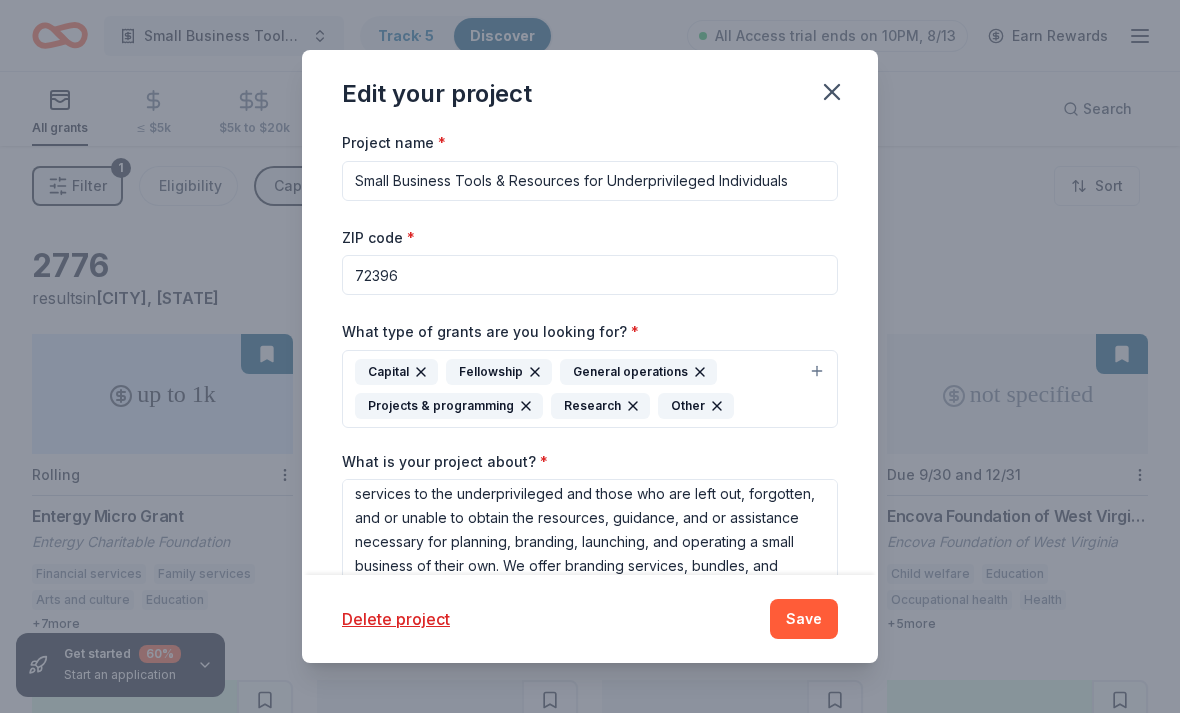 scroll, scrollTop: 78, scrollLeft: 0, axis: vertical 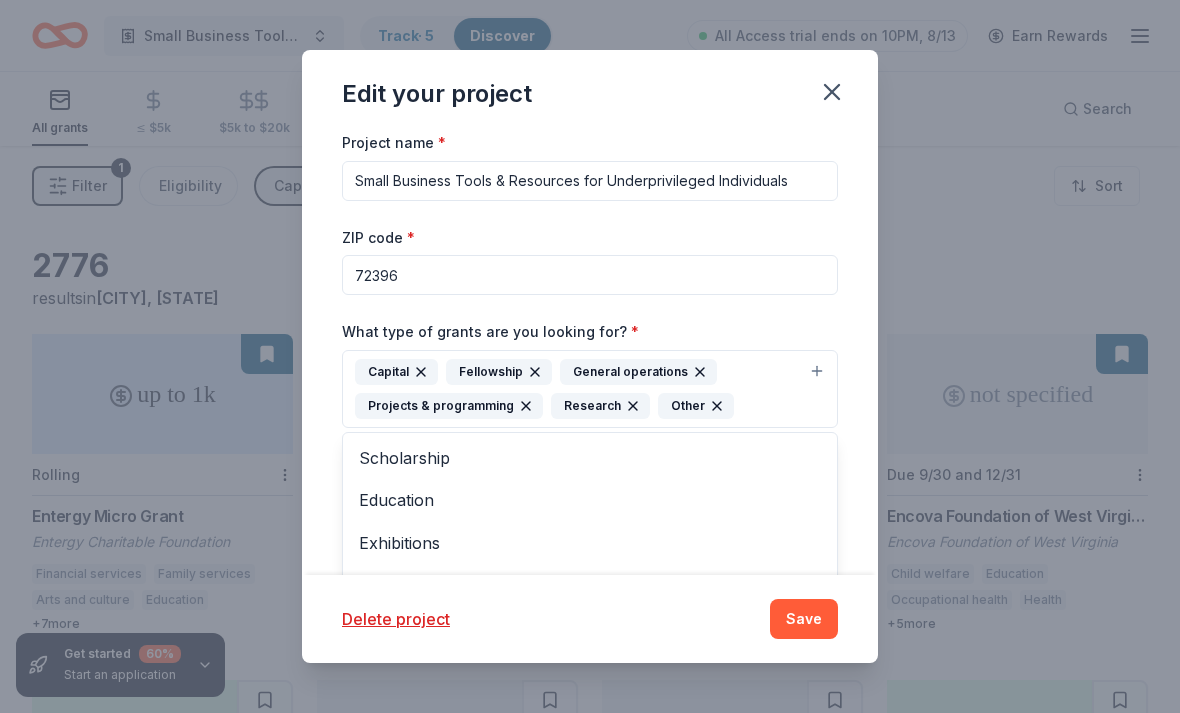 click on "Capital Fellowship General operations Projects & programming Research Other" at bounding box center (578, 389) 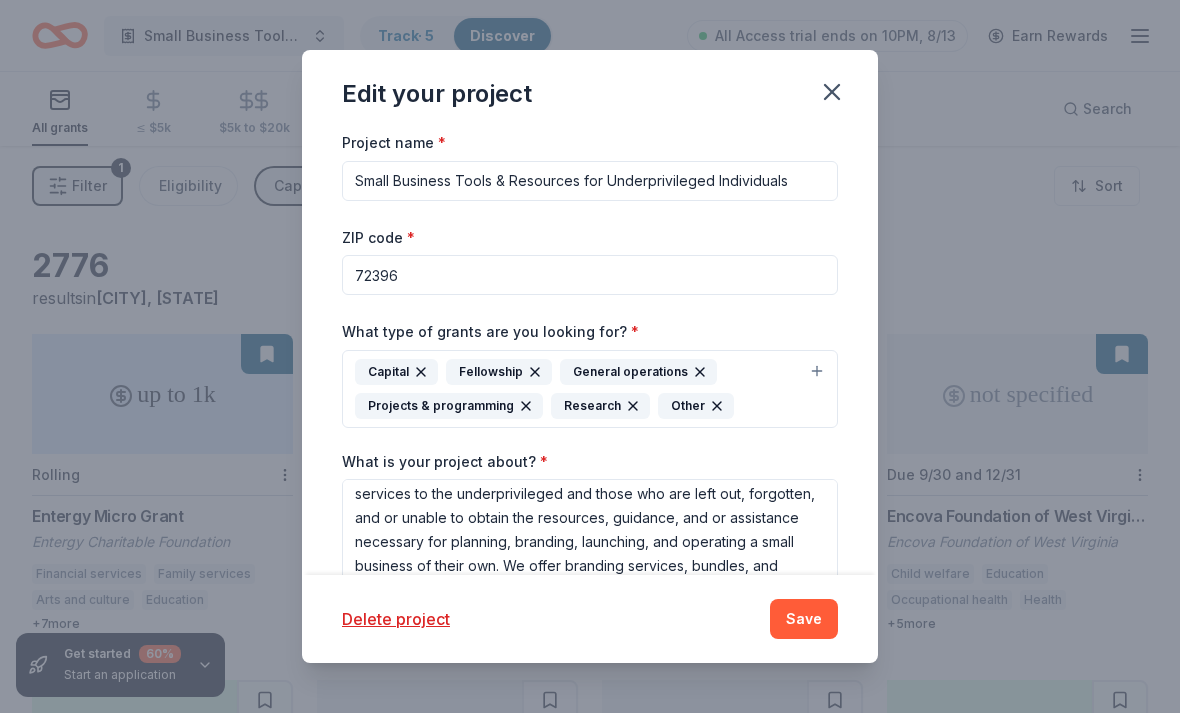 click on "Capital Fellowship General operations Projects & programming Research Other" at bounding box center [578, 389] 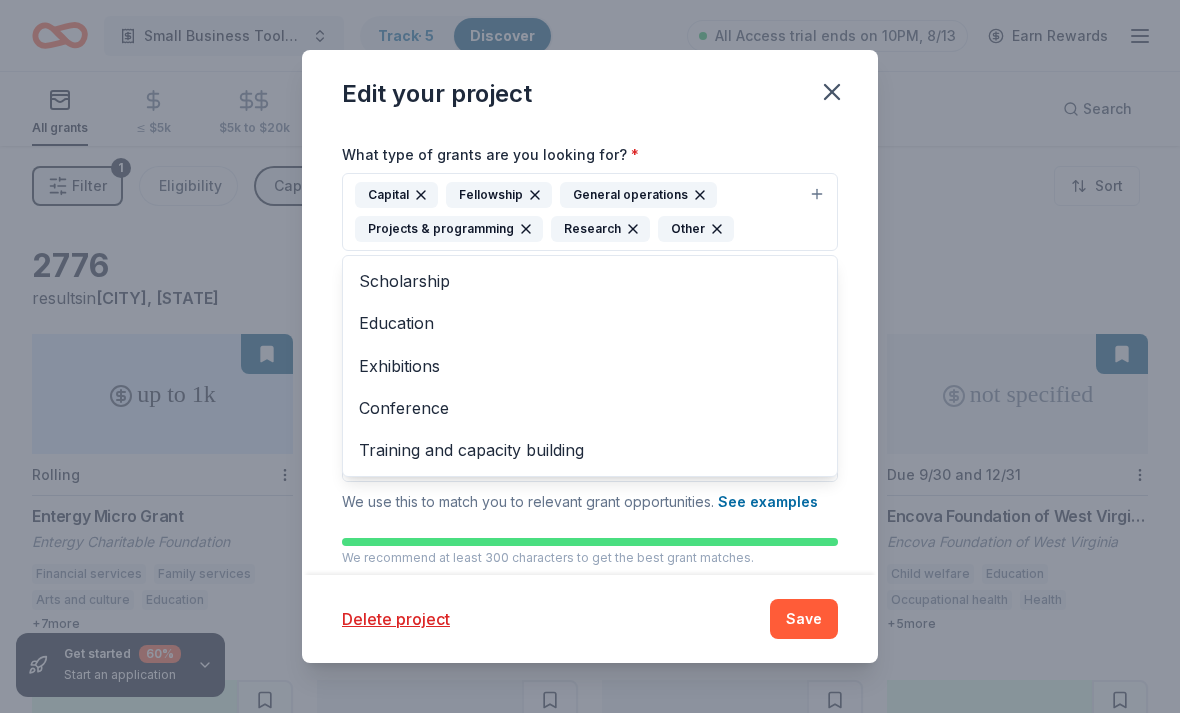 scroll, scrollTop: 179, scrollLeft: 0, axis: vertical 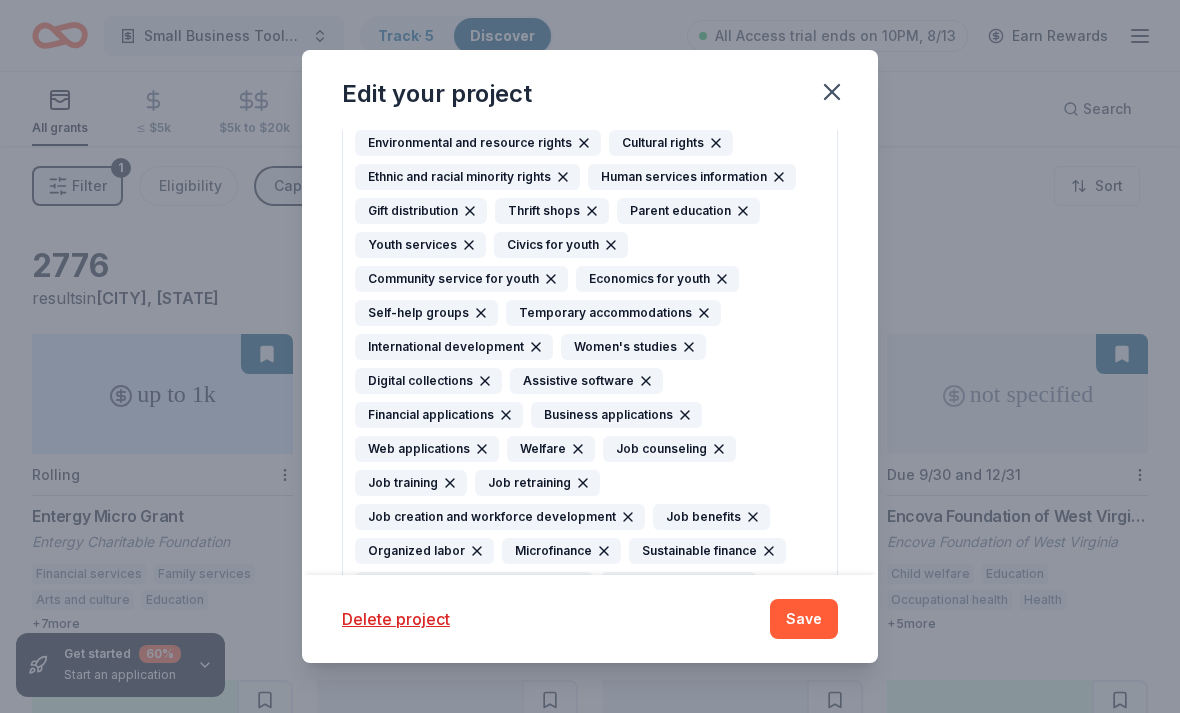 click 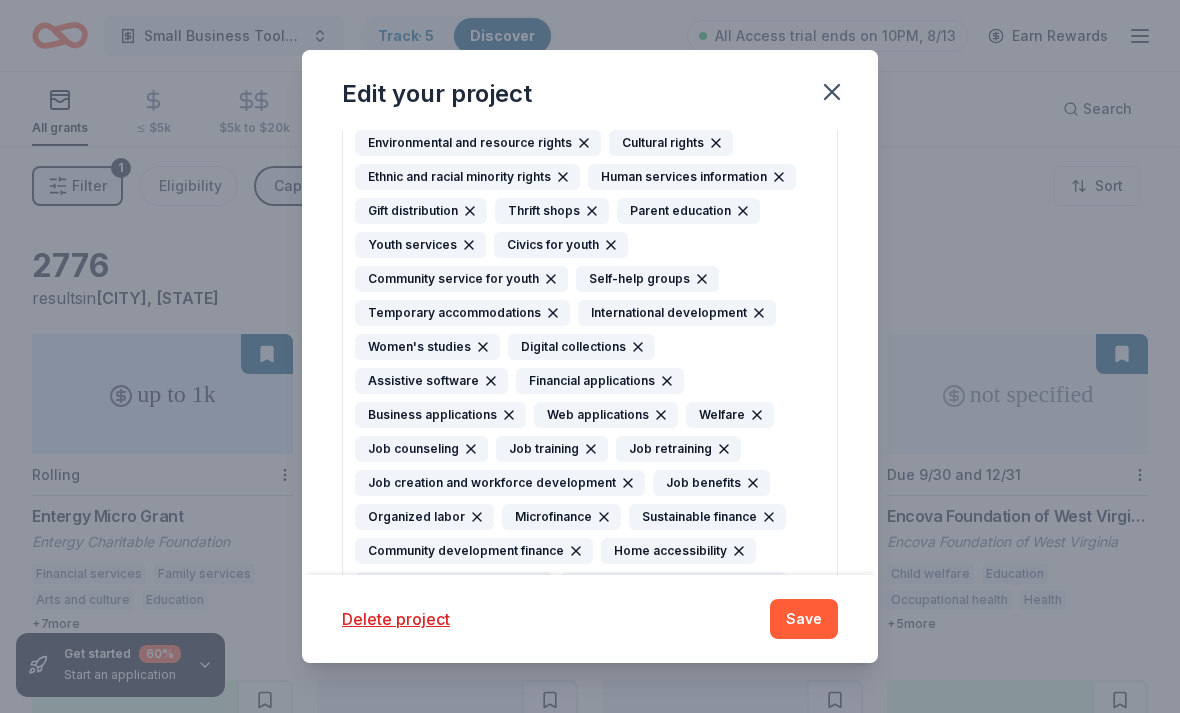 click 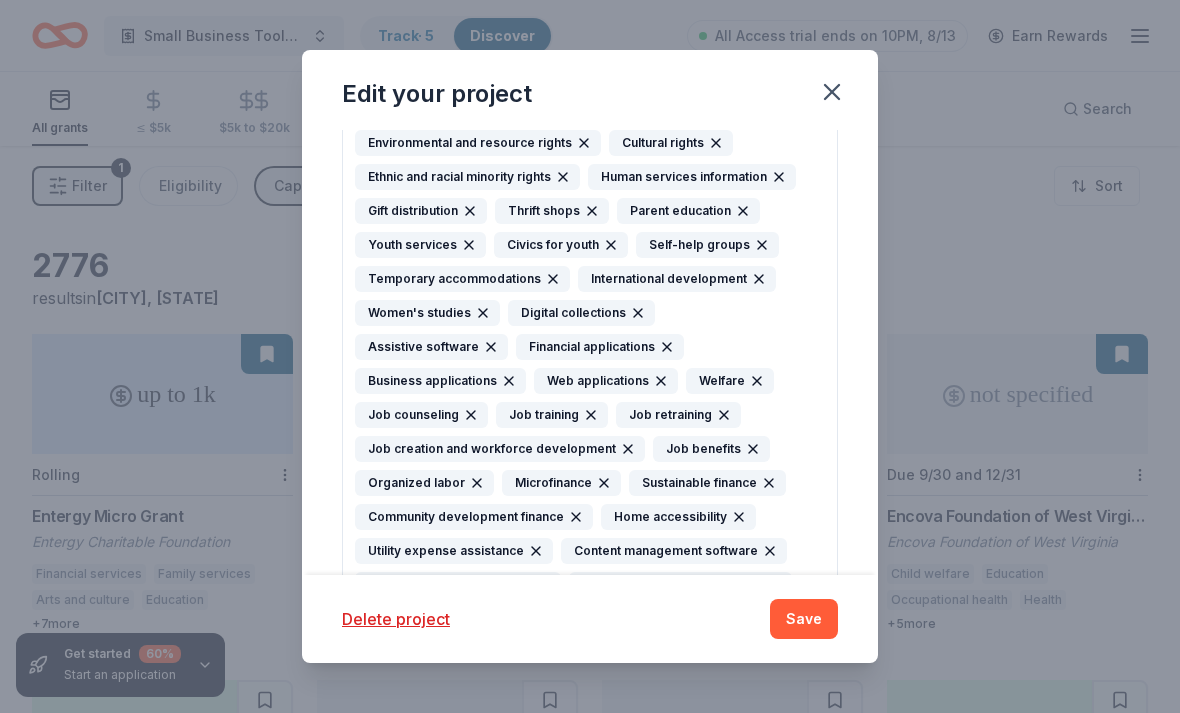 click 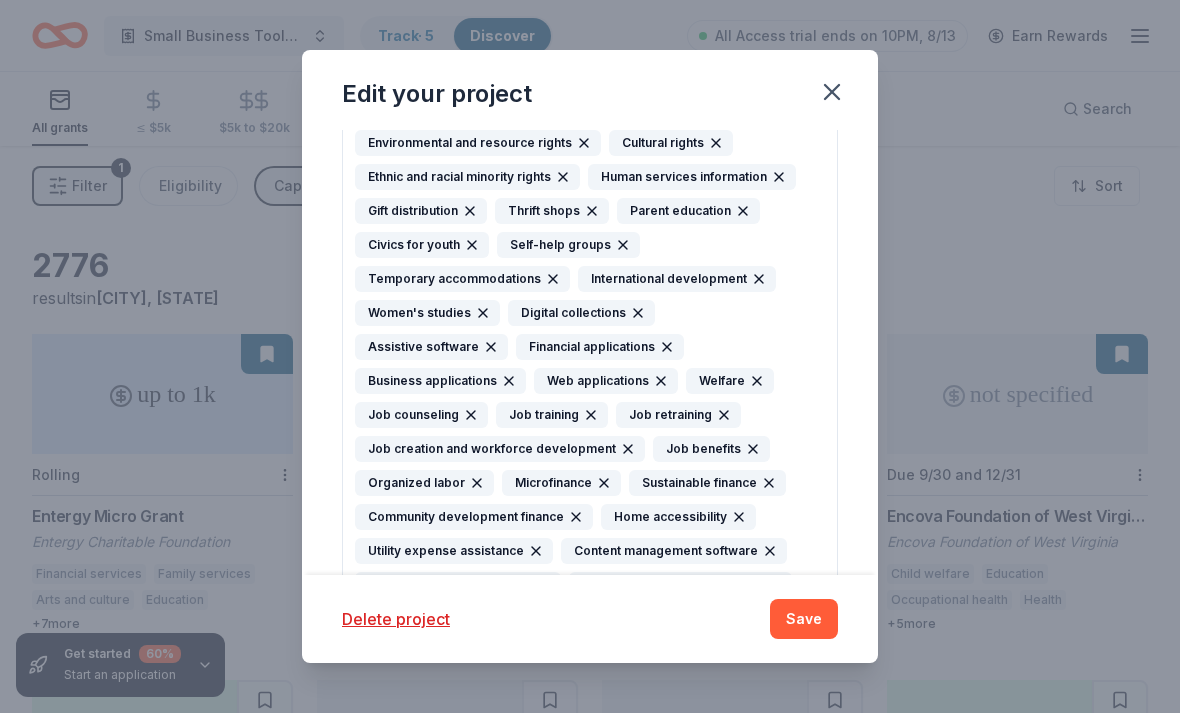 click on "Self-help groups" at bounding box center [568, 245] 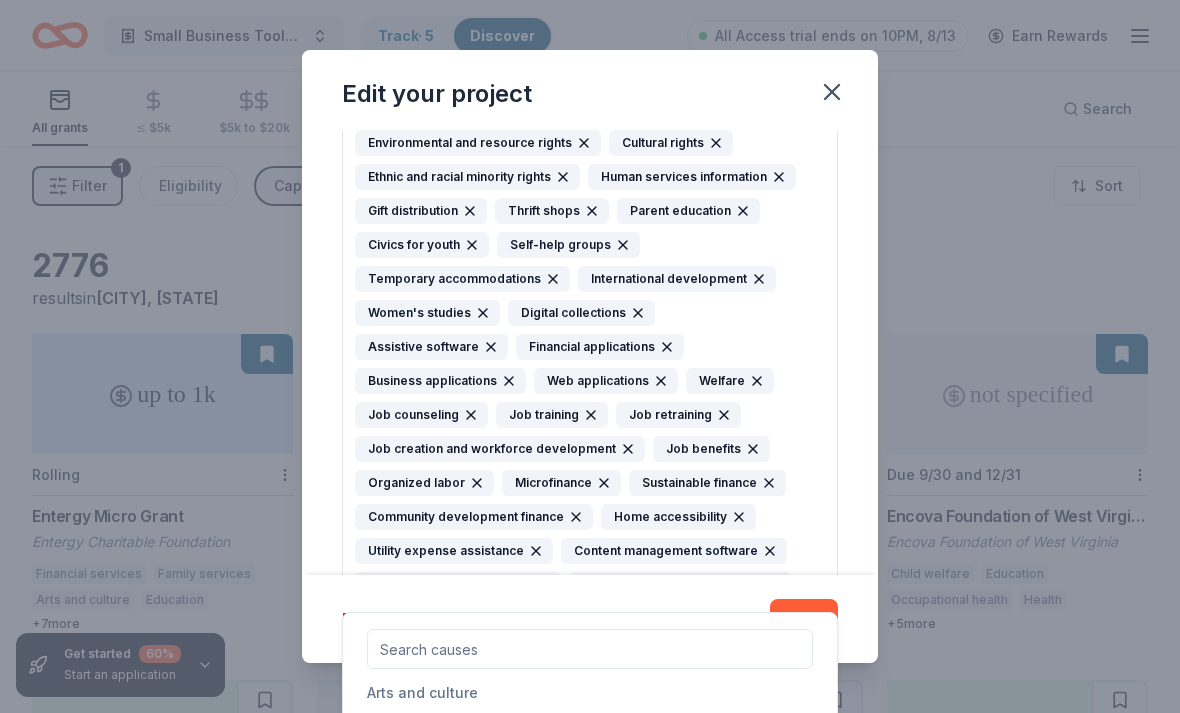 click 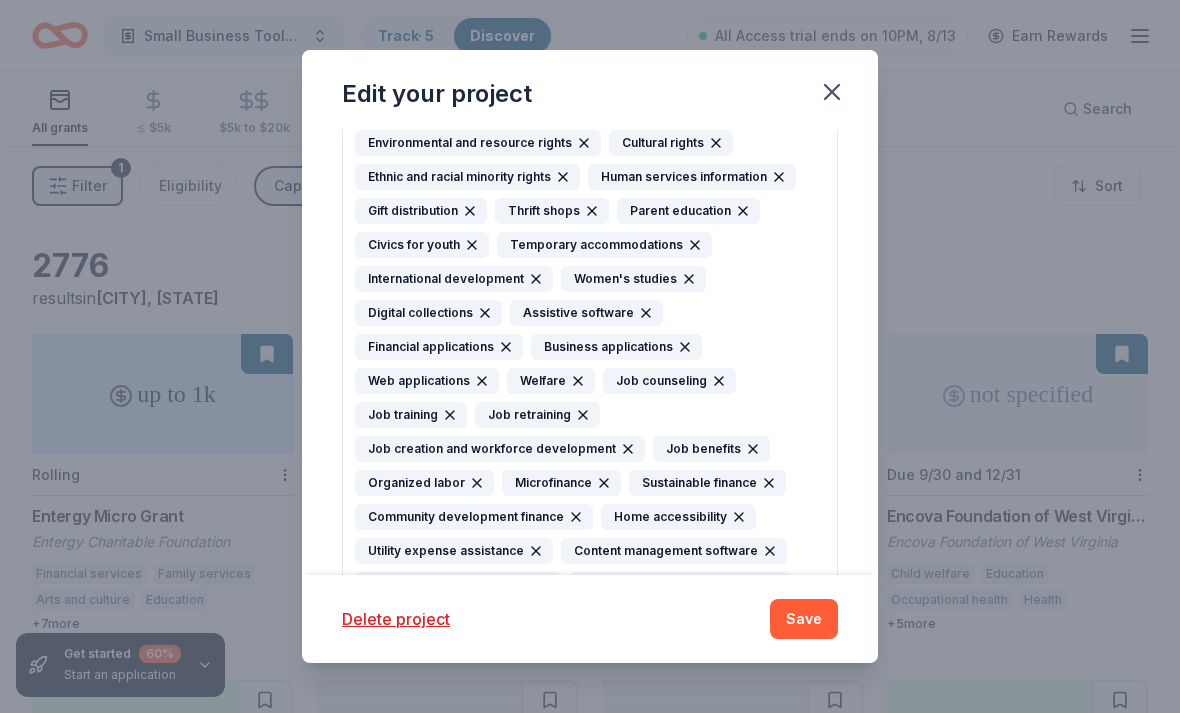 click 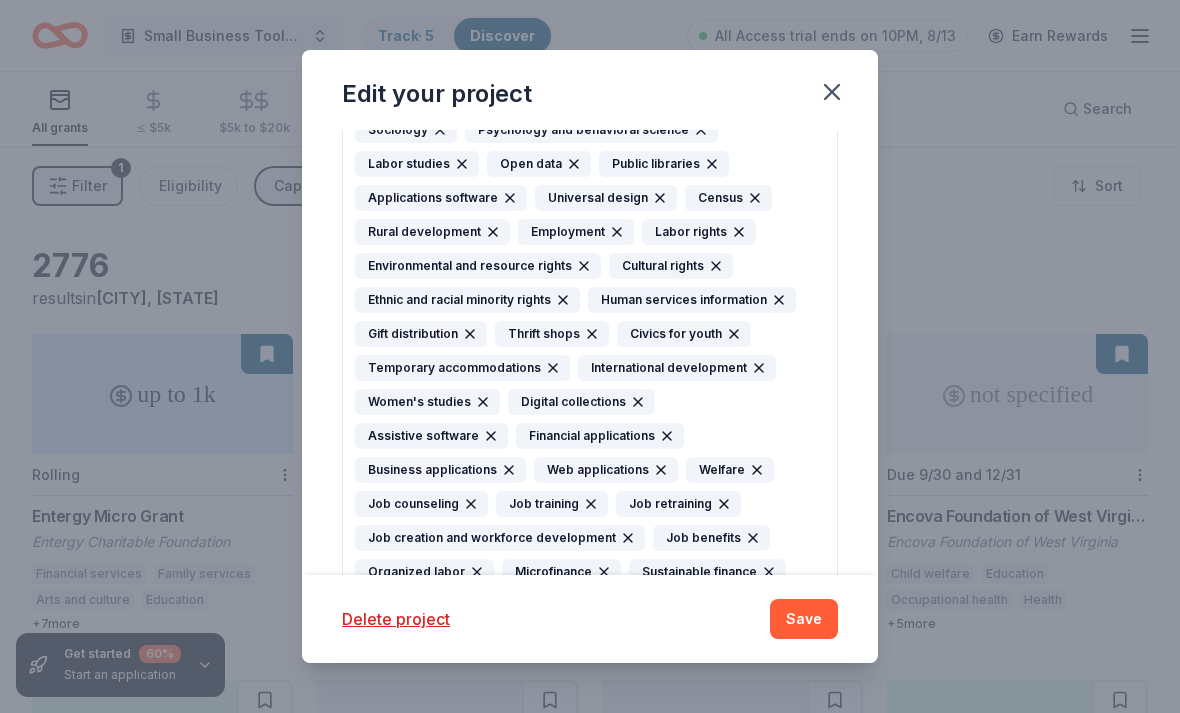 scroll, scrollTop: 1606, scrollLeft: 0, axis: vertical 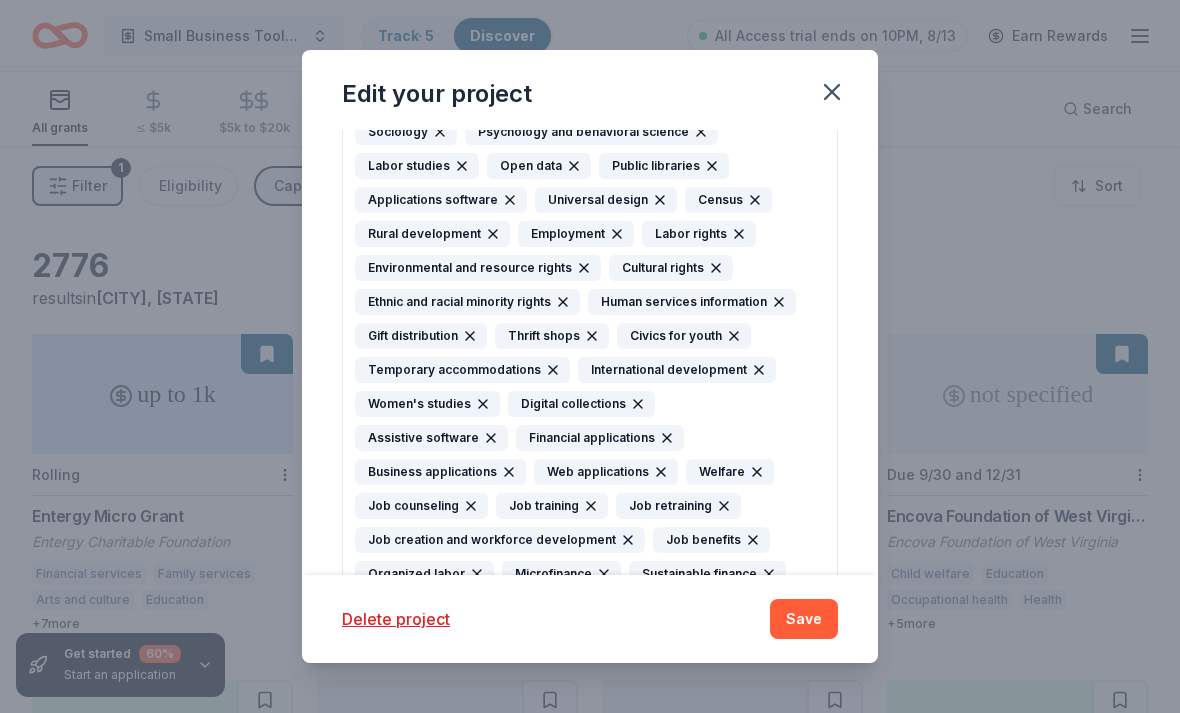 click 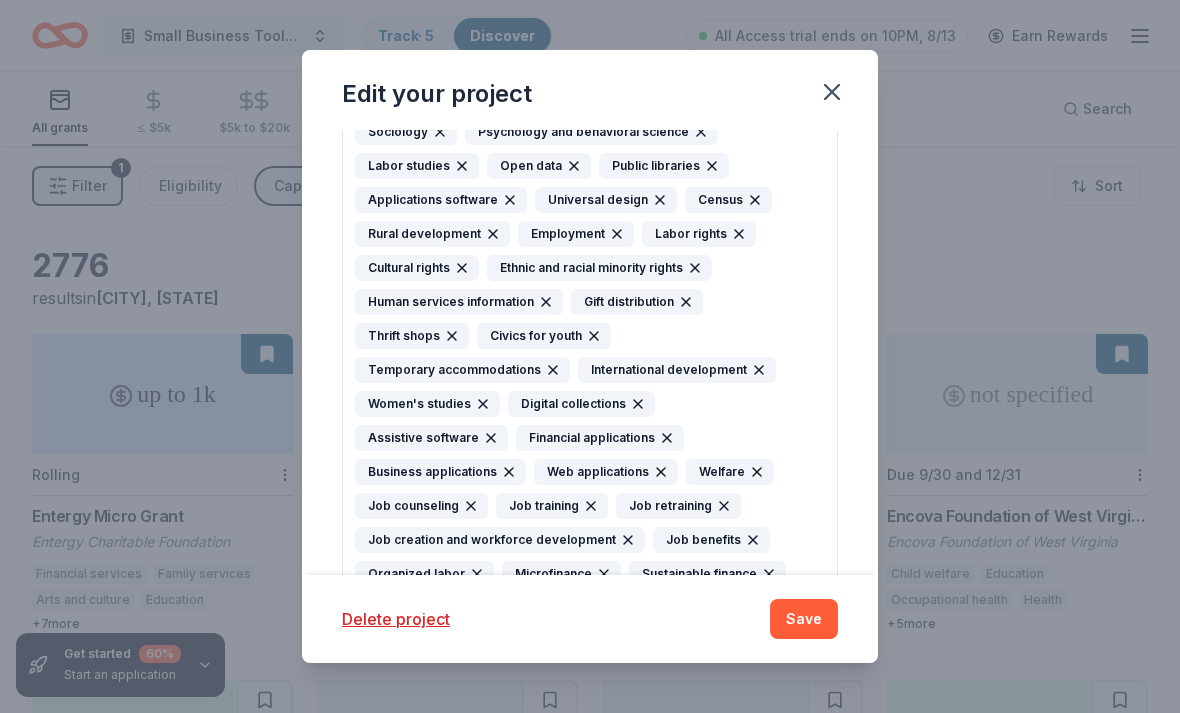 click 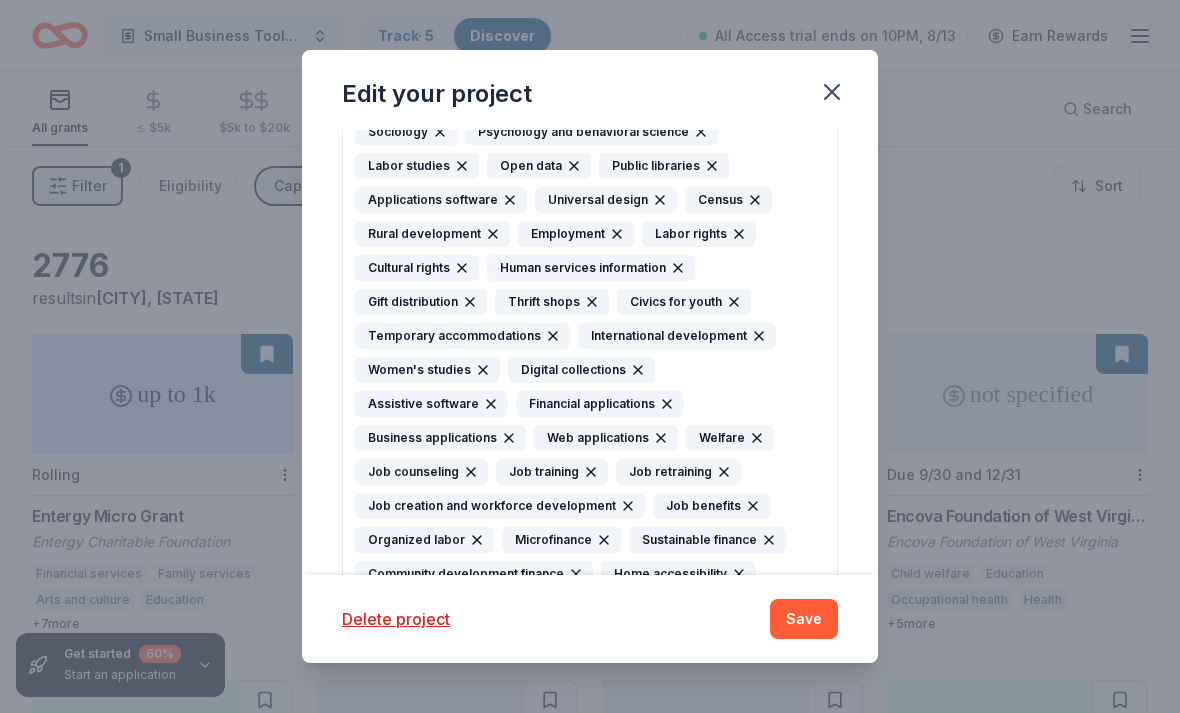 click 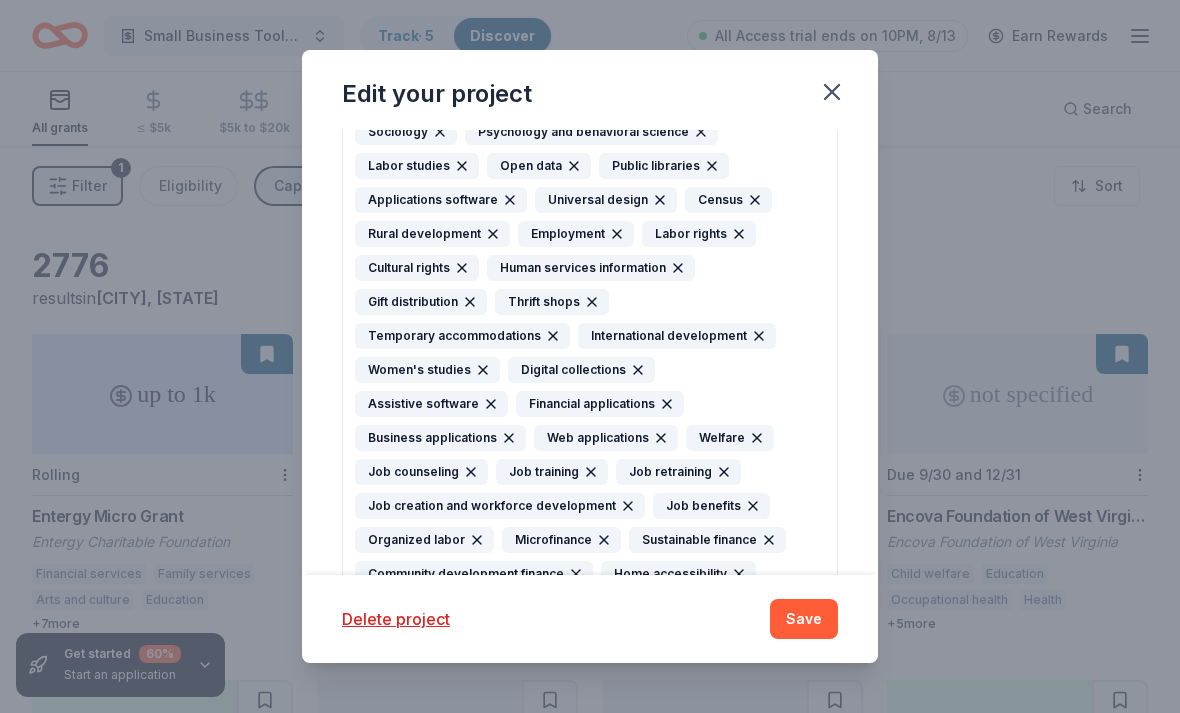 click 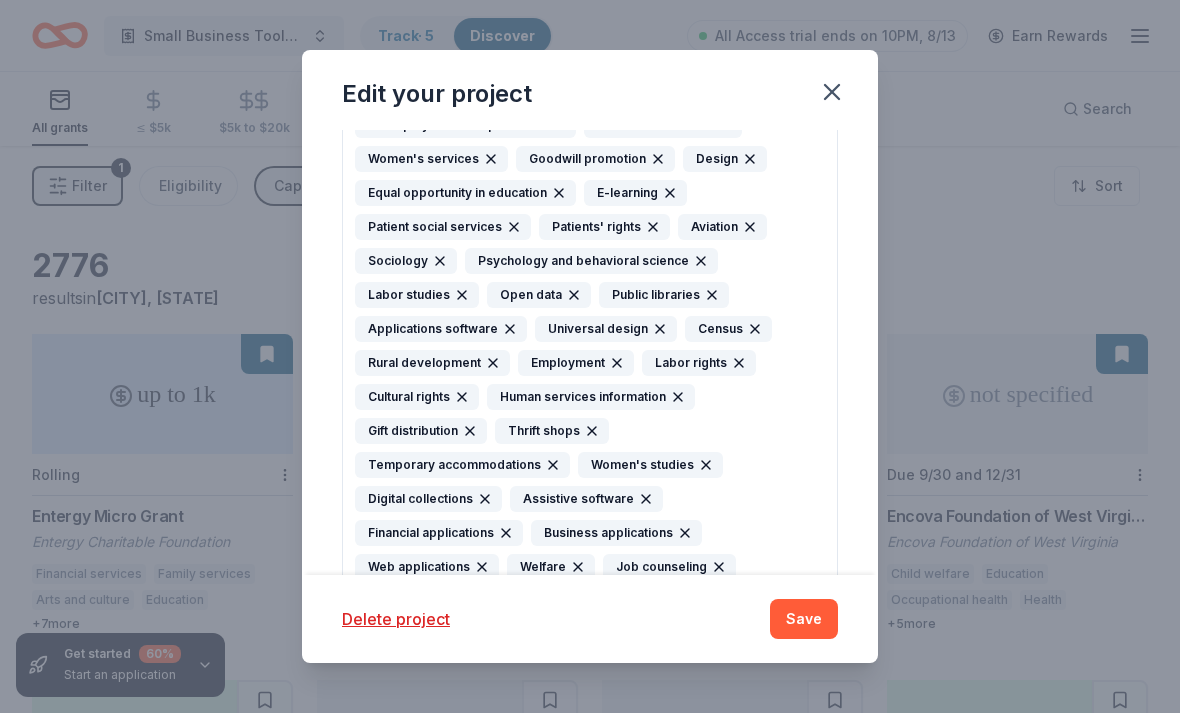 scroll, scrollTop: 1478, scrollLeft: 0, axis: vertical 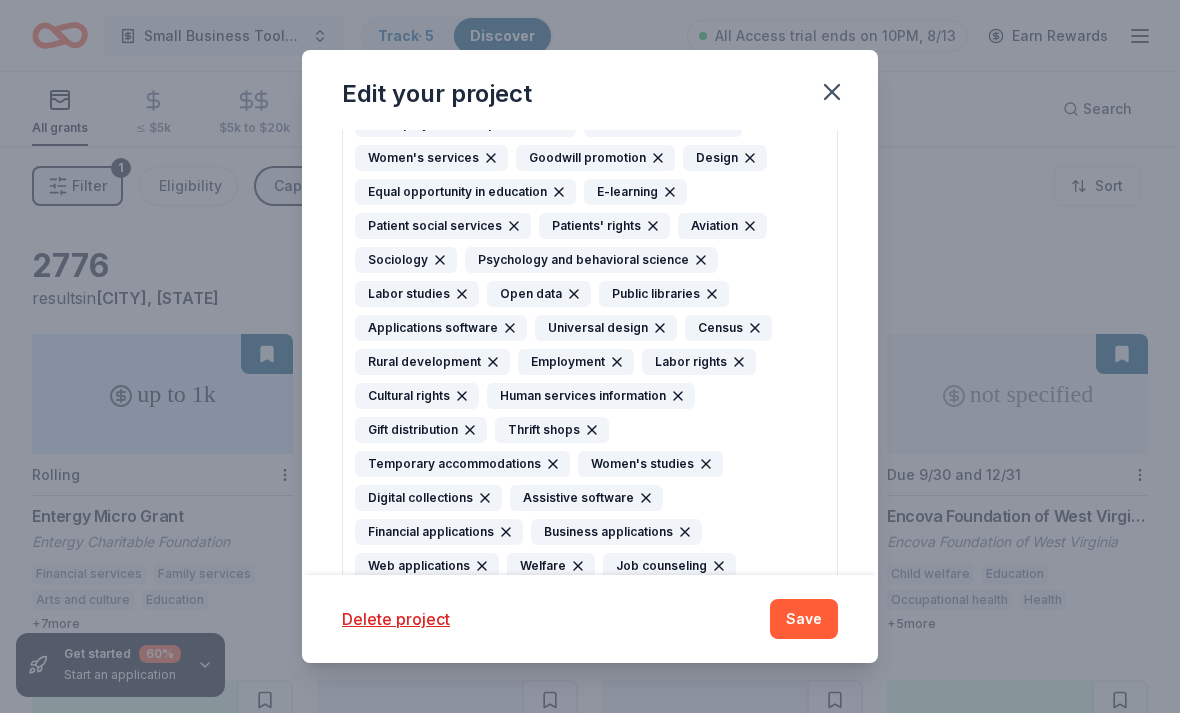 click 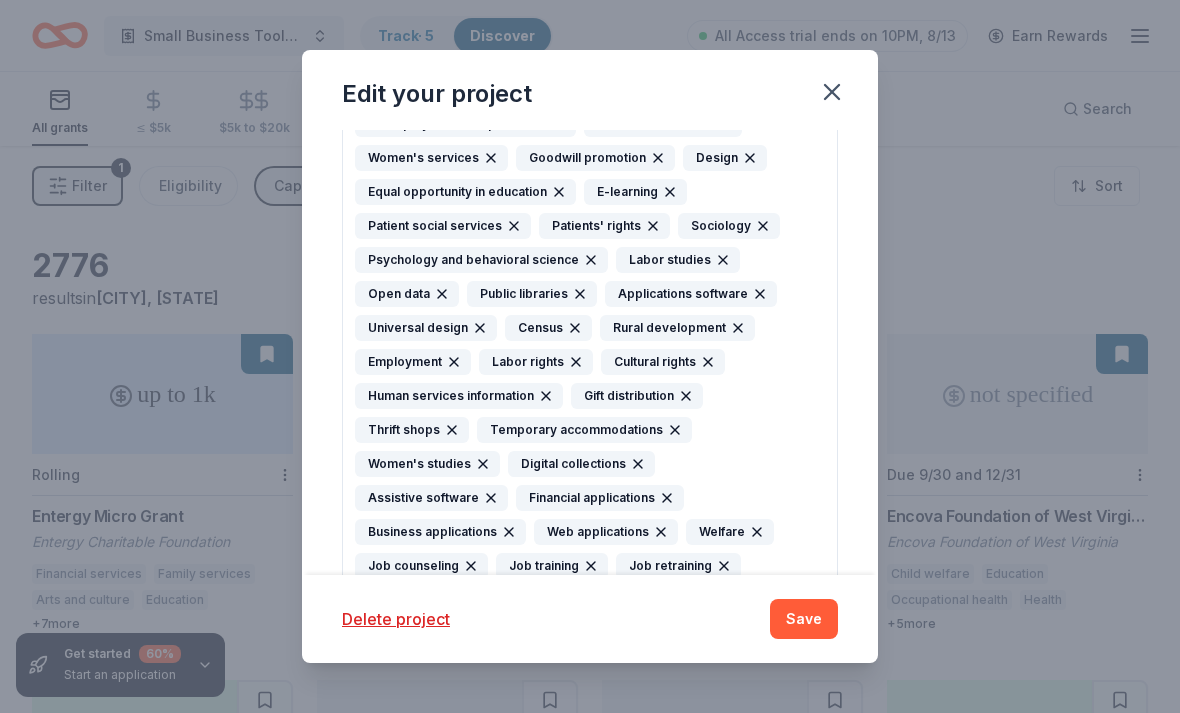 click 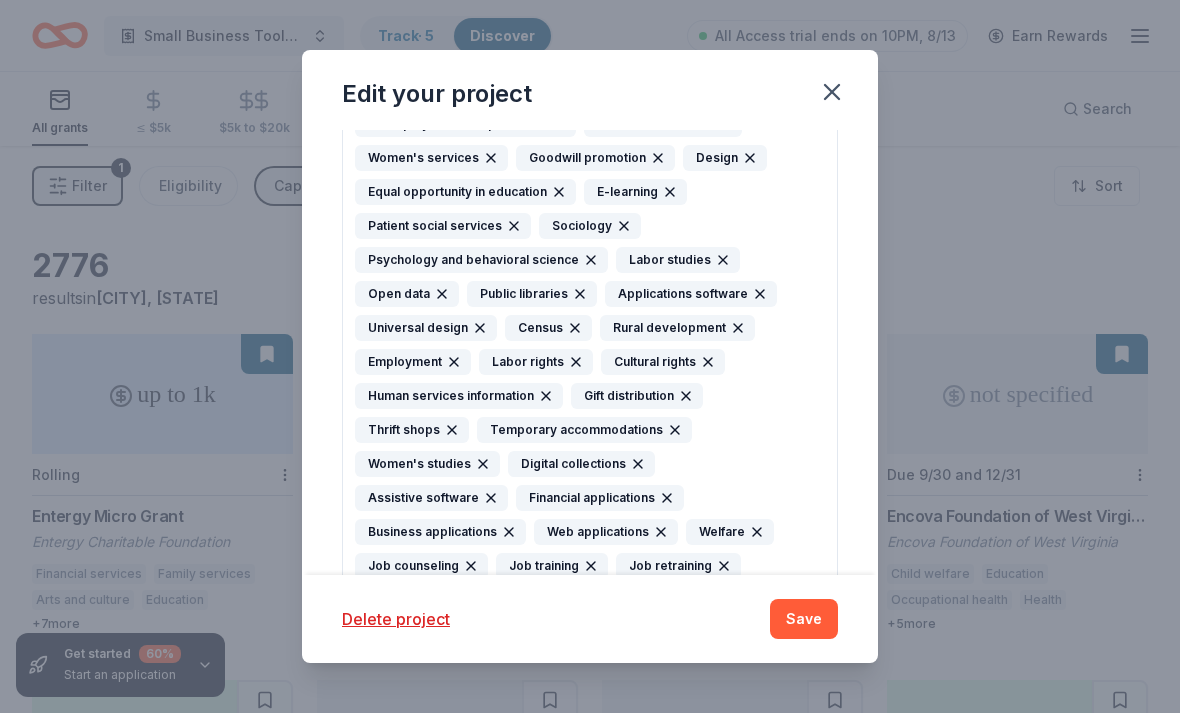 click 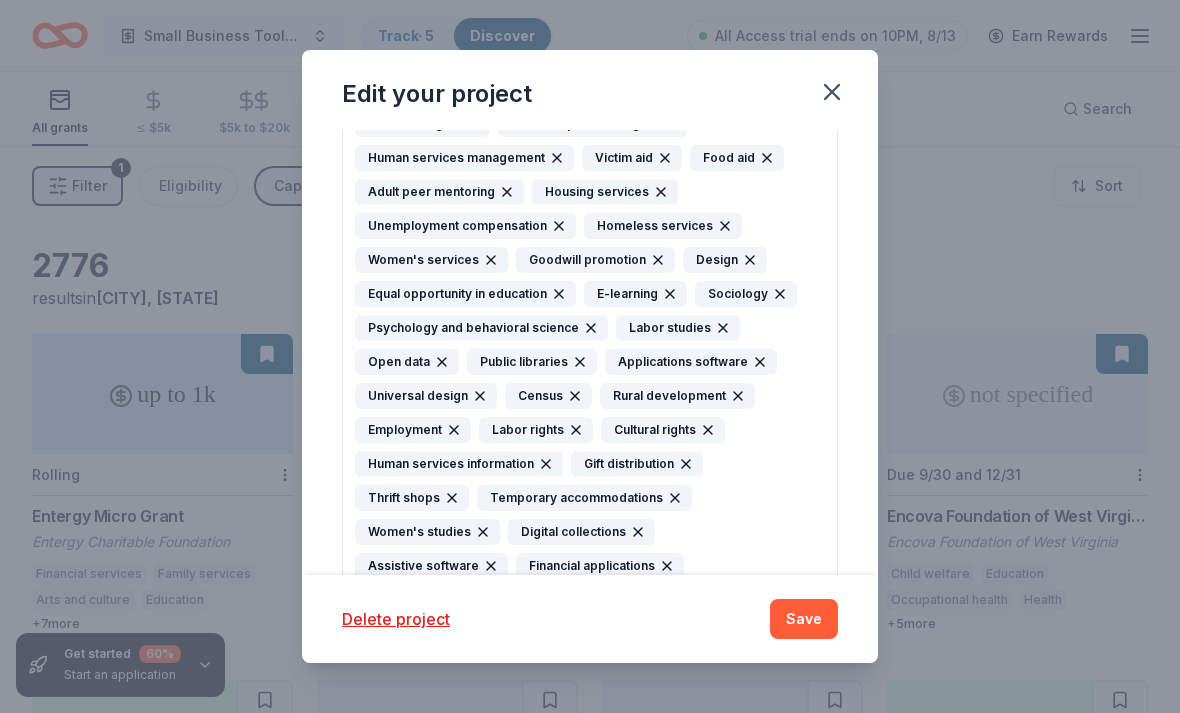 scroll, scrollTop: 1375, scrollLeft: 0, axis: vertical 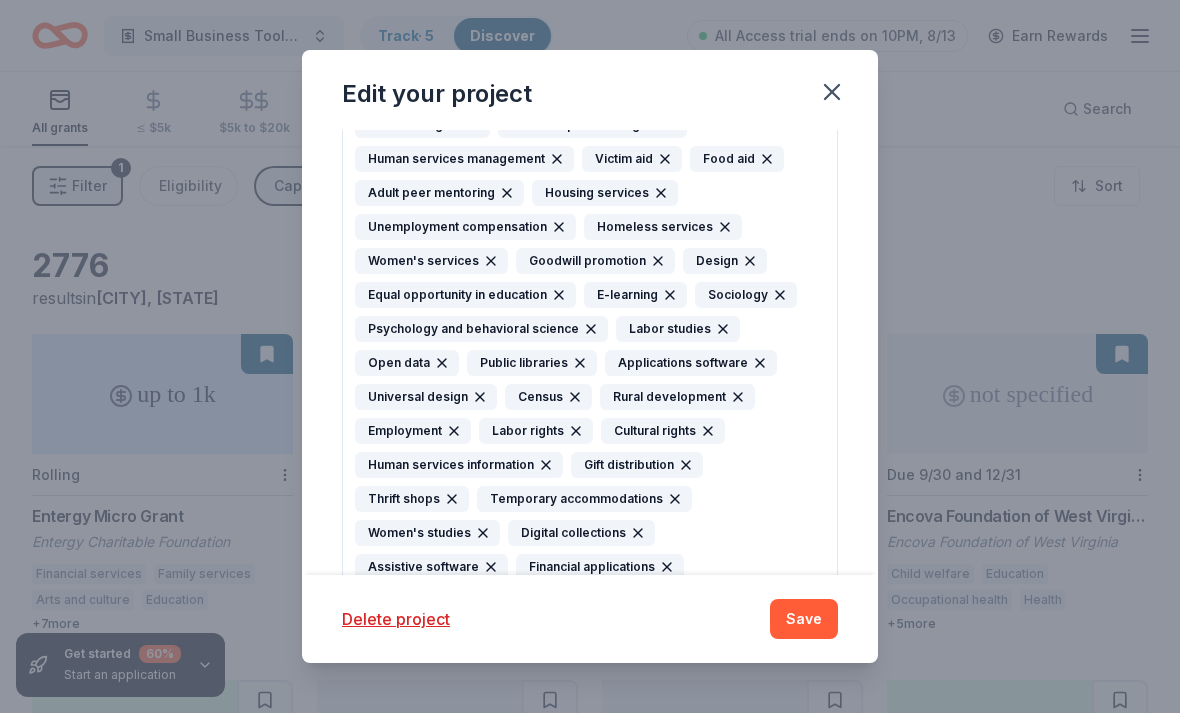 click 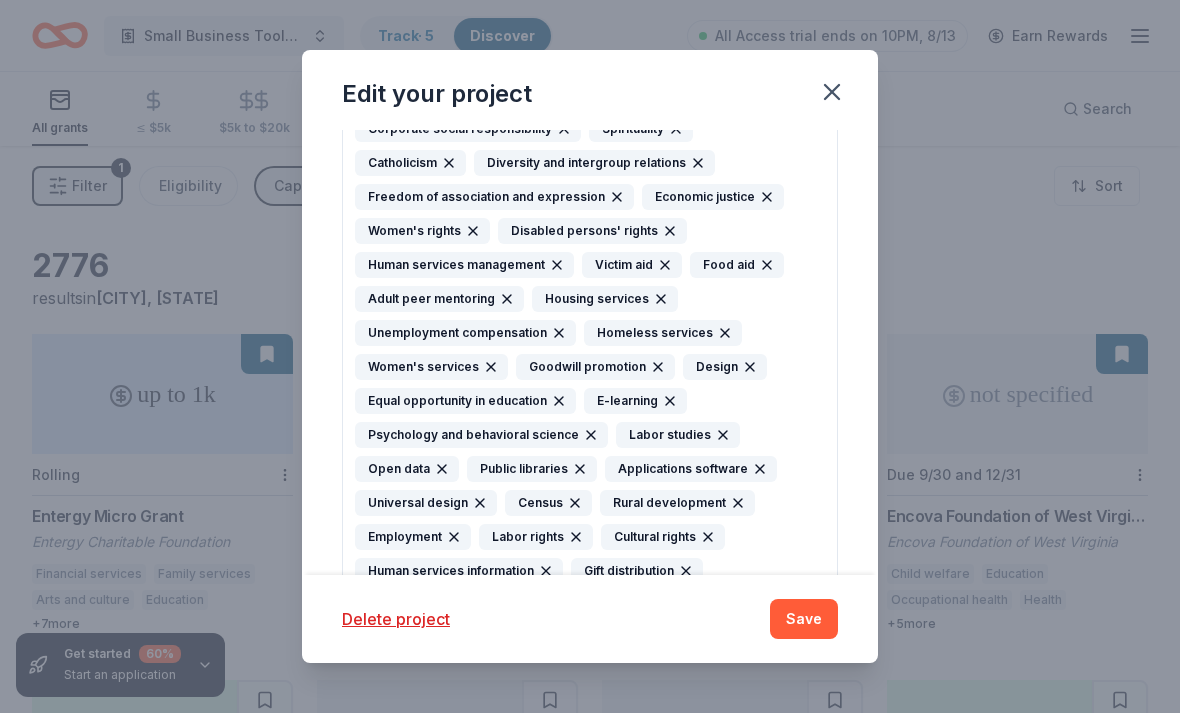 scroll, scrollTop: 1265, scrollLeft: 0, axis: vertical 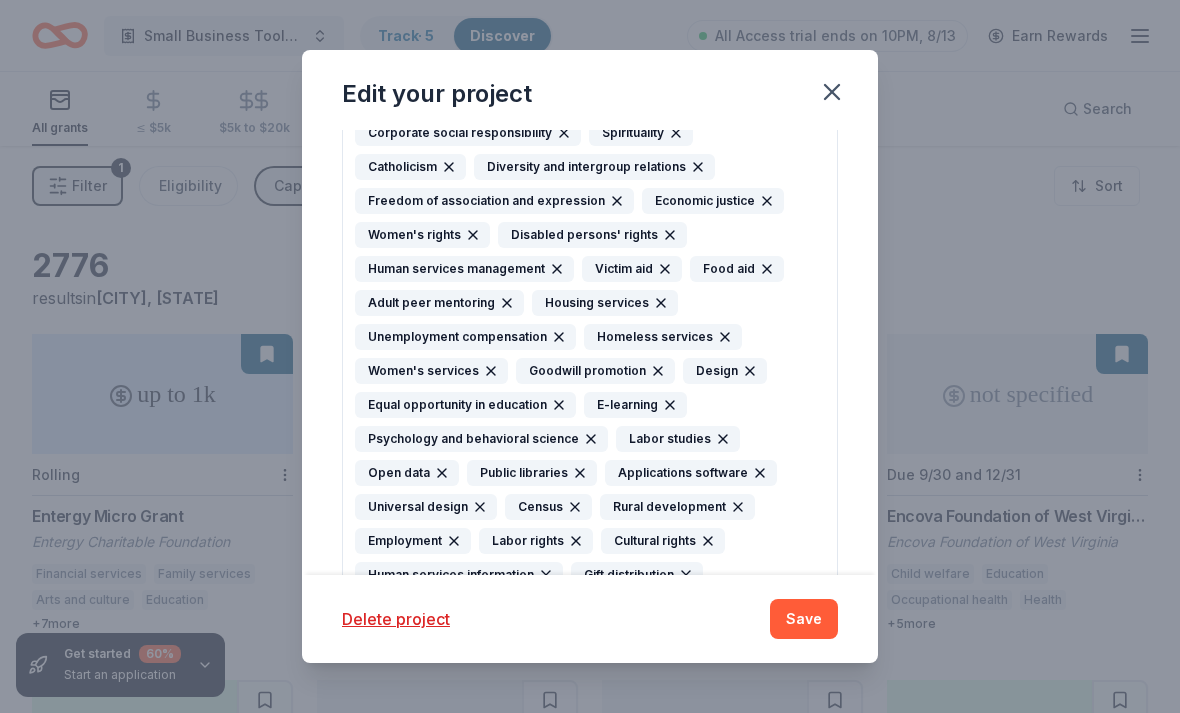 click 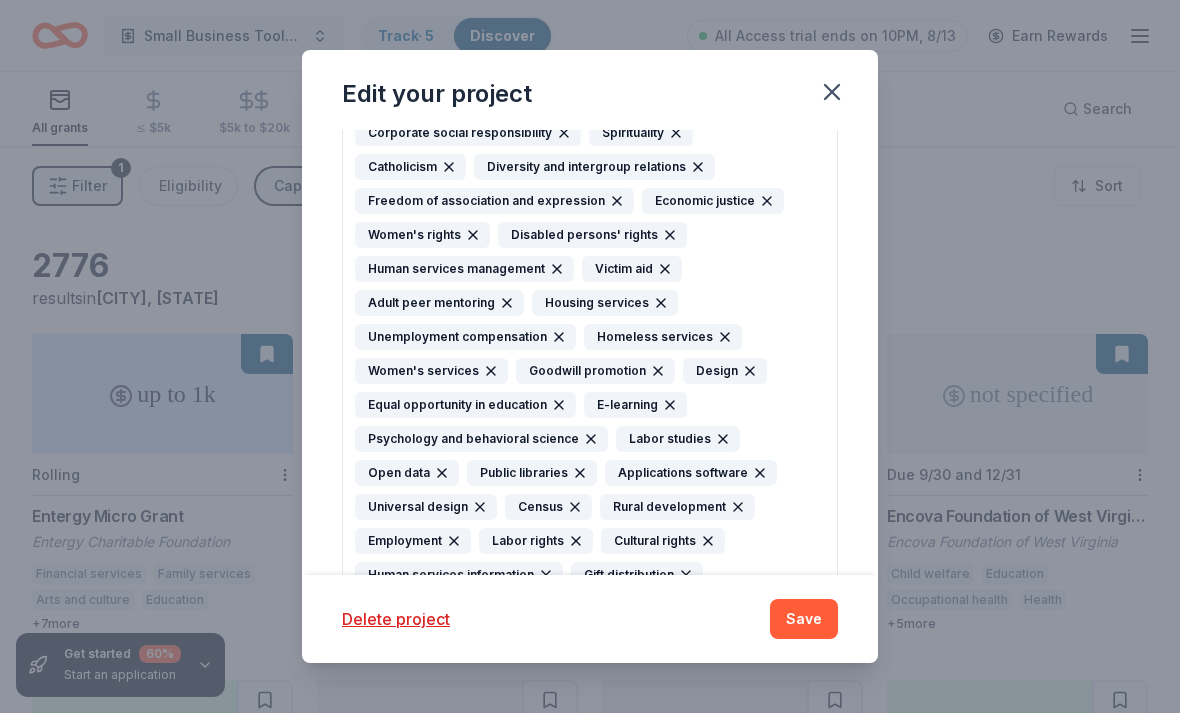 click 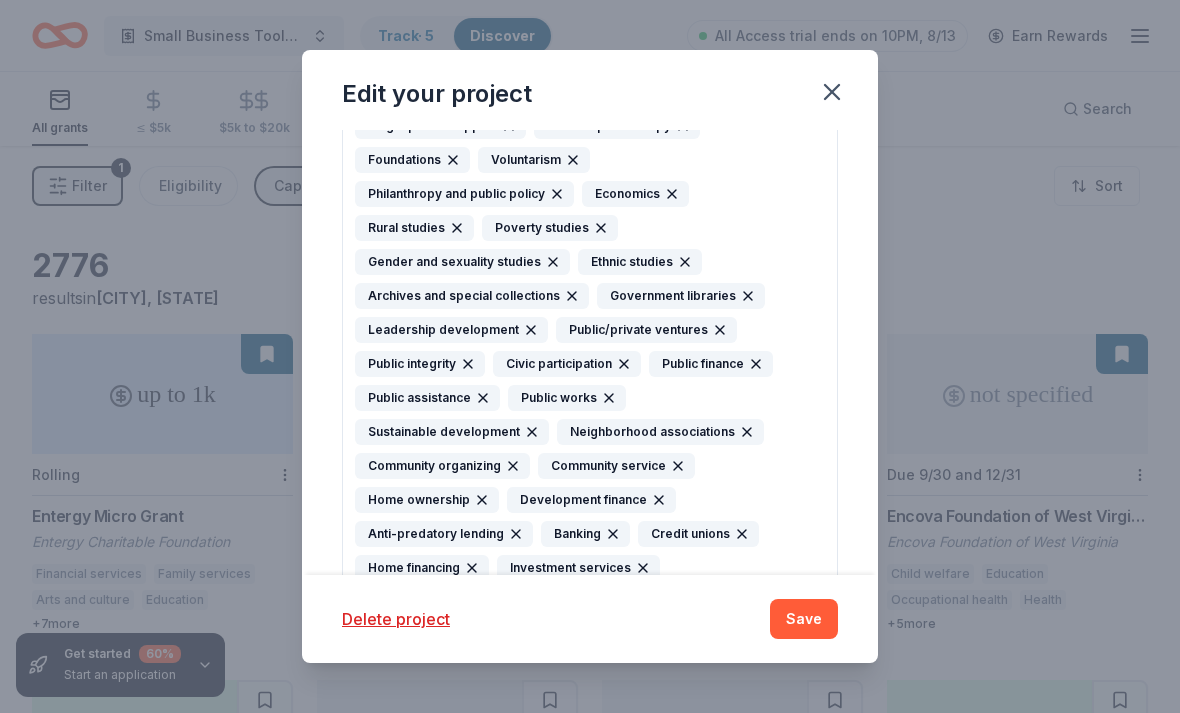 scroll, scrollTop: 760, scrollLeft: 0, axis: vertical 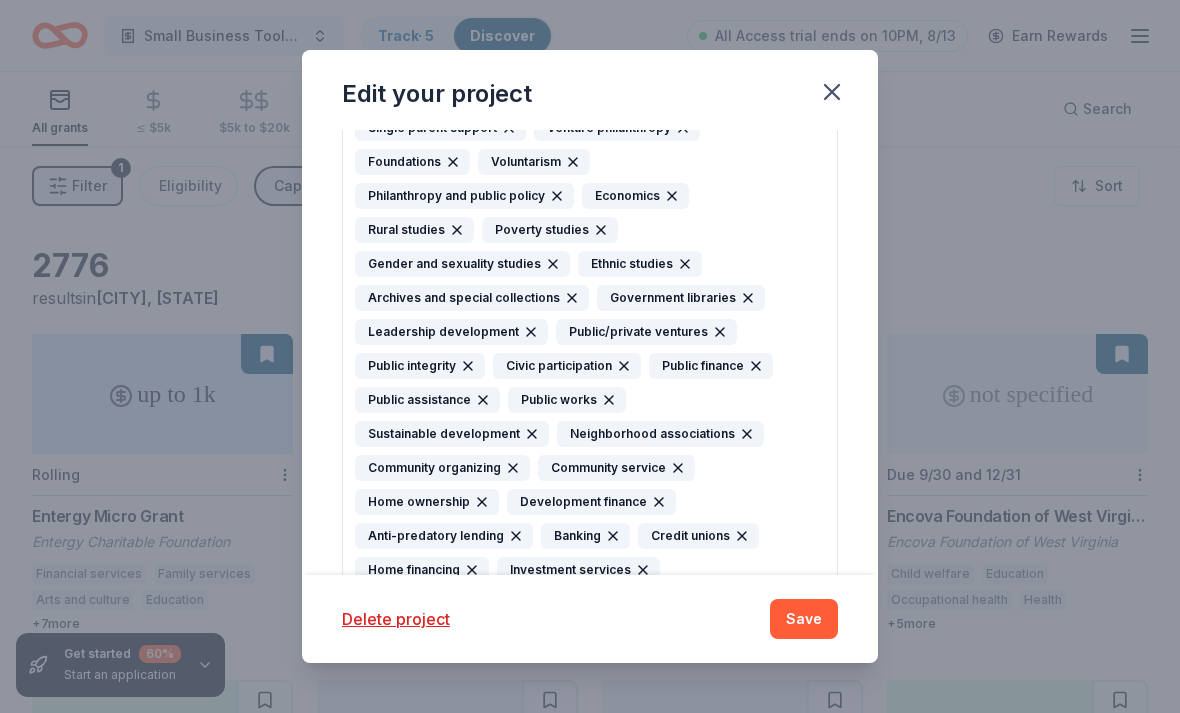 click 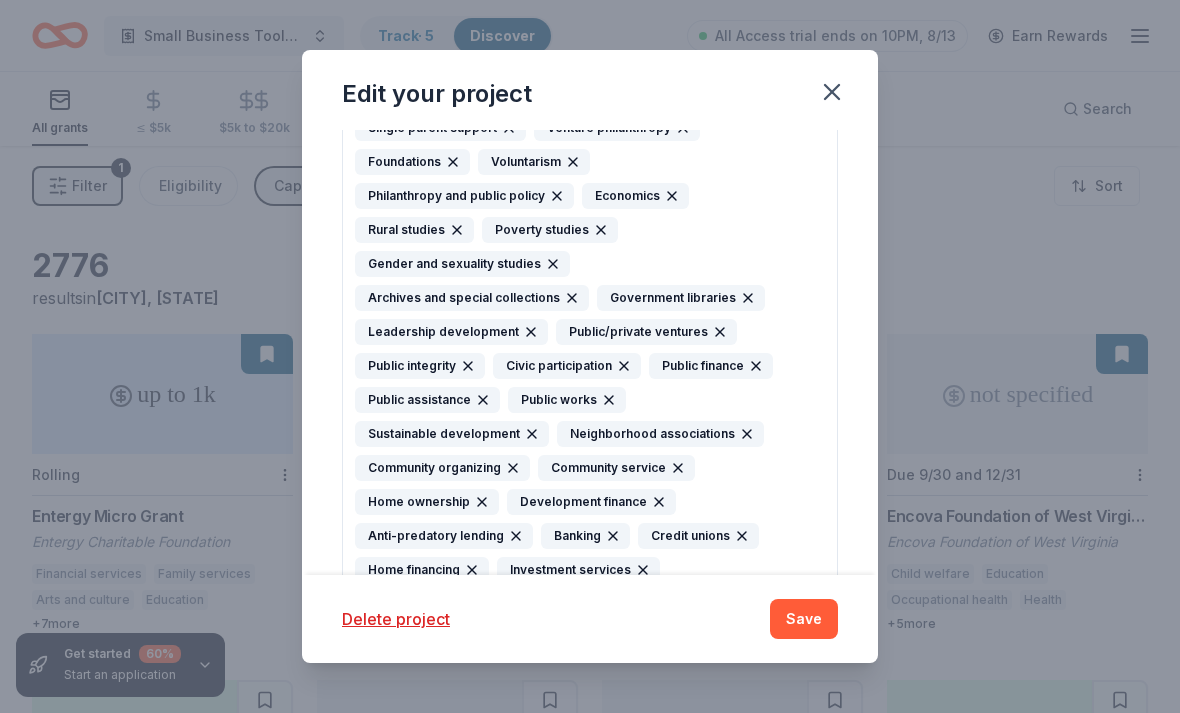 click 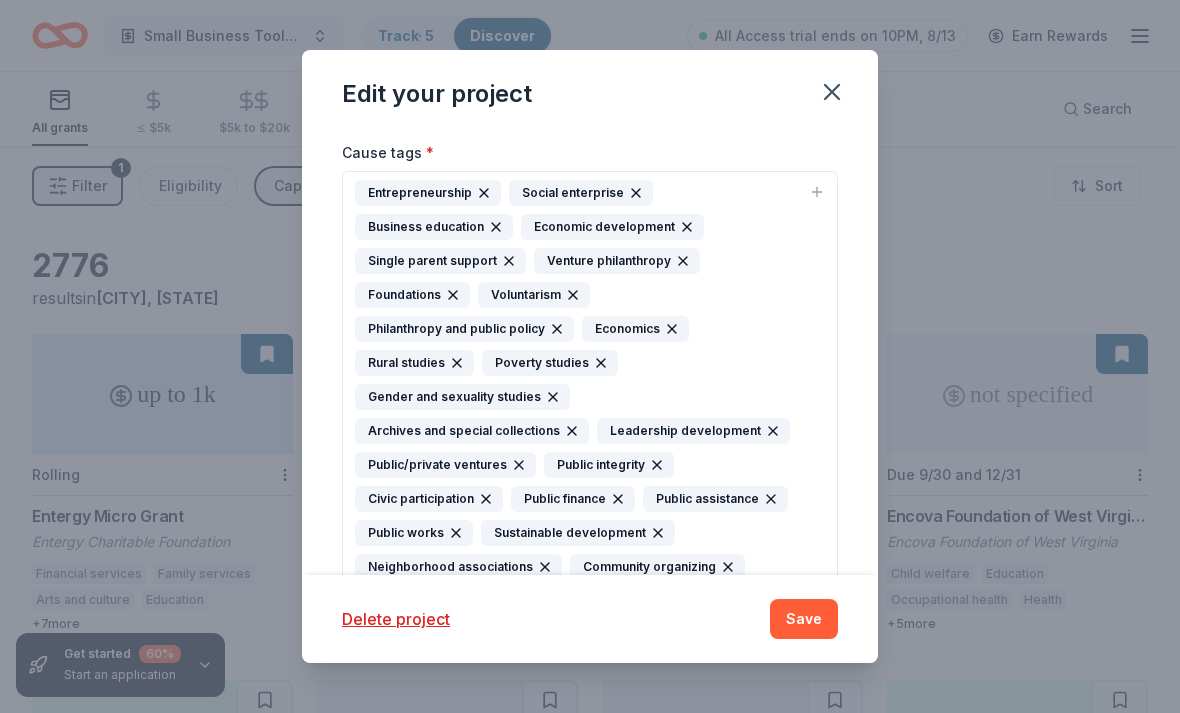scroll, scrollTop: 626, scrollLeft: 0, axis: vertical 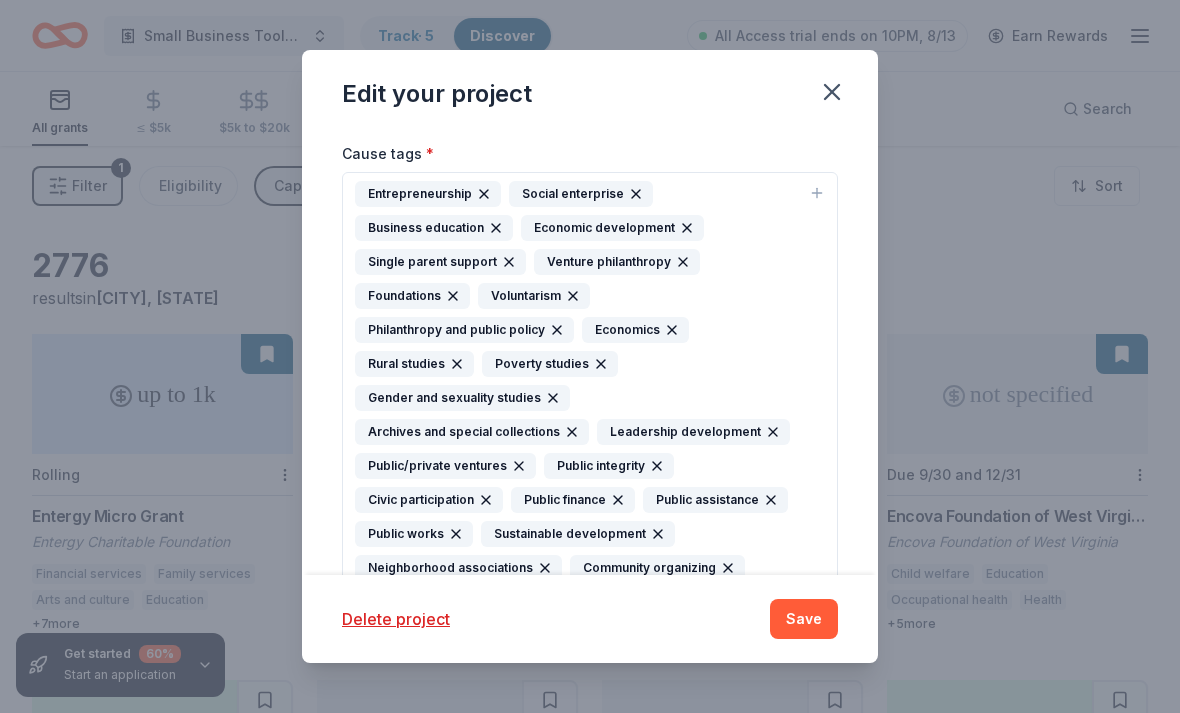 click 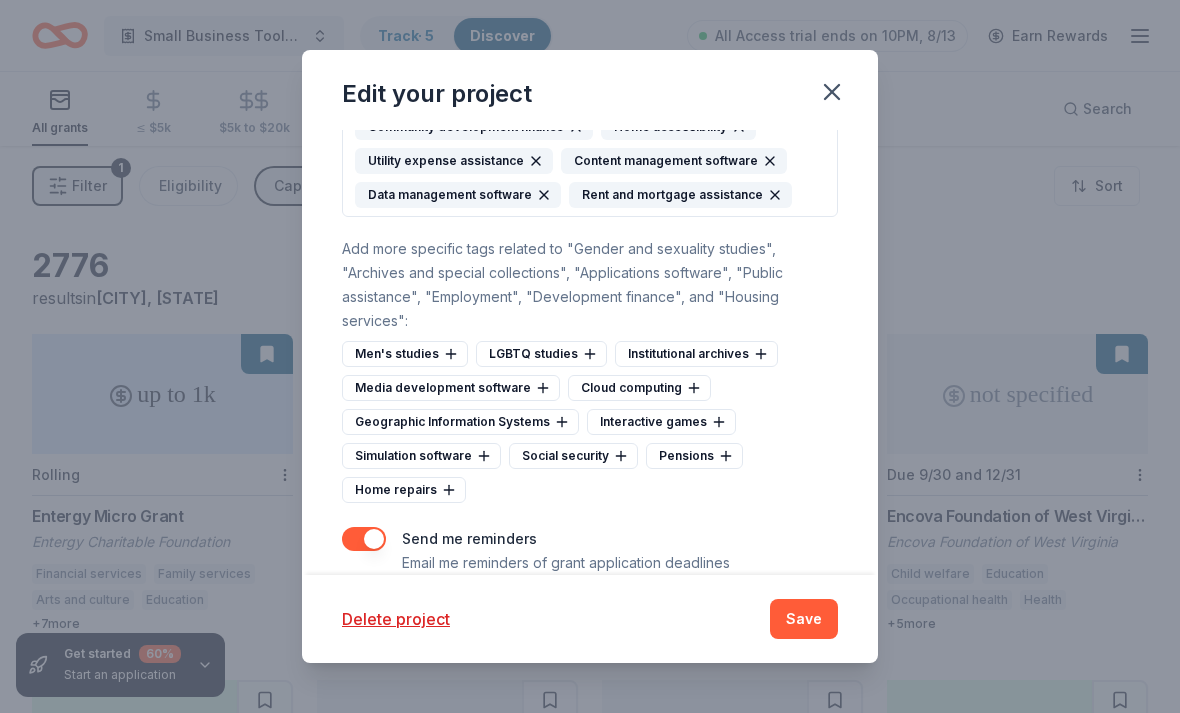 scroll, scrollTop: 1950, scrollLeft: 0, axis: vertical 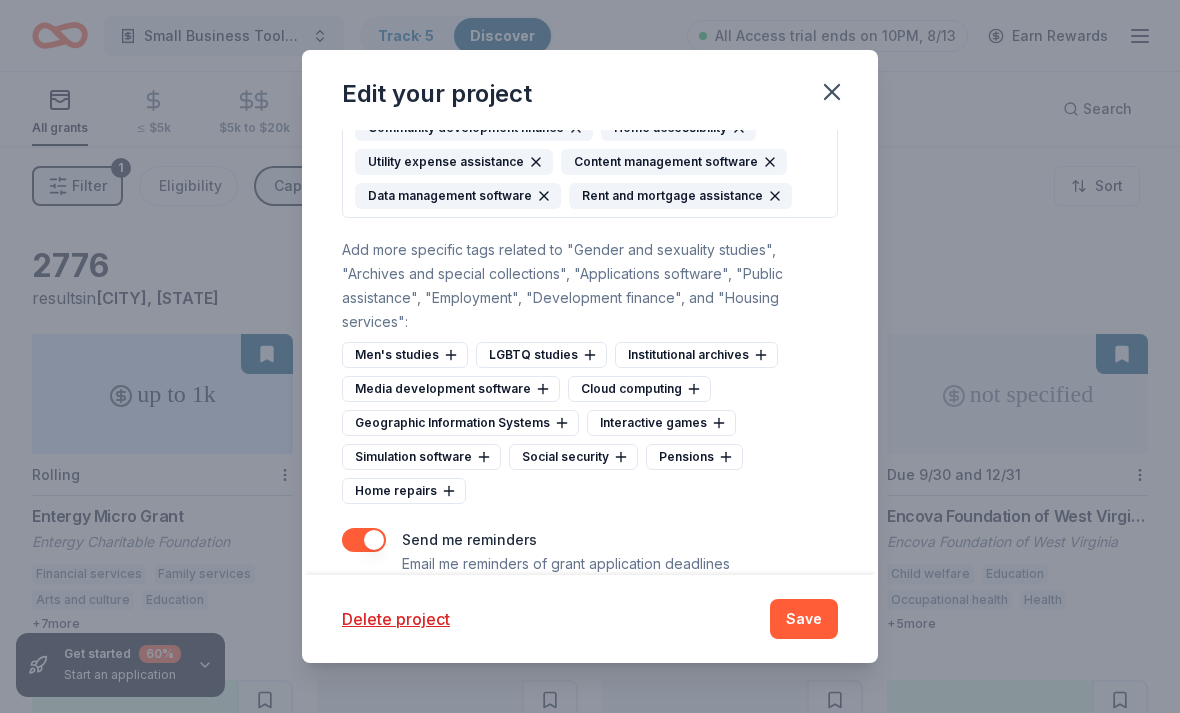 click on "Save" at bounding box center (804, 619) 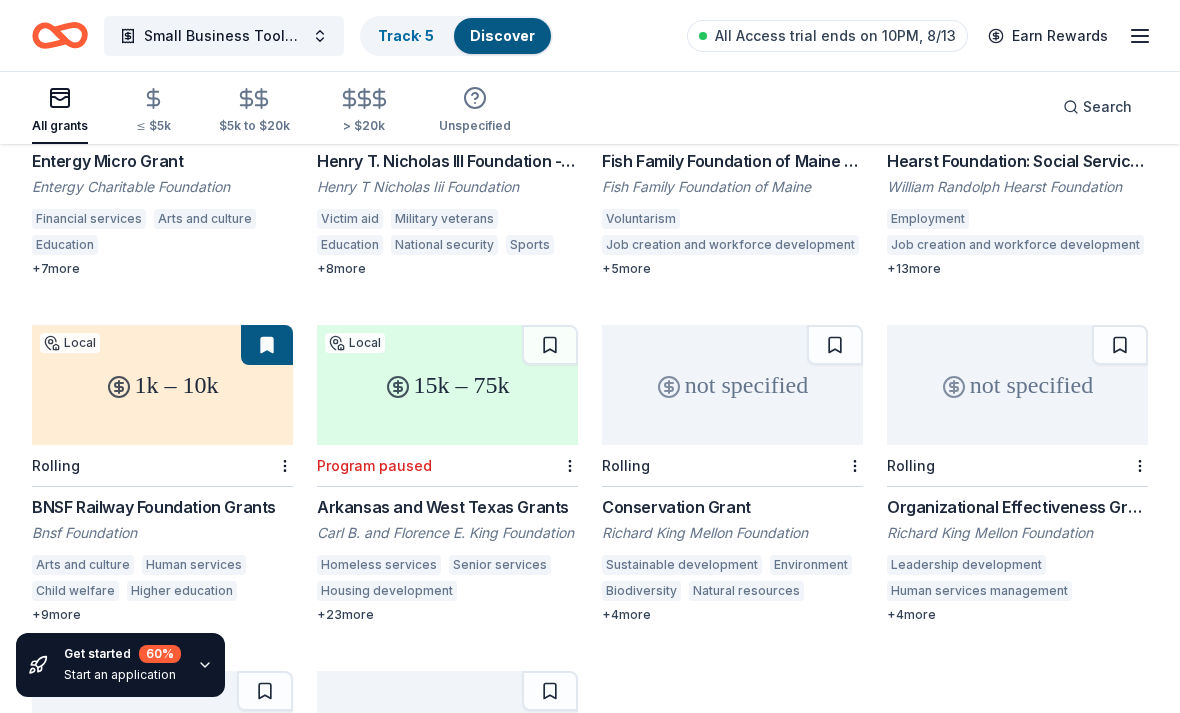 scroll, scrollTop: 364, scrollLeft: 0, axis: vertical 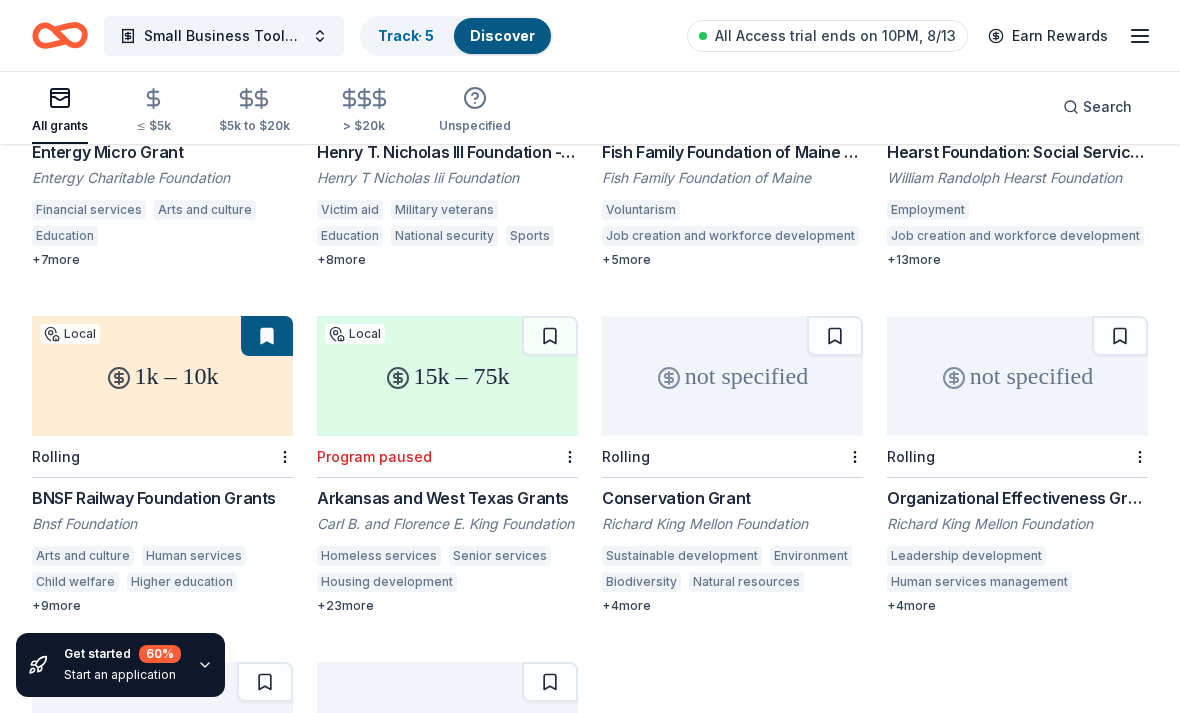 click on "Carl B. and Florence E. King Foundation" at bounding box center [447, 524] 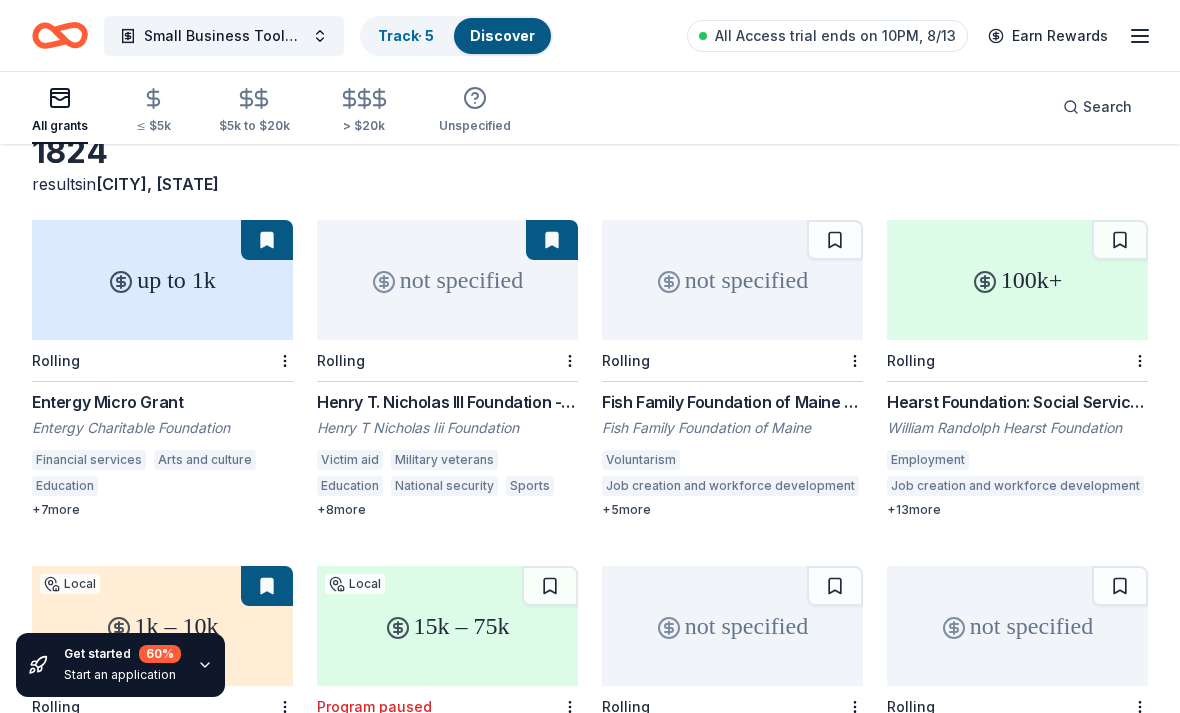 scroll, scrollTop: 0, scrollLeft: 0, axis: both 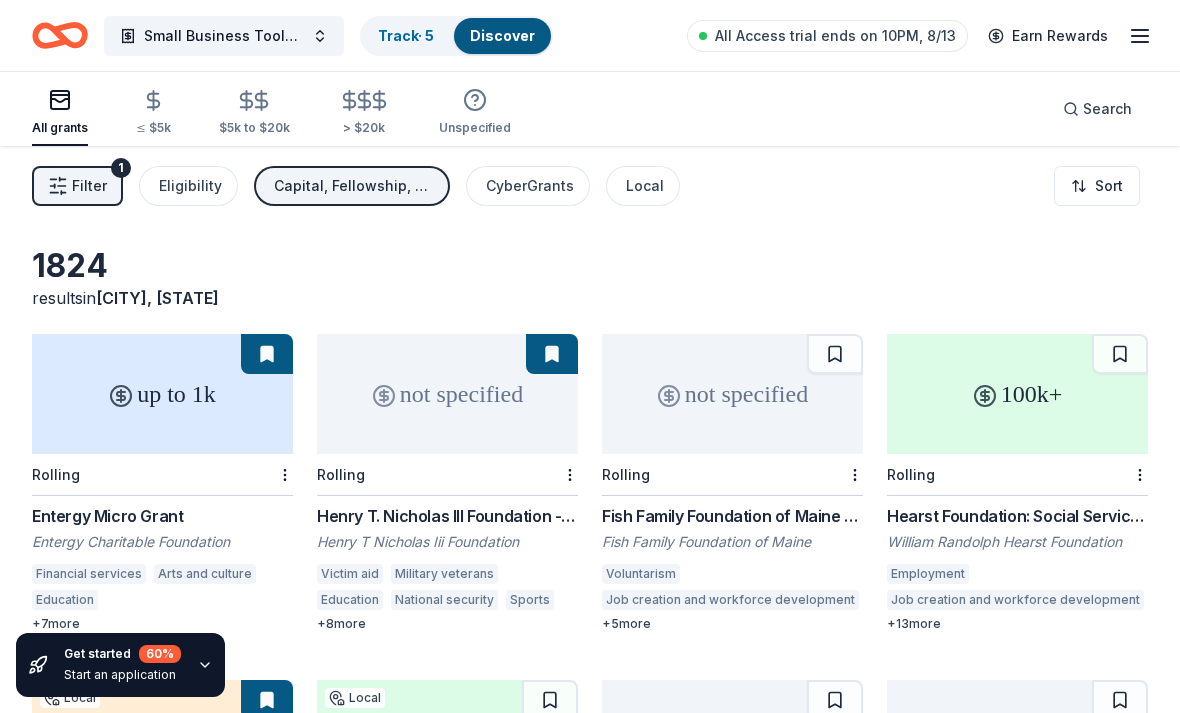 click on "Filter" at bounding box center [89, 186] 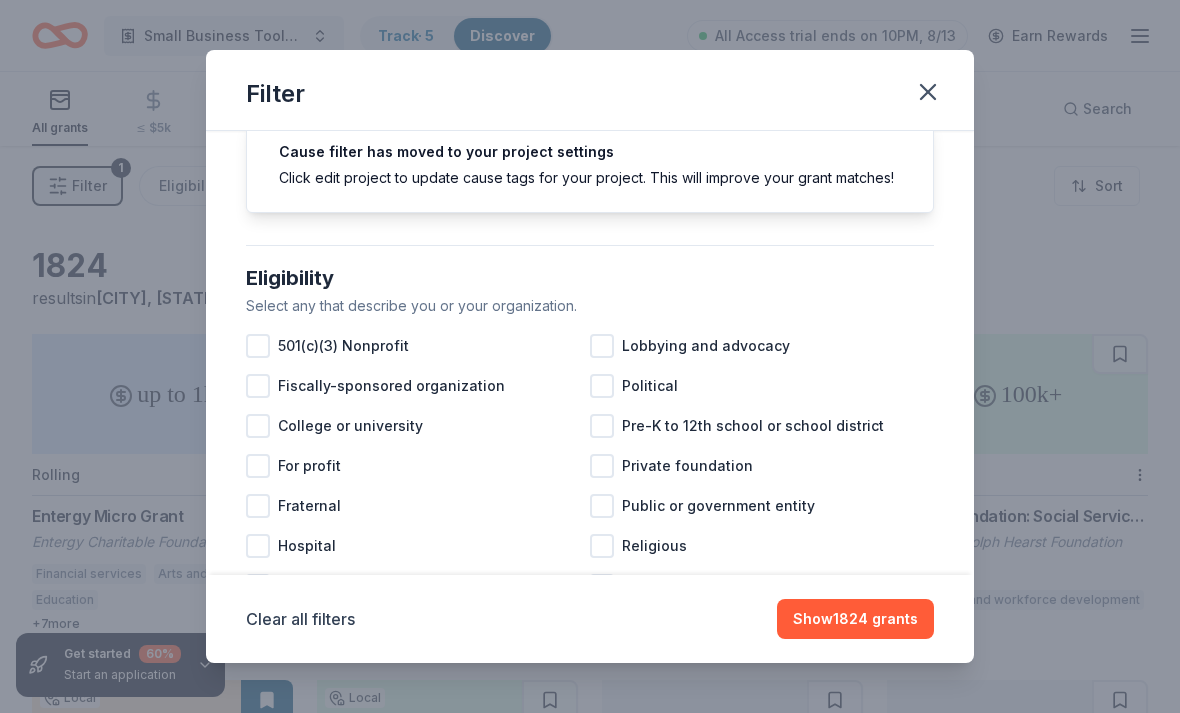scroll, scrollTop: 96, scrollLeft: 0, axis: vertical 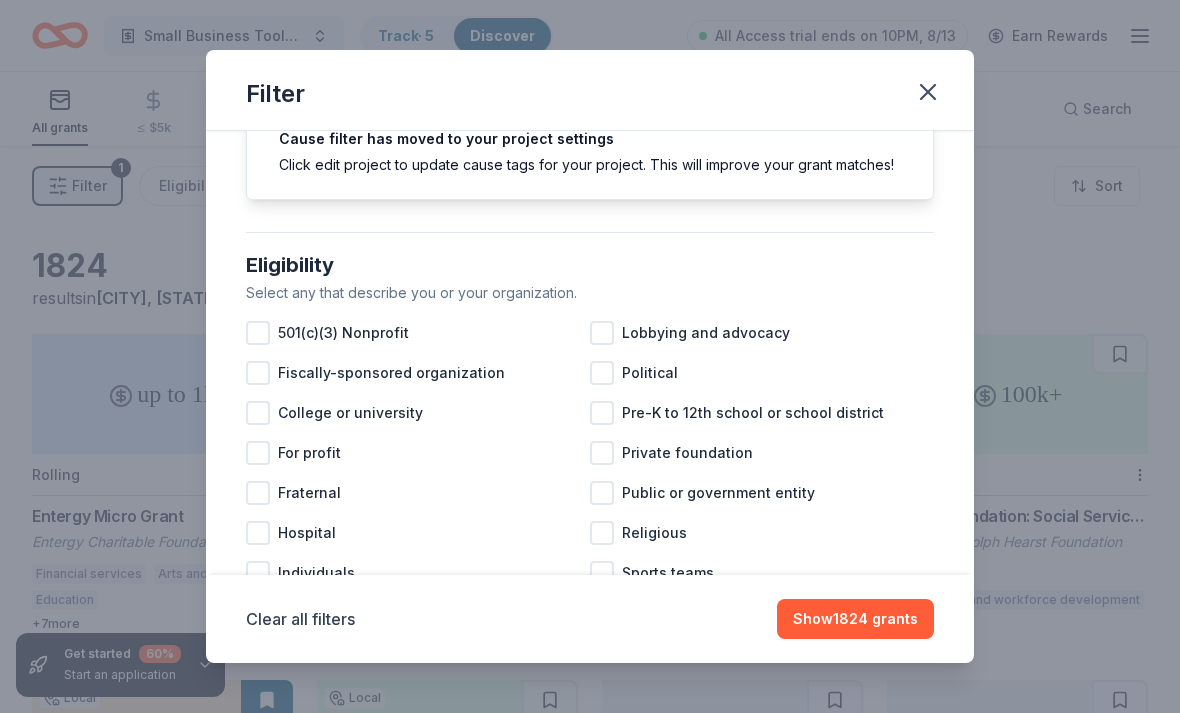click on "For profit" at bounding box center (309, 453) 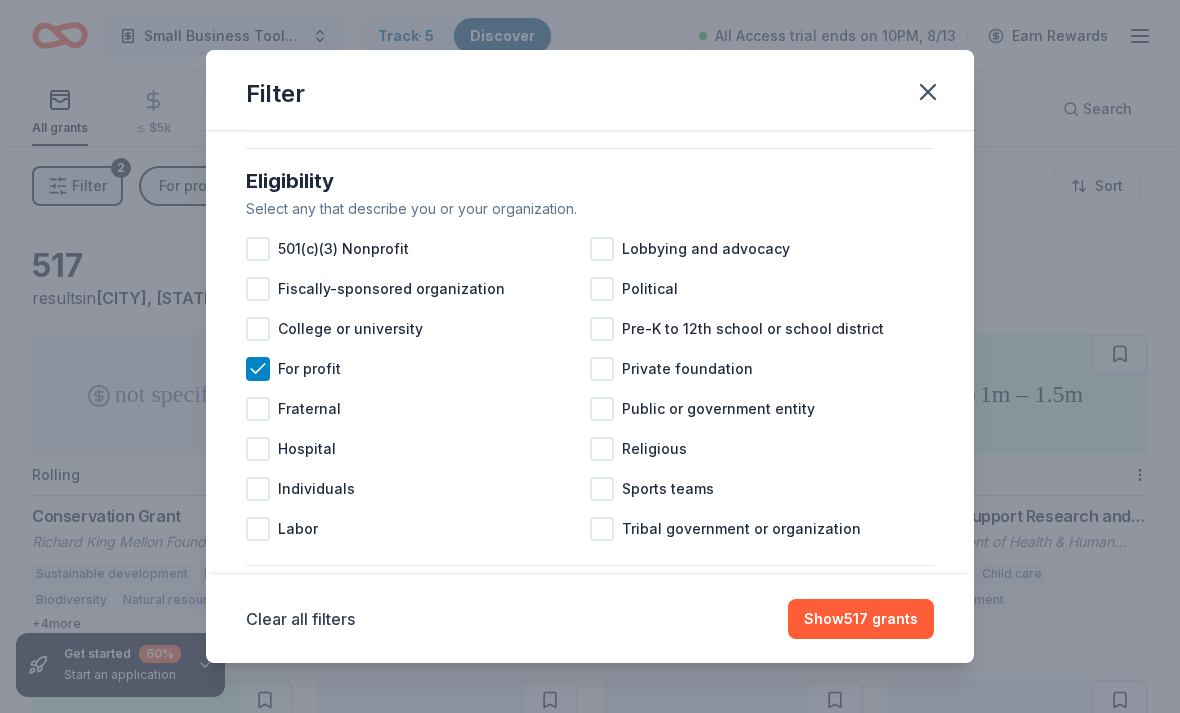scroll, scrollTop: 184, scrollLeft: 0, axis: vertical 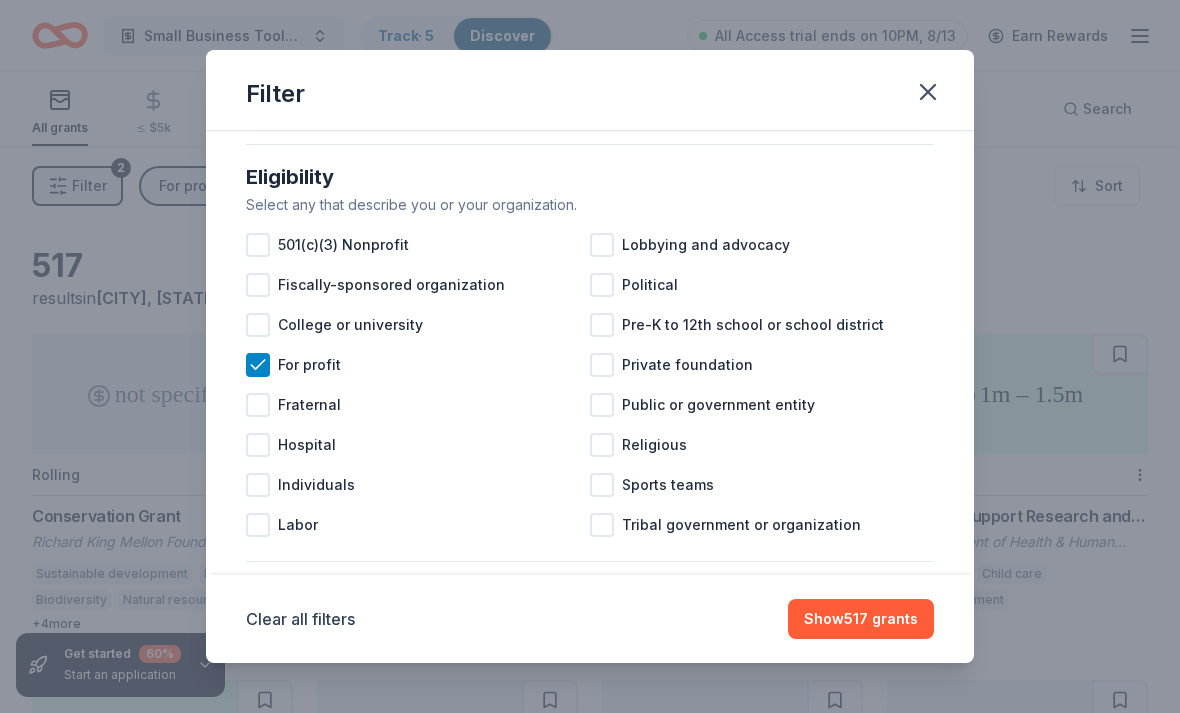 click on "Individuals" at bounding box center [316, 485] 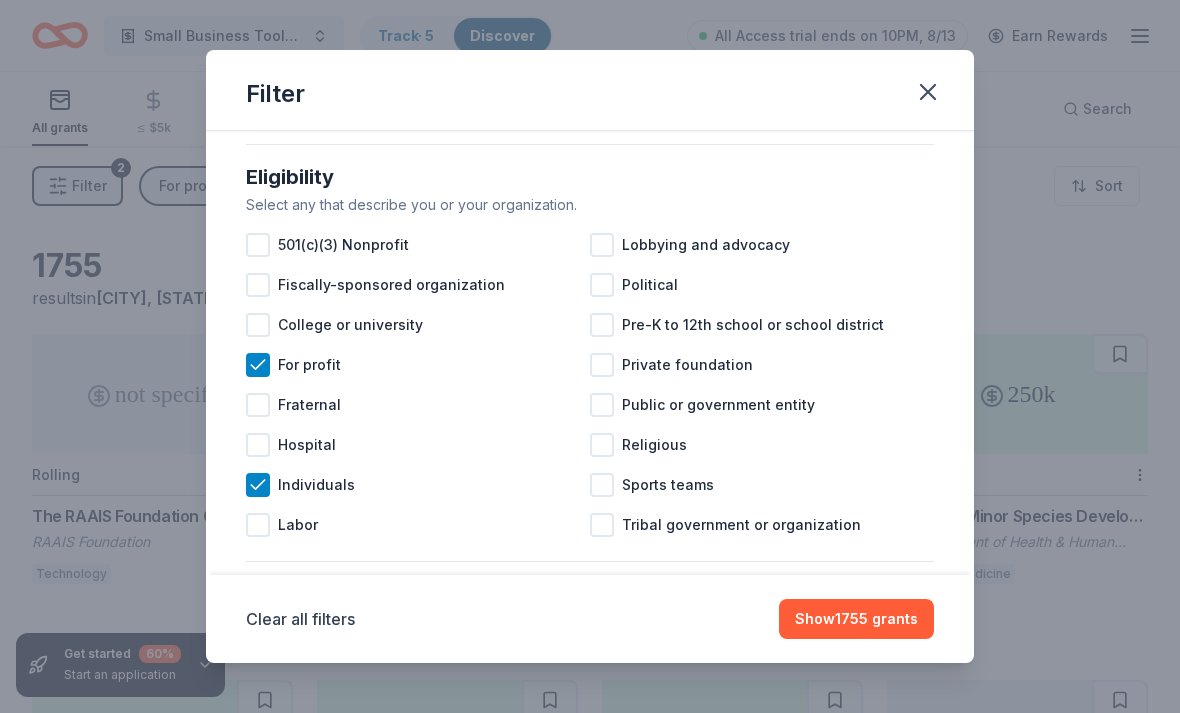 click on "Show  1755   grants" at bounding box center (856, 619) 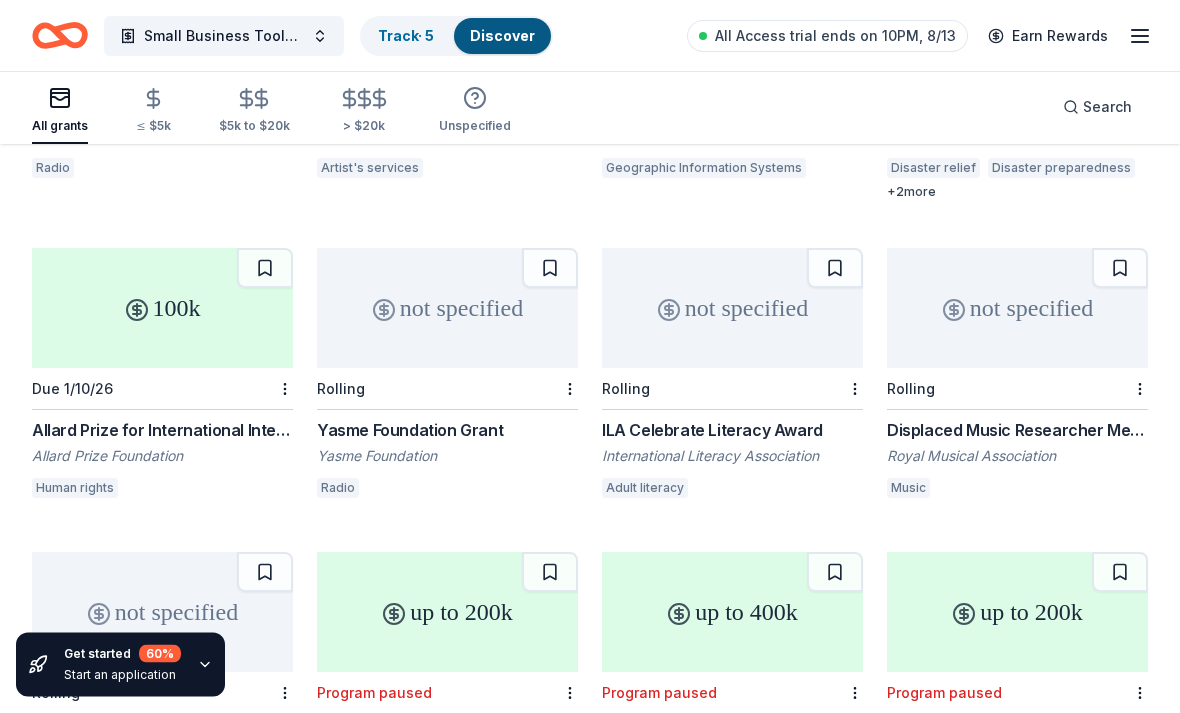 scroll, scrollTop: 17308, scrollLeft: 0, axis: vertical 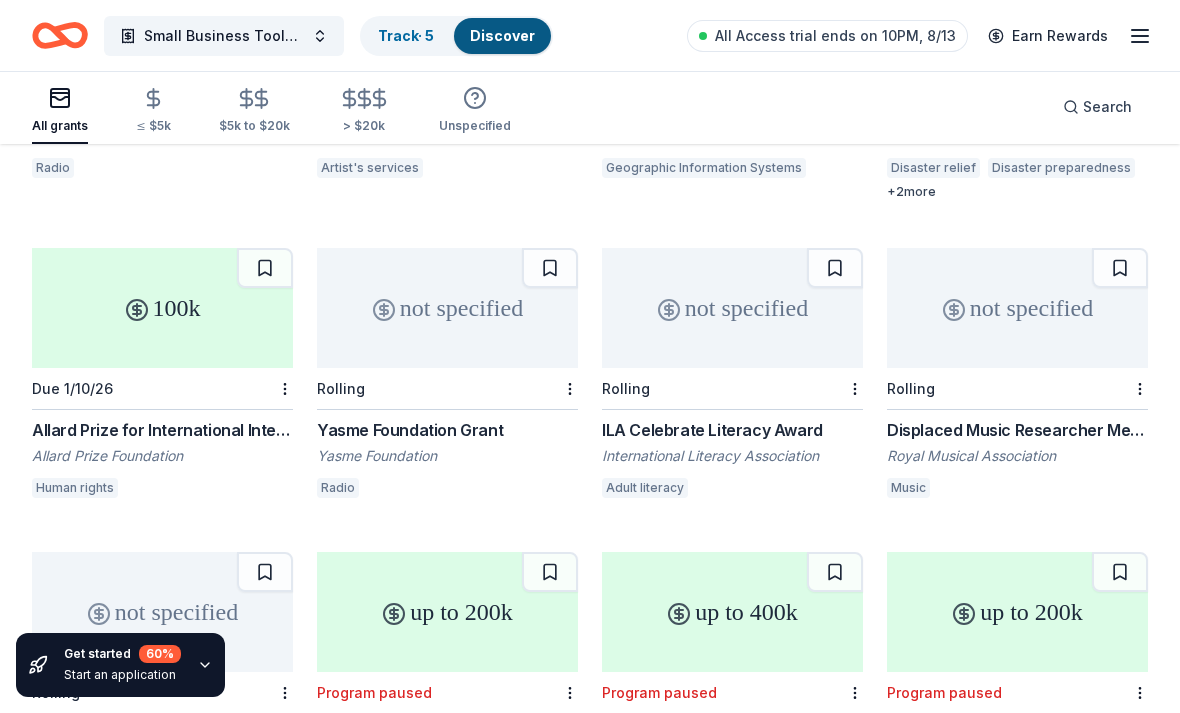 click on "National Endowment for the Humanities (NEH)" at bounding box center (732, 1452) 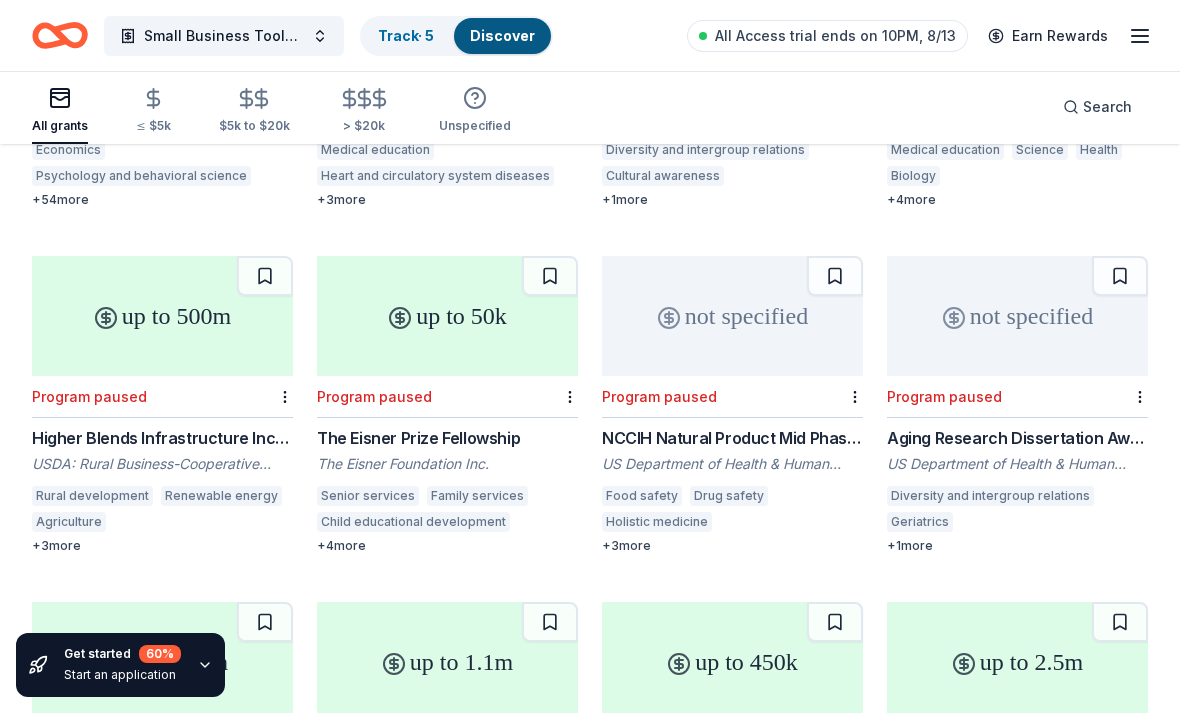 scroll, scrollTop: 29214, scrollLeft: 0, axis: vertical 